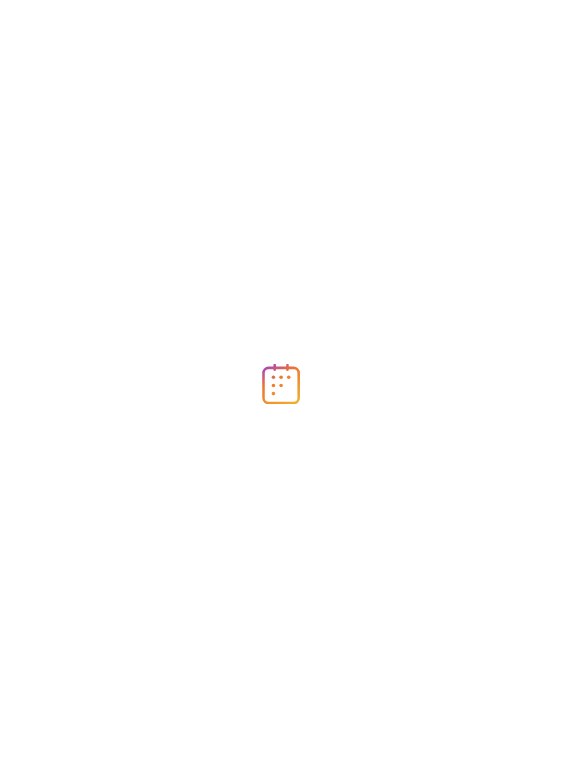 scroll, scrollTop: 0, scrollLeft: 0, axis: both 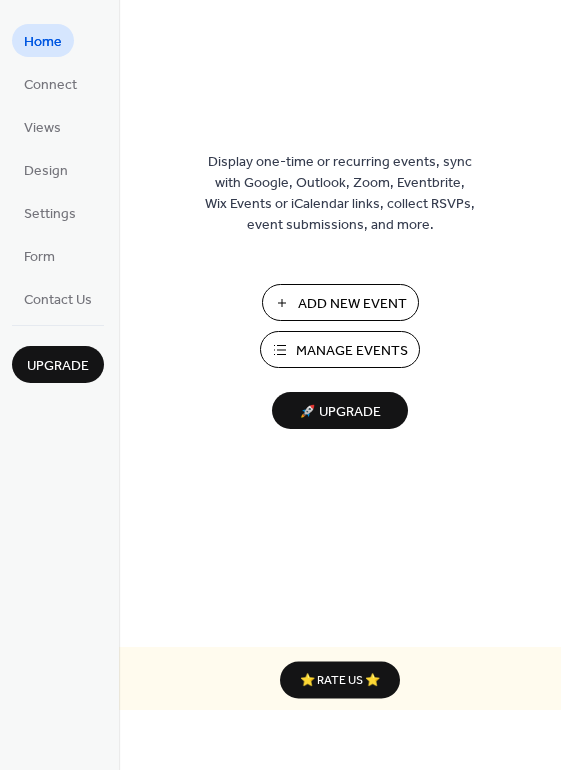 click on "Manage Events" at bounding box center [352, 351] 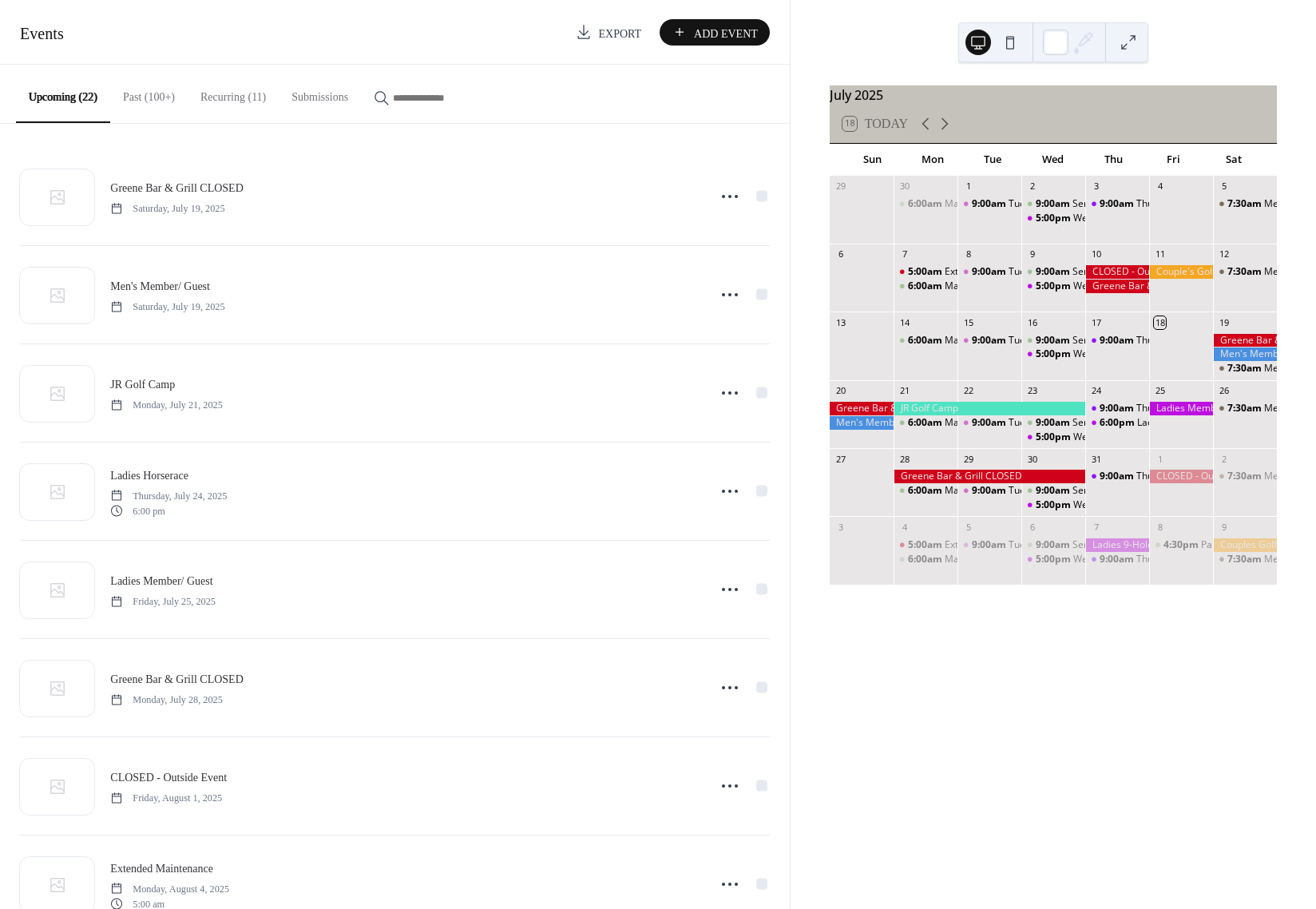 scroll, scrollTop: 0, scrollLeft: 0, axis: both 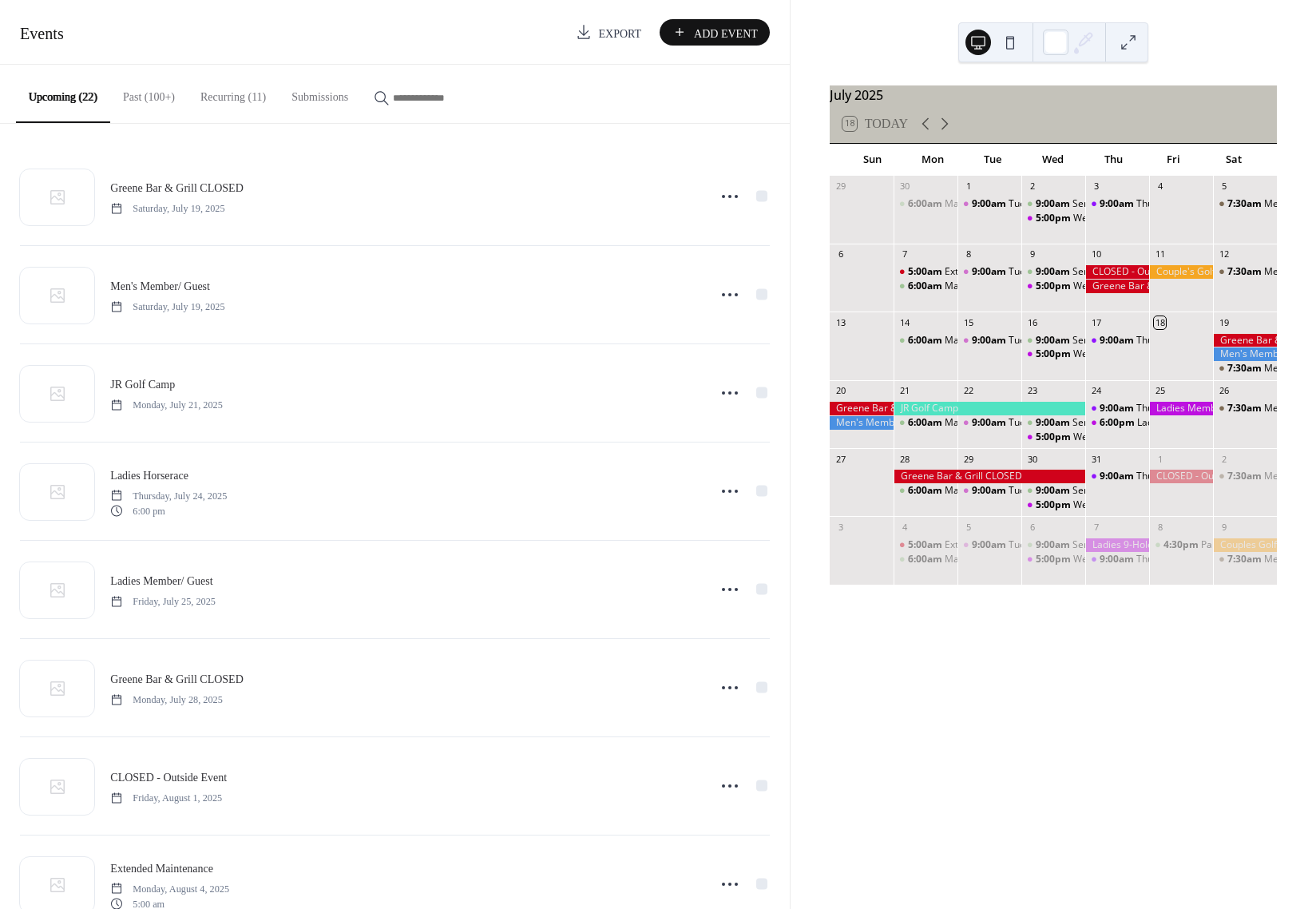 click at bounding box center [989, 476] 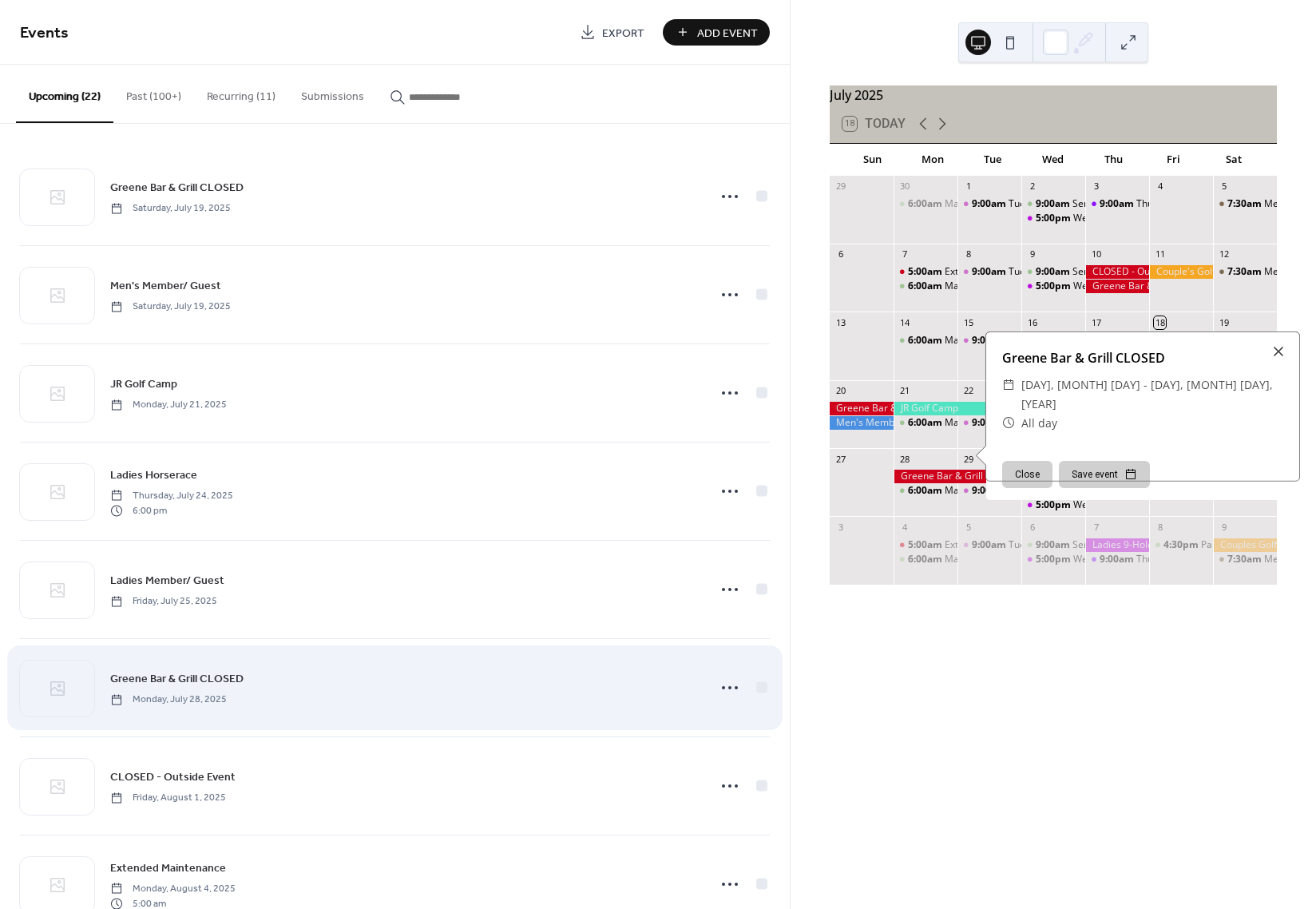 click on "Greene Bar & Grill CLOSED [DAY], [MONTH] [DAY], [YEAR]" at bounding box center (403, 687) 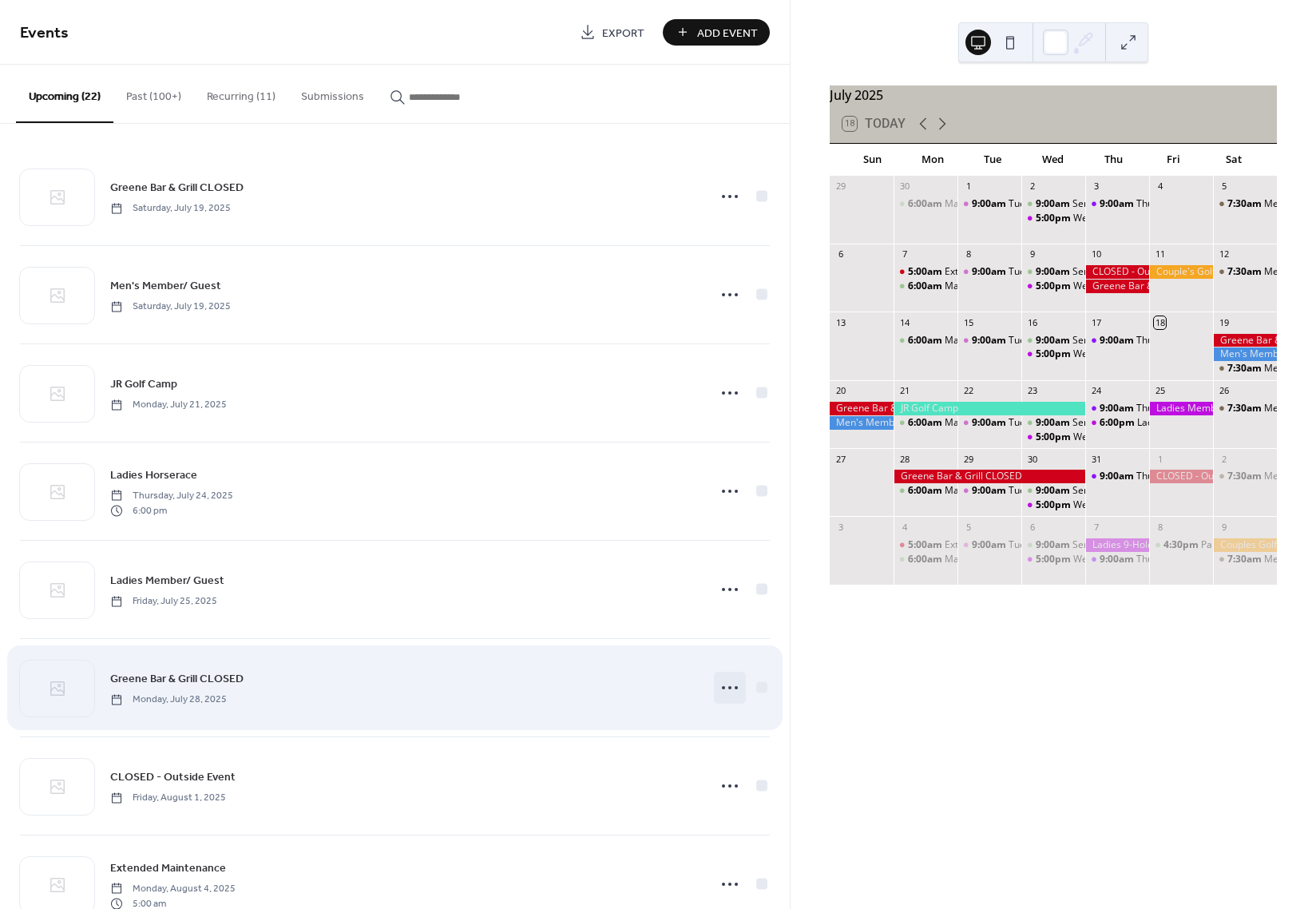 click 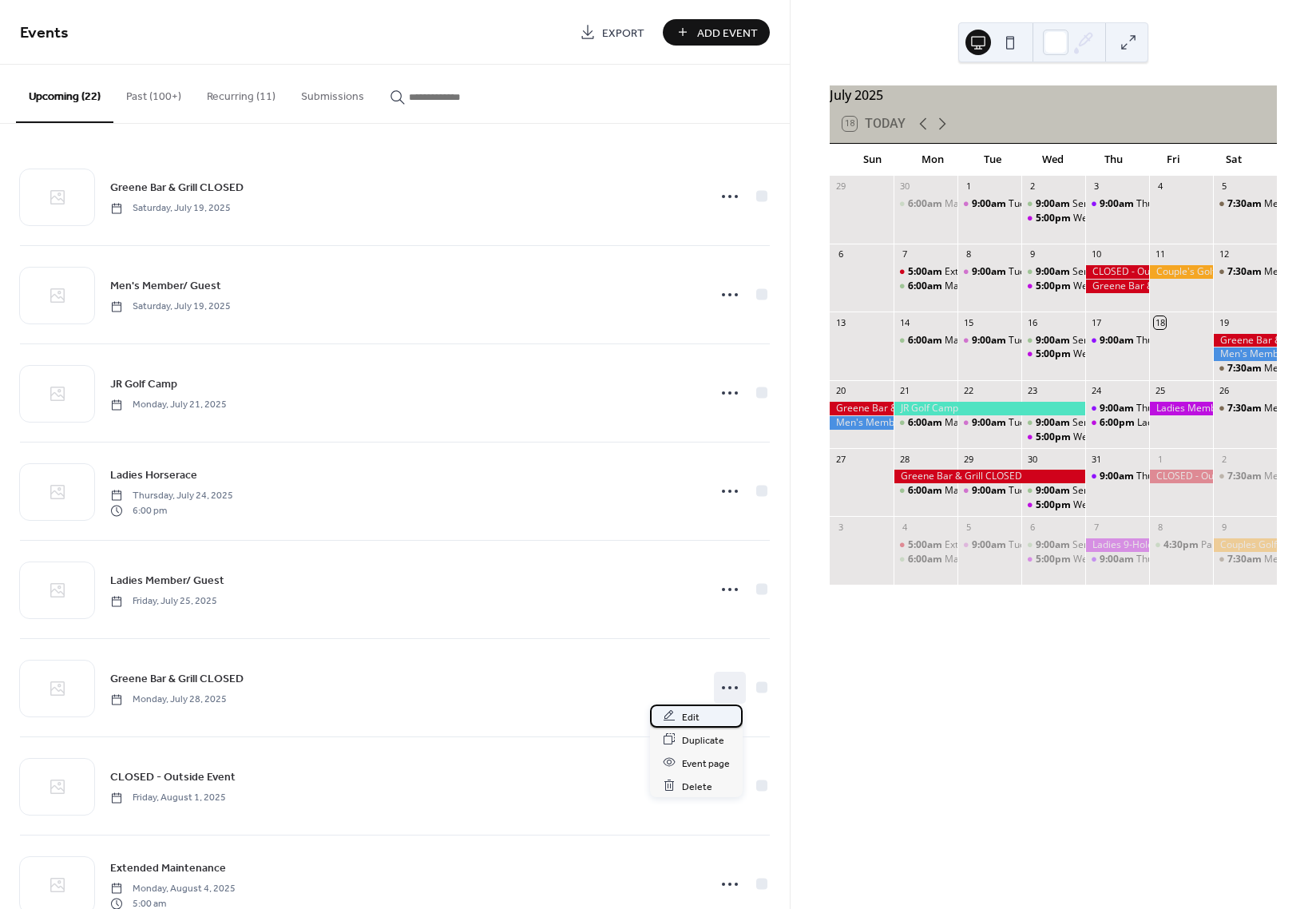 click on "Edit" at bounding box center (696, 716) 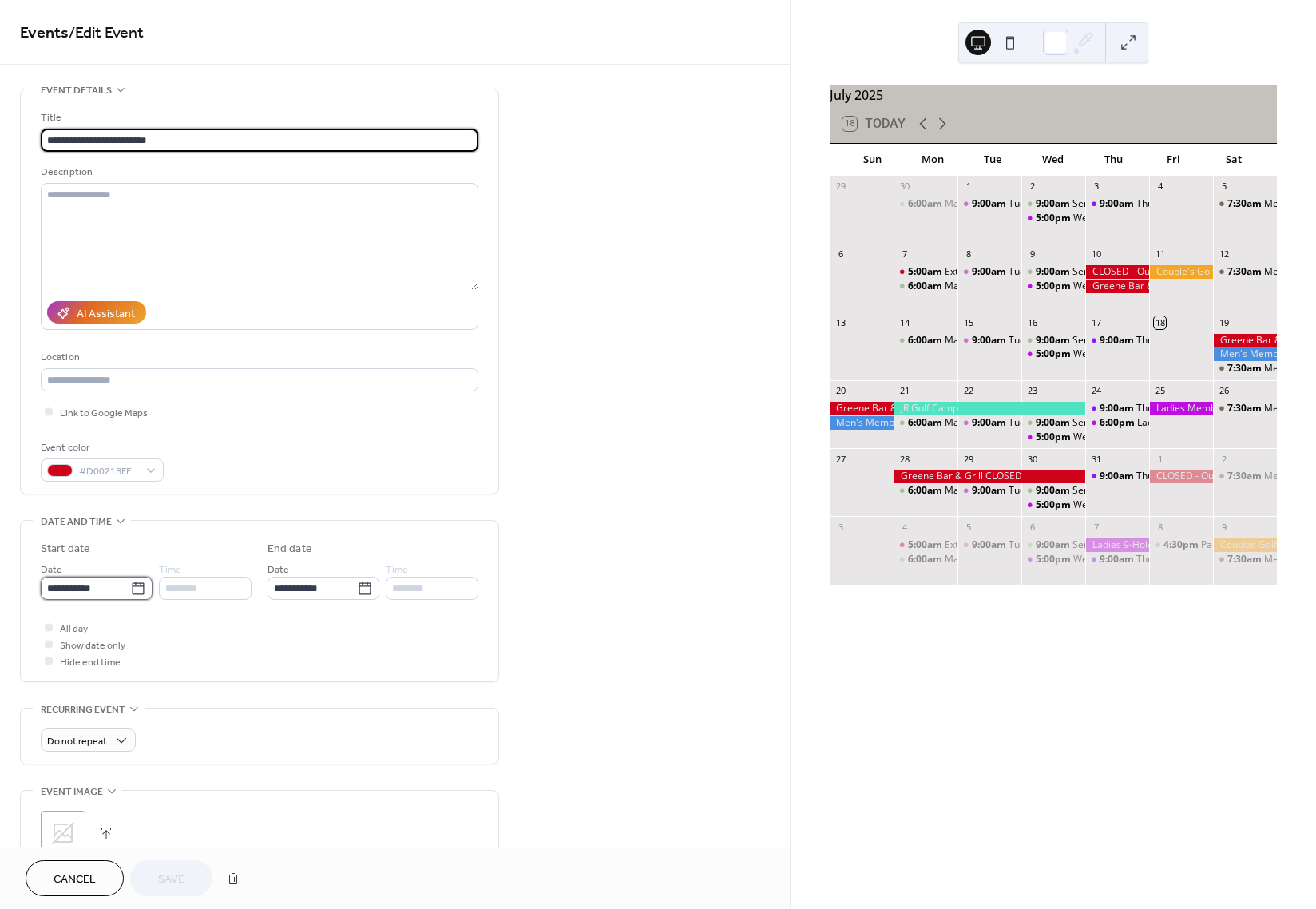 click on "**********" at bounding box center [85, 588] 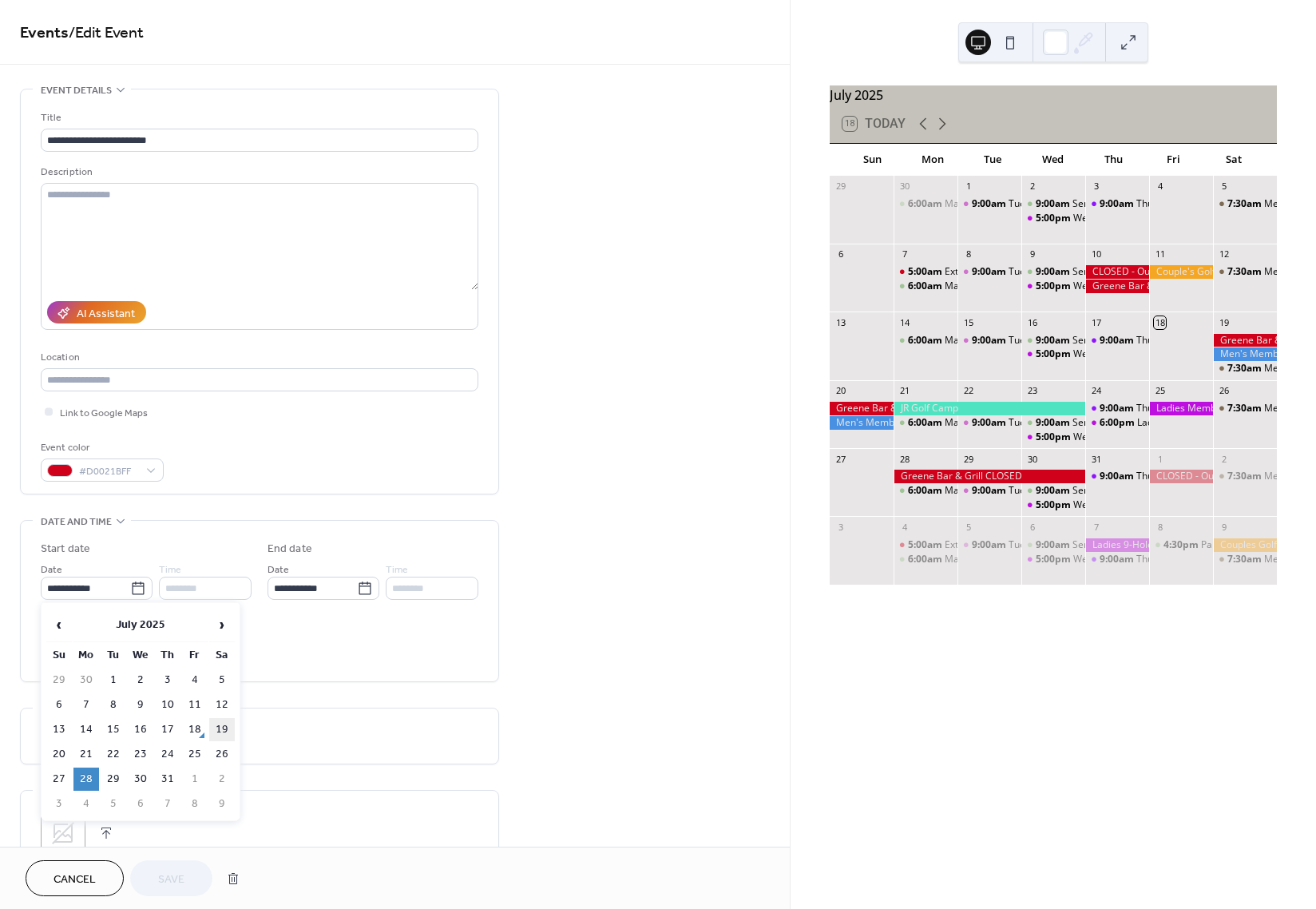 click on "19" at bounding box center [222, 729] 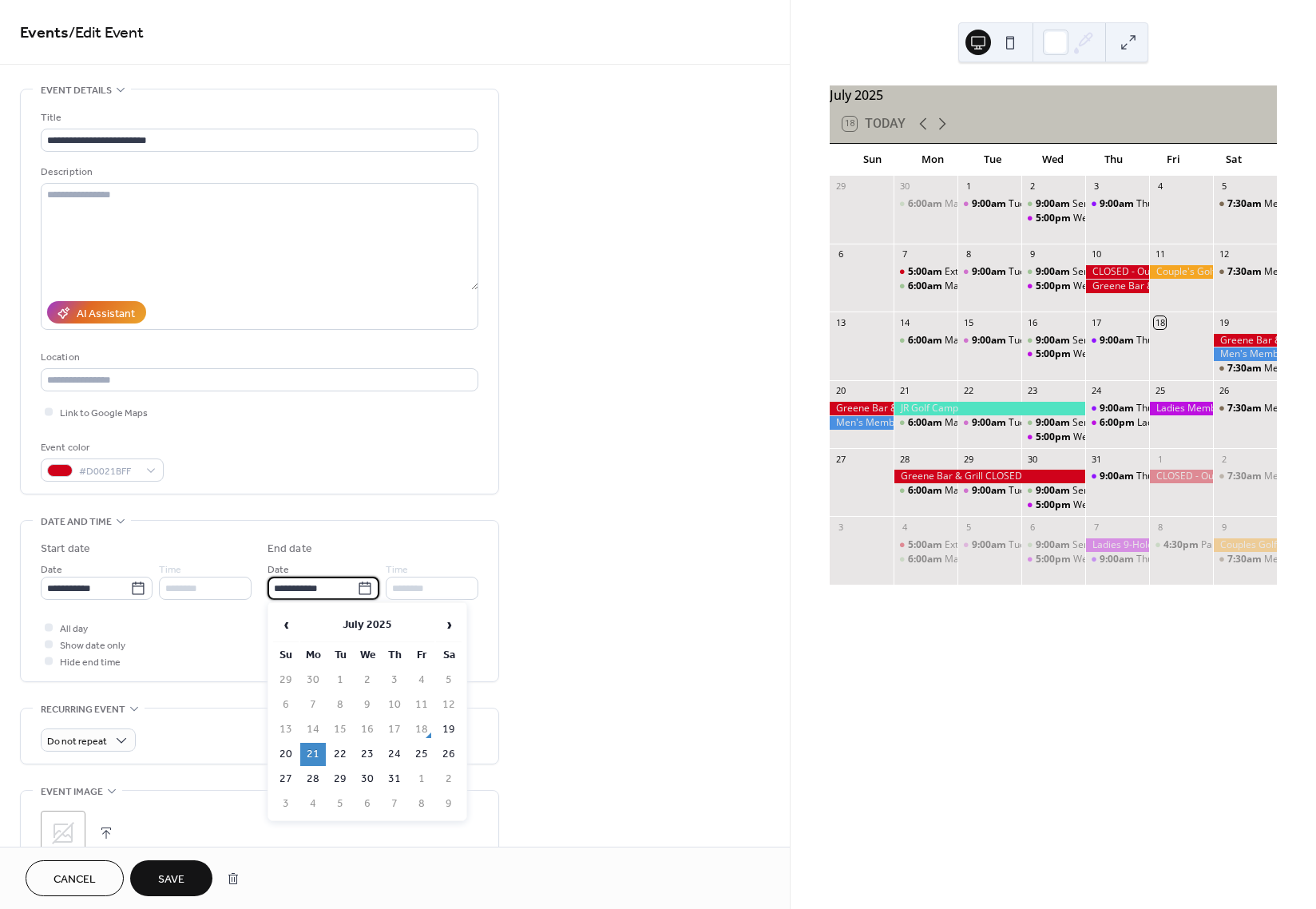 click on "**********" at bounding box center [312, 588] 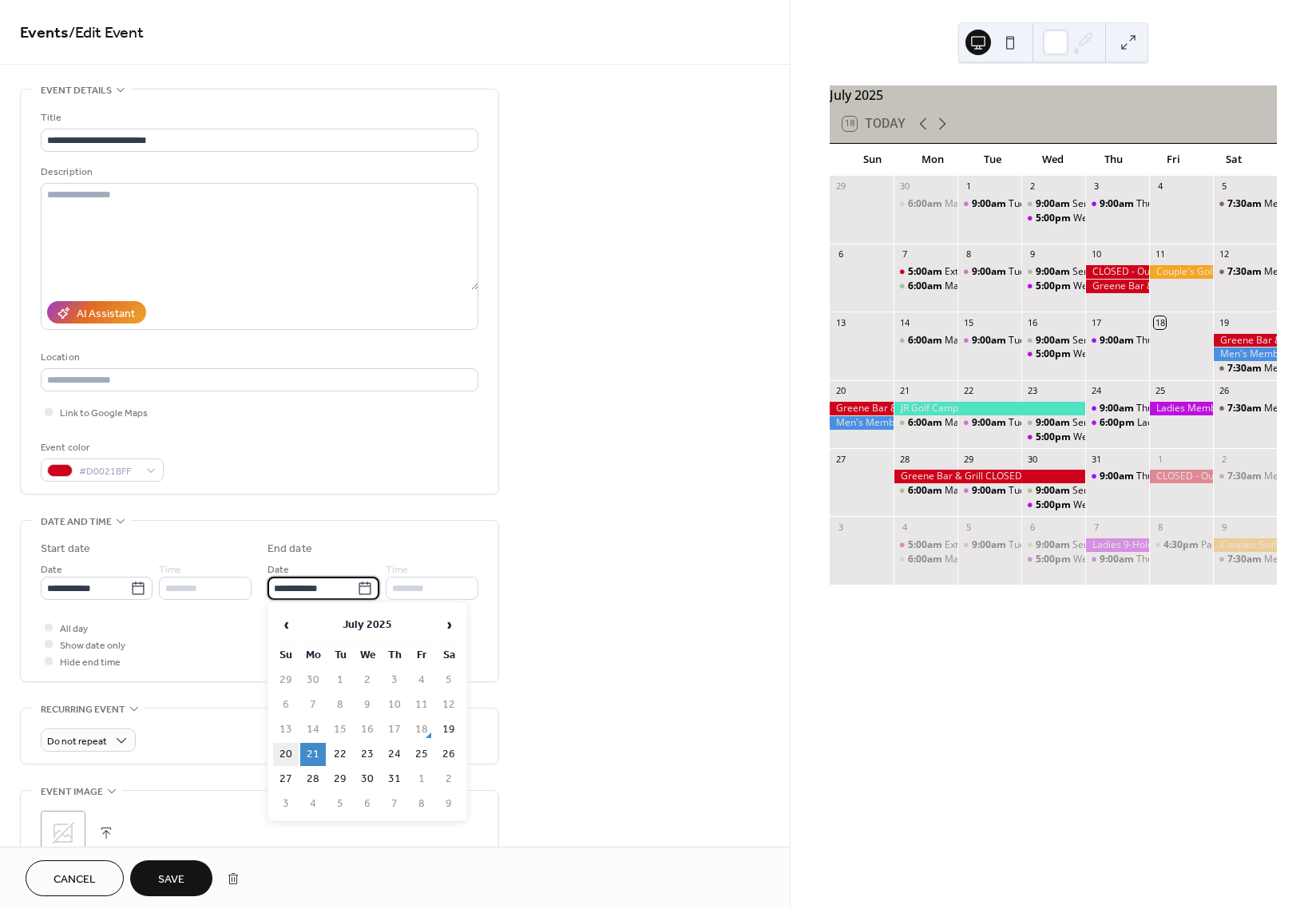 click on "20" at bounding box center (286, 754) 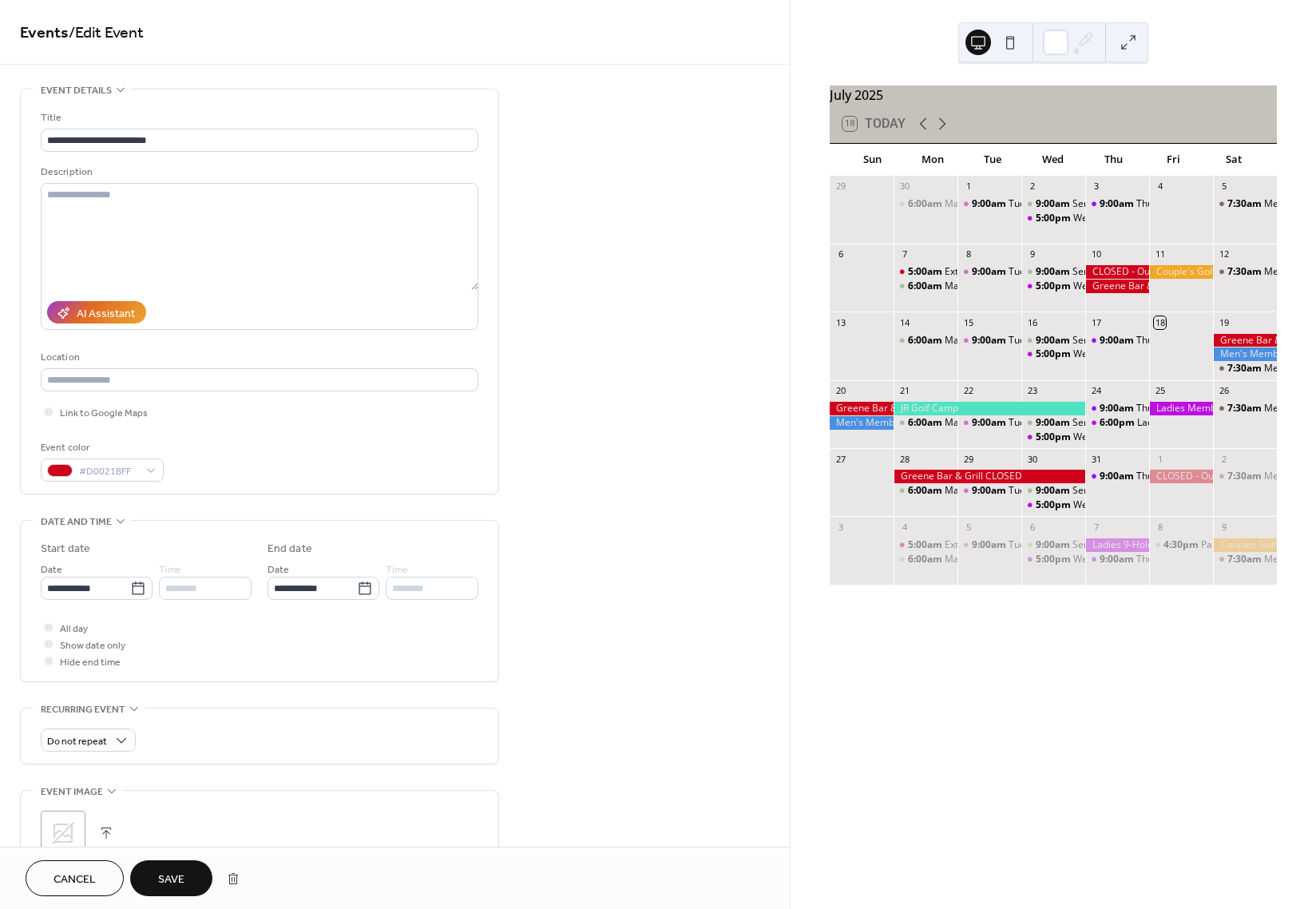 click on "Save" at bounding box center [171, 879] 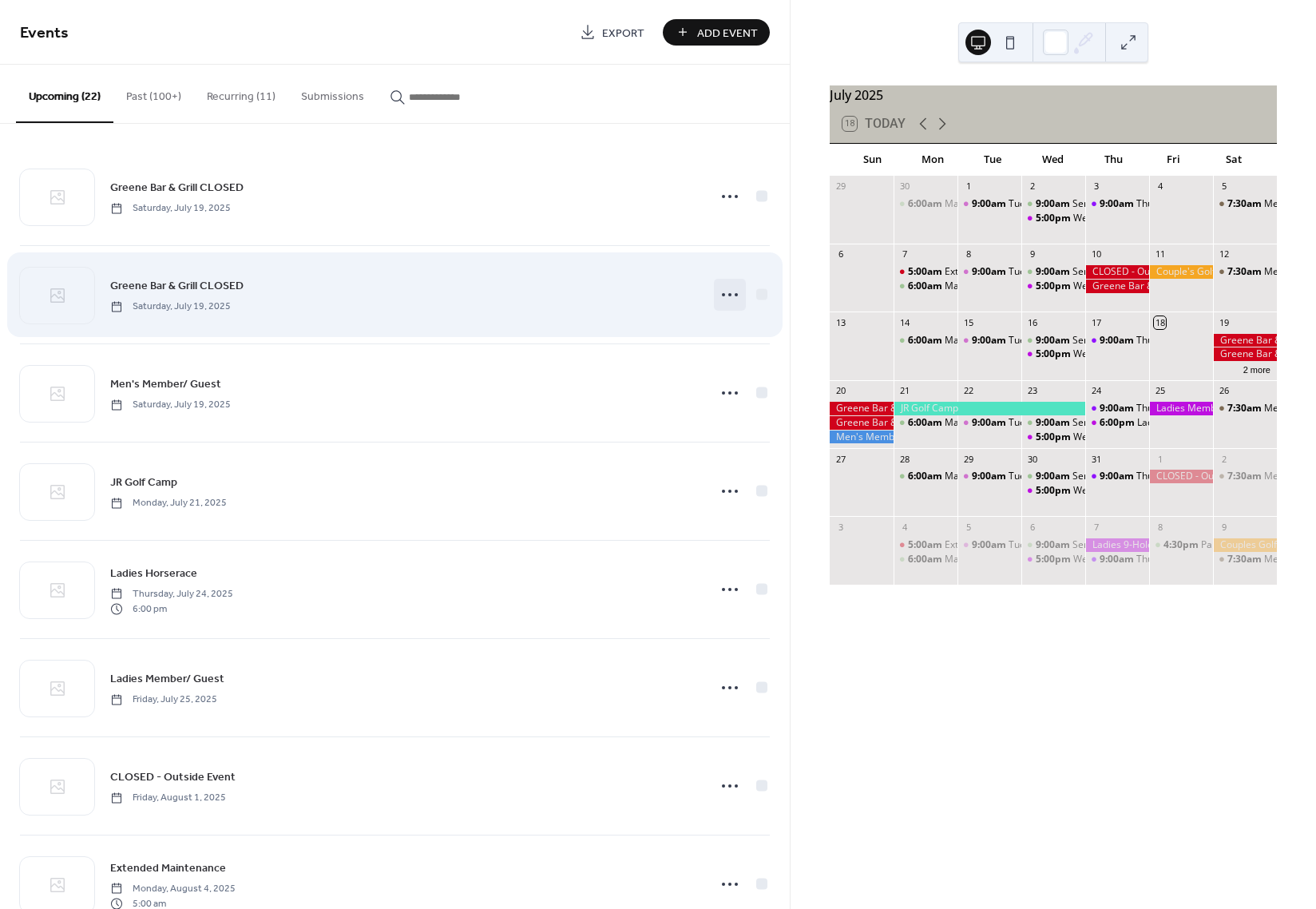 click 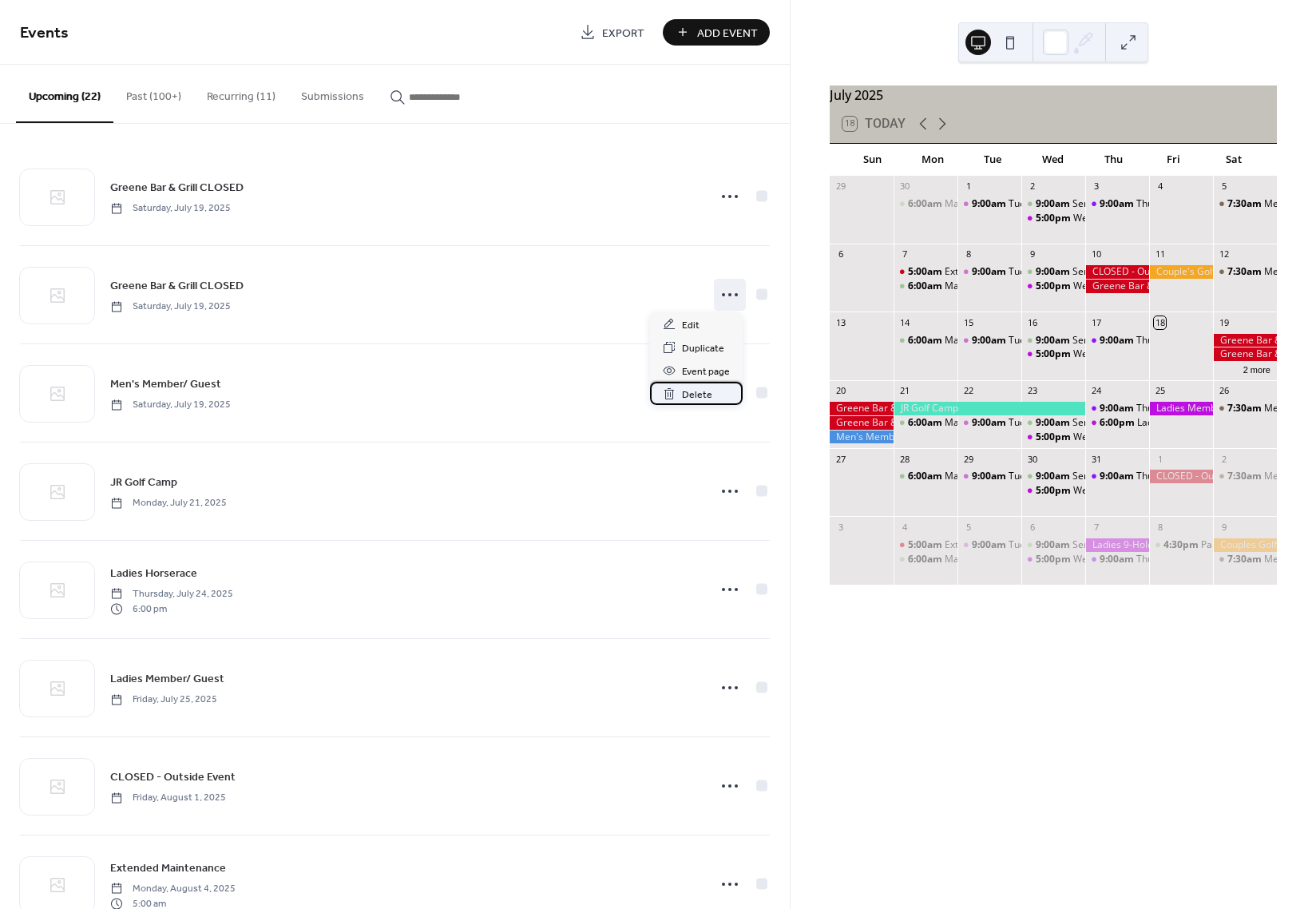 click on "Delete" at bounding box center [696, 393] 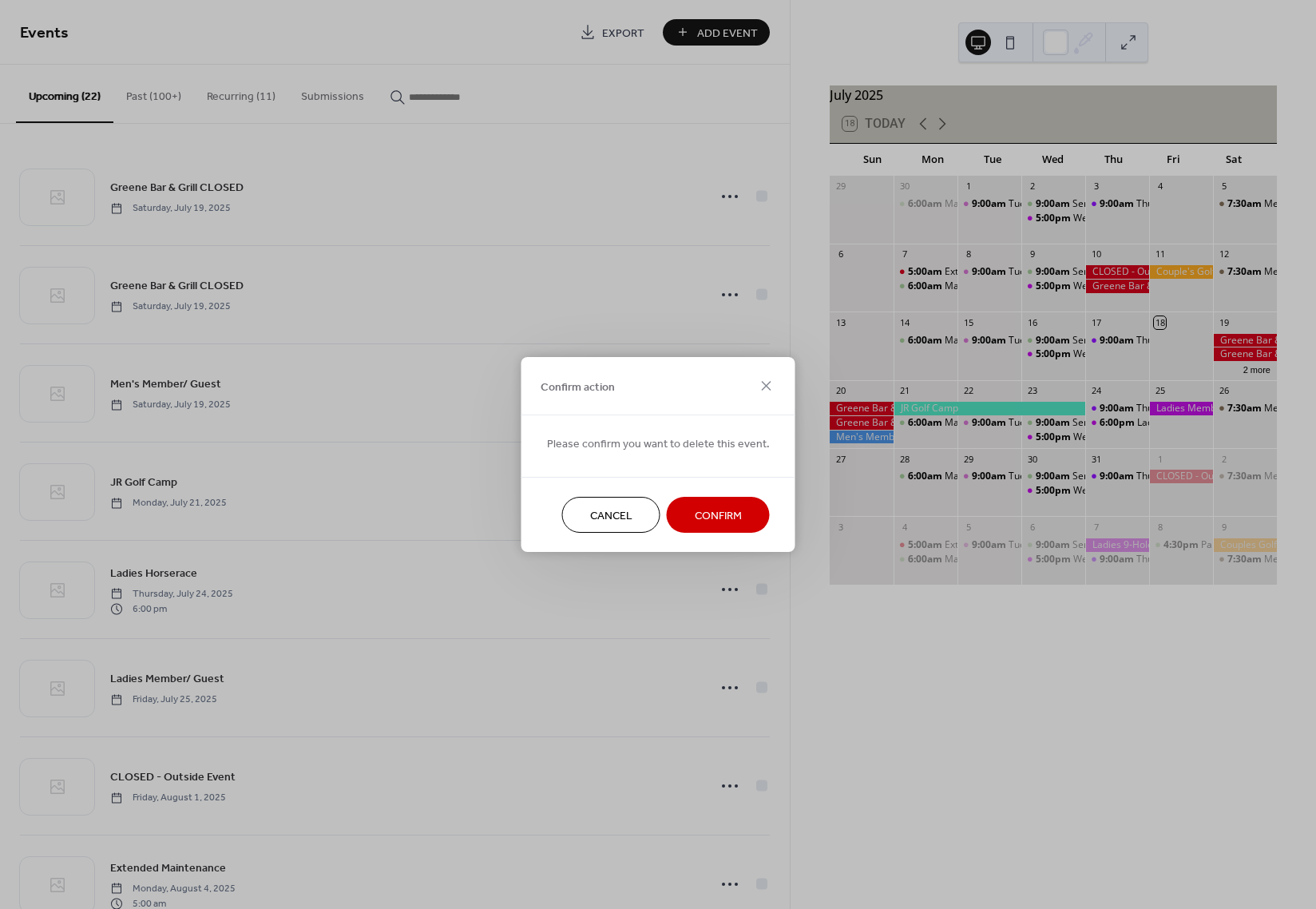 click on "Confirm" at bounding box center [718, 516] 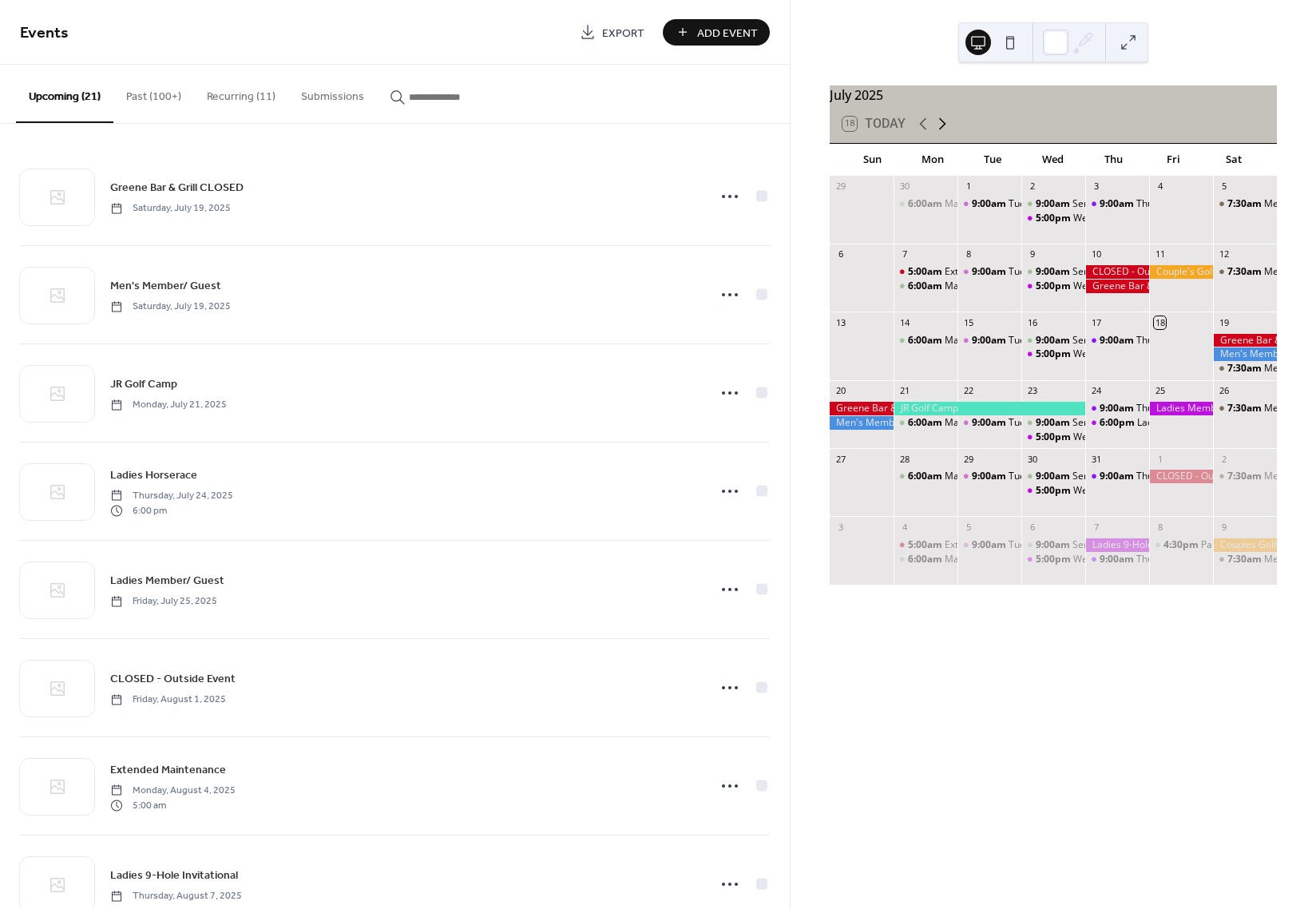 click 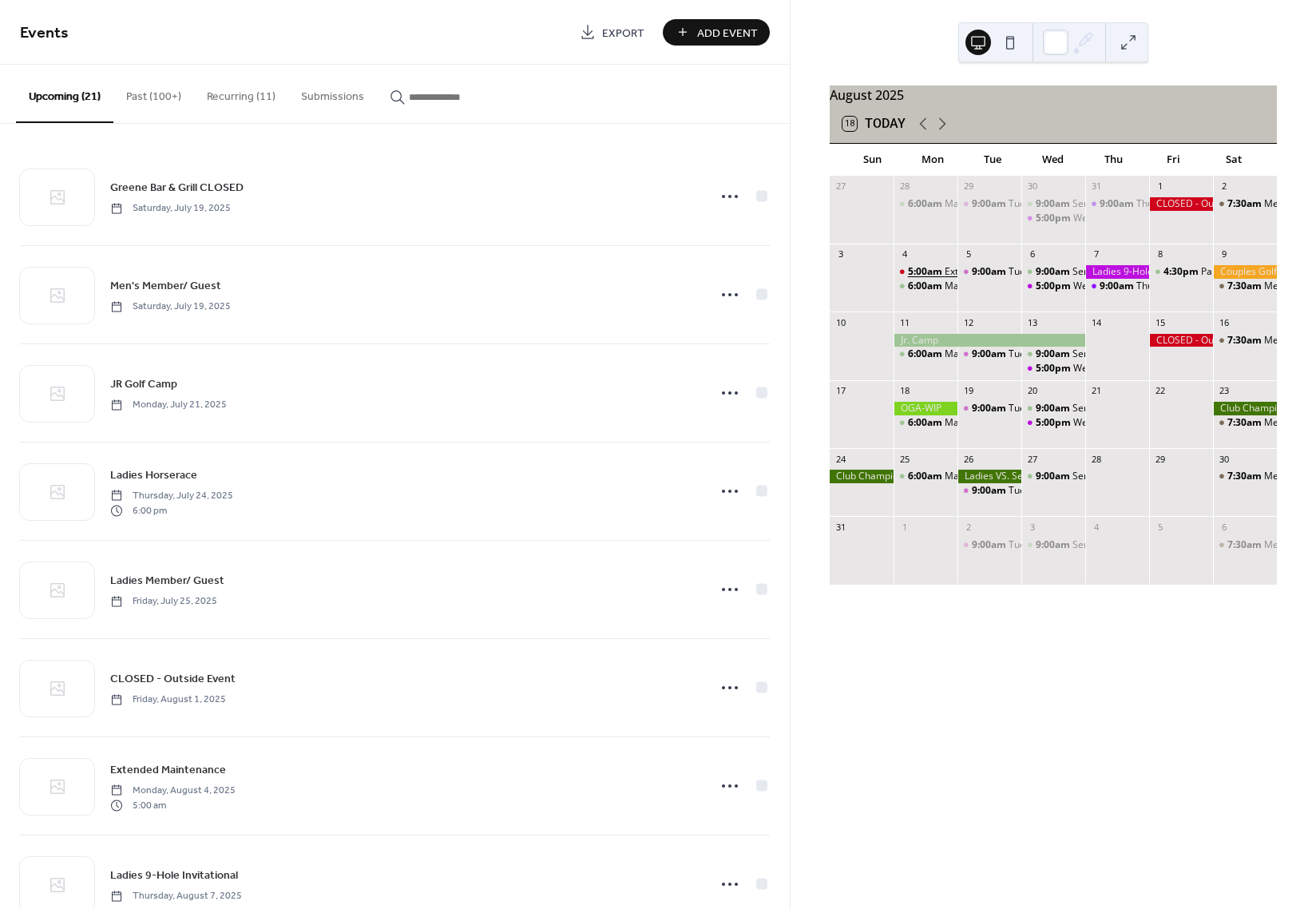 click on "5:00am" at bounding box center [926, 272] 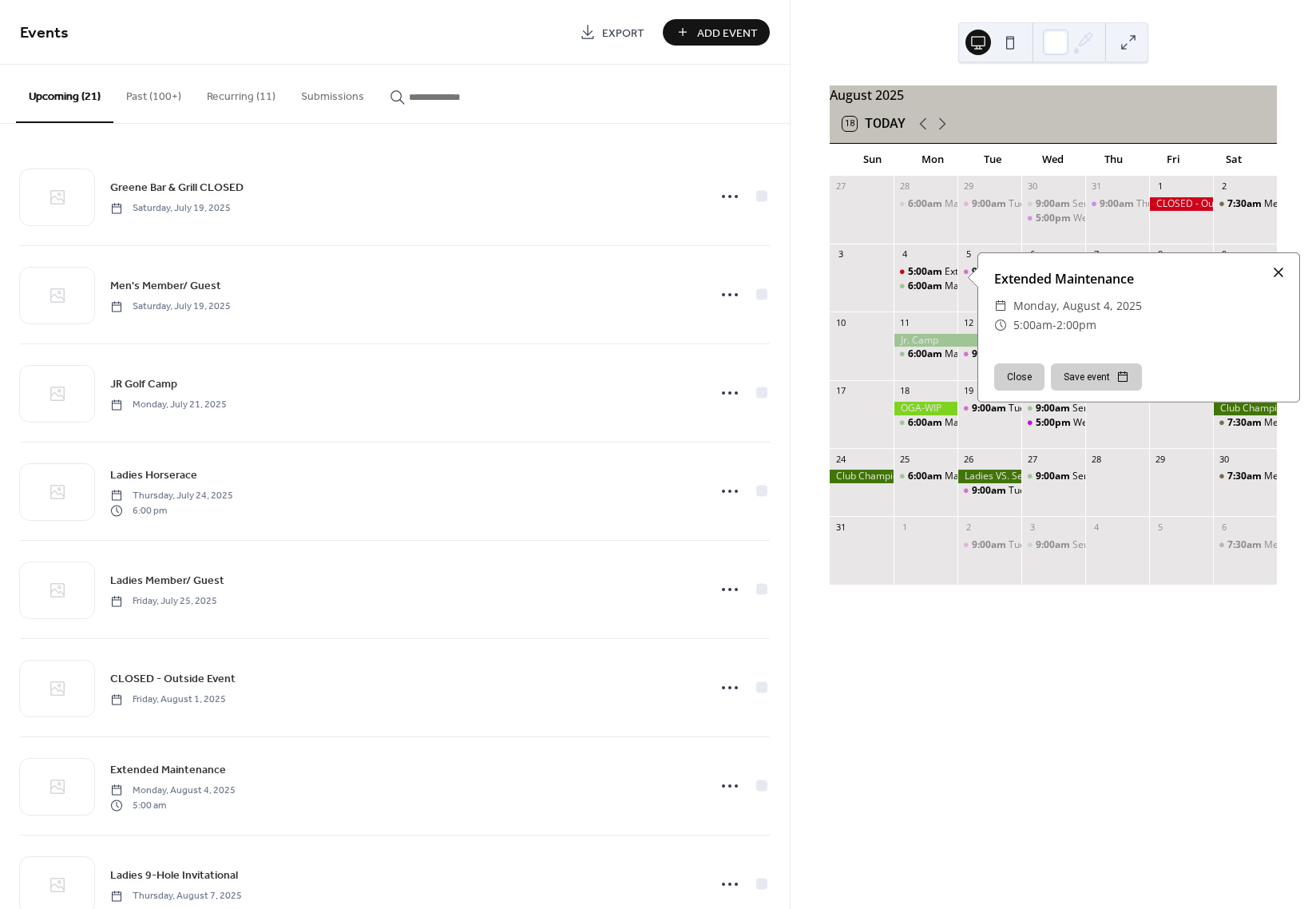 click at bounding box center [1278, 272] 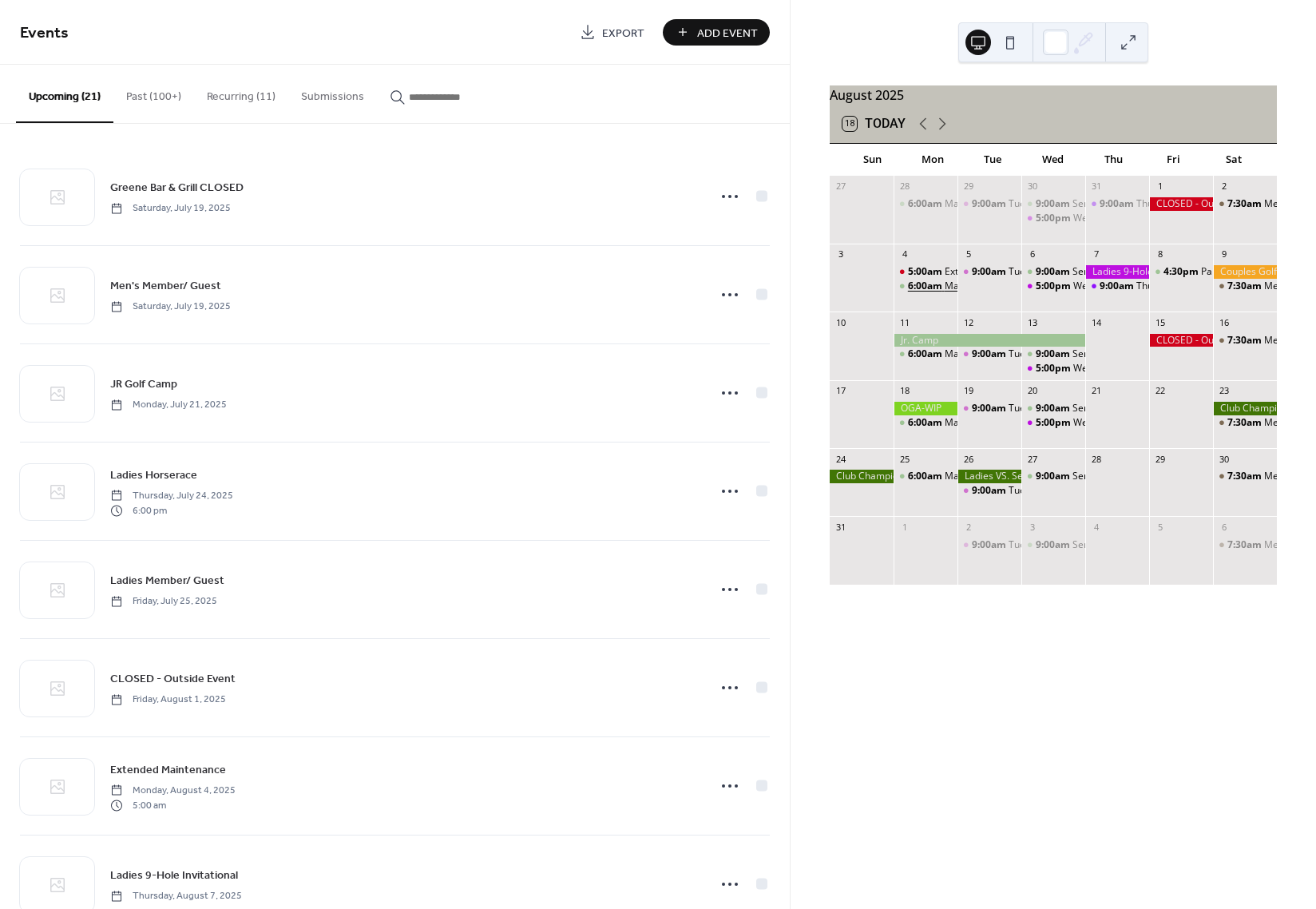 click on "6:00am" at bounding box center [926, 286] 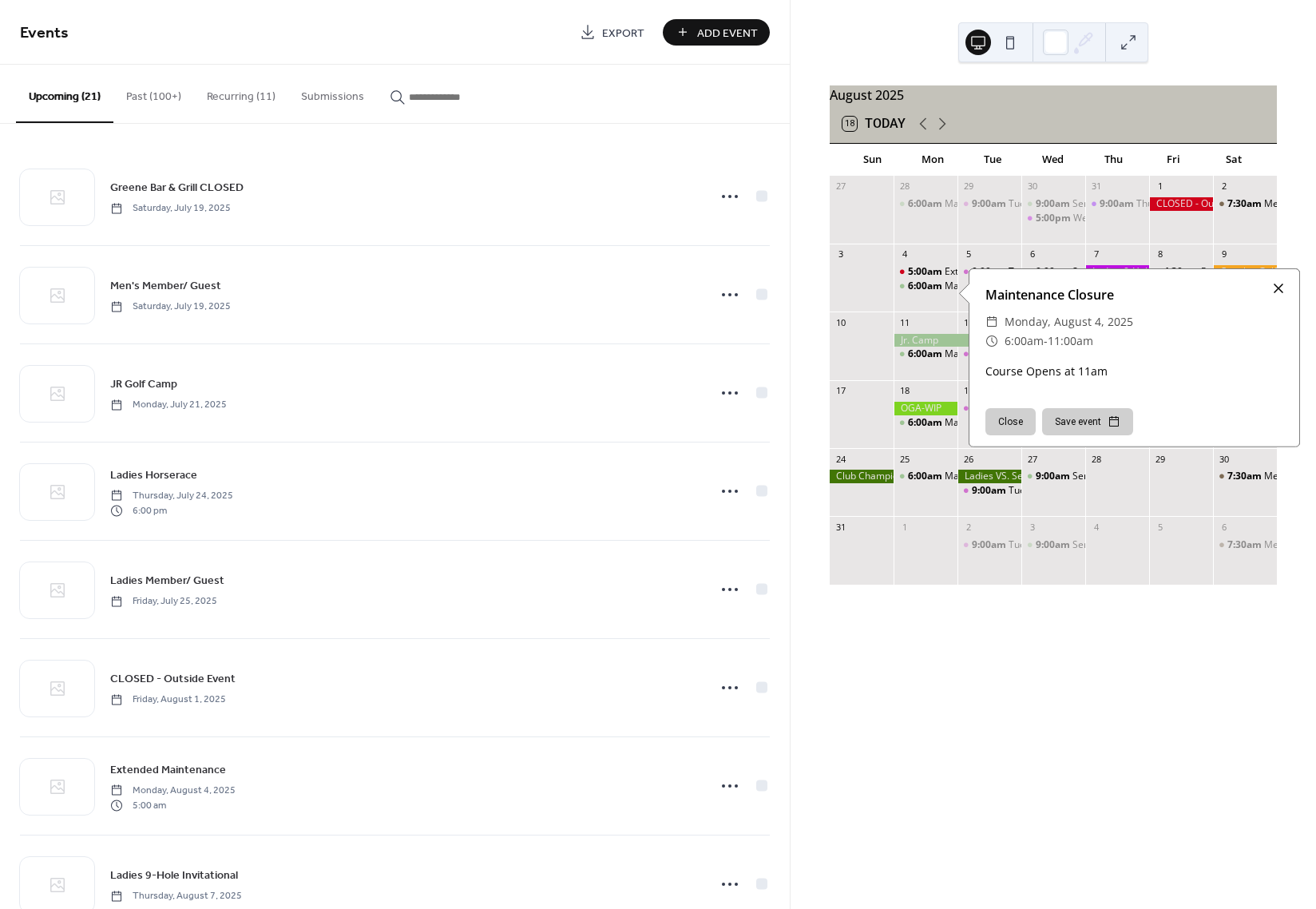 click at bounding box center [1278, 288] 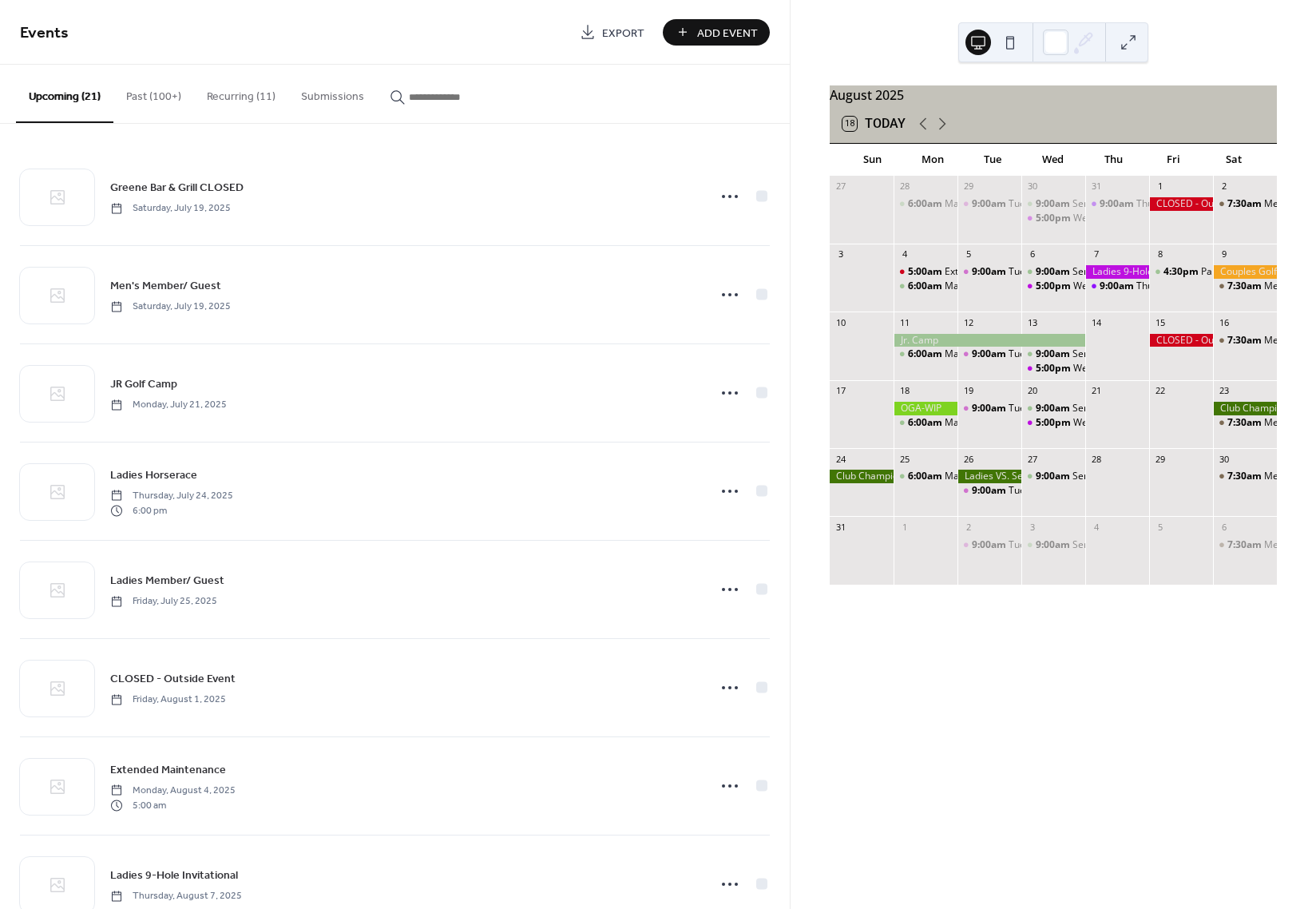 click at bounding box center [1117, 272] 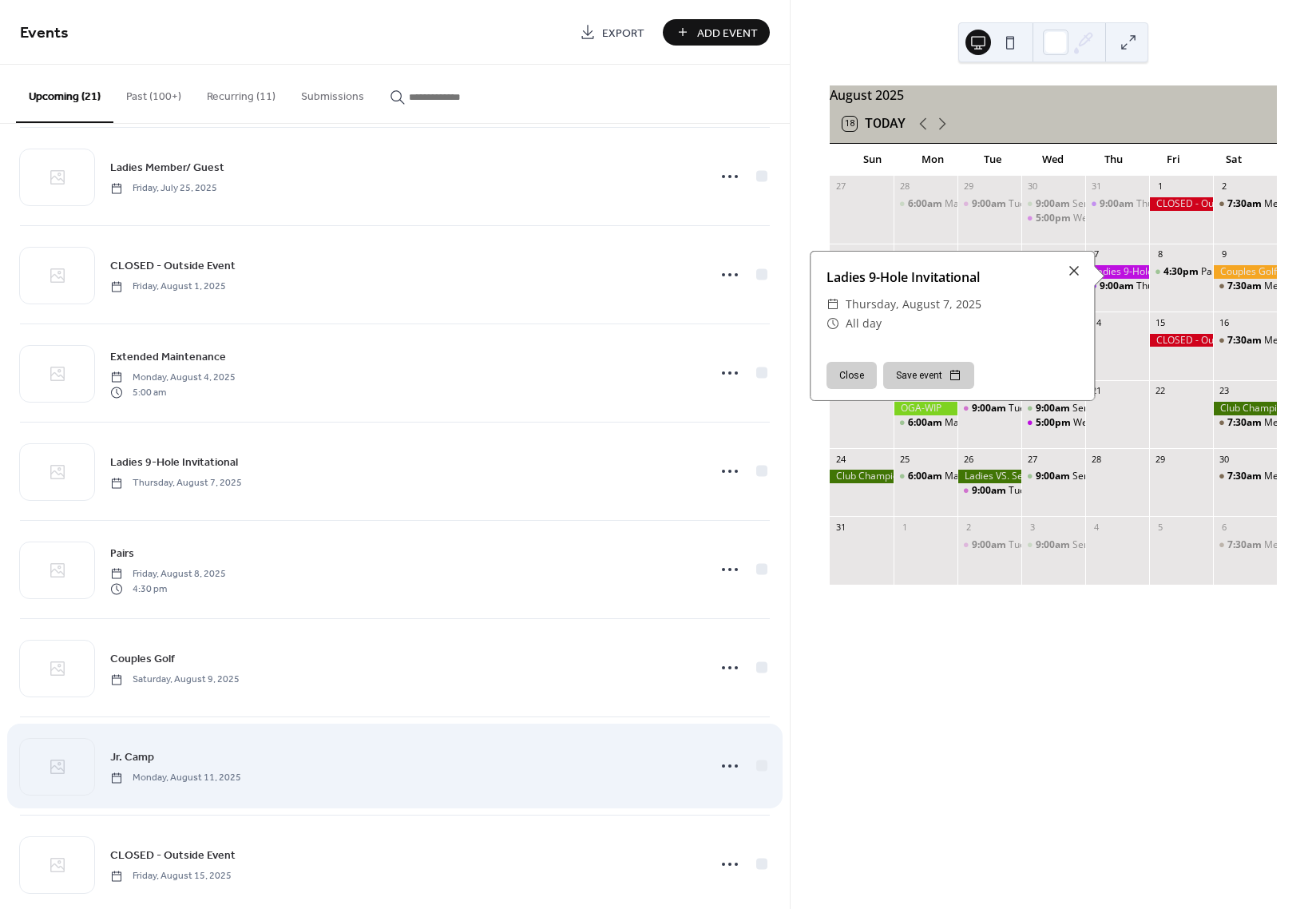 scroll, scrollTop: 510, scrollLeft: 0, axis: vertical 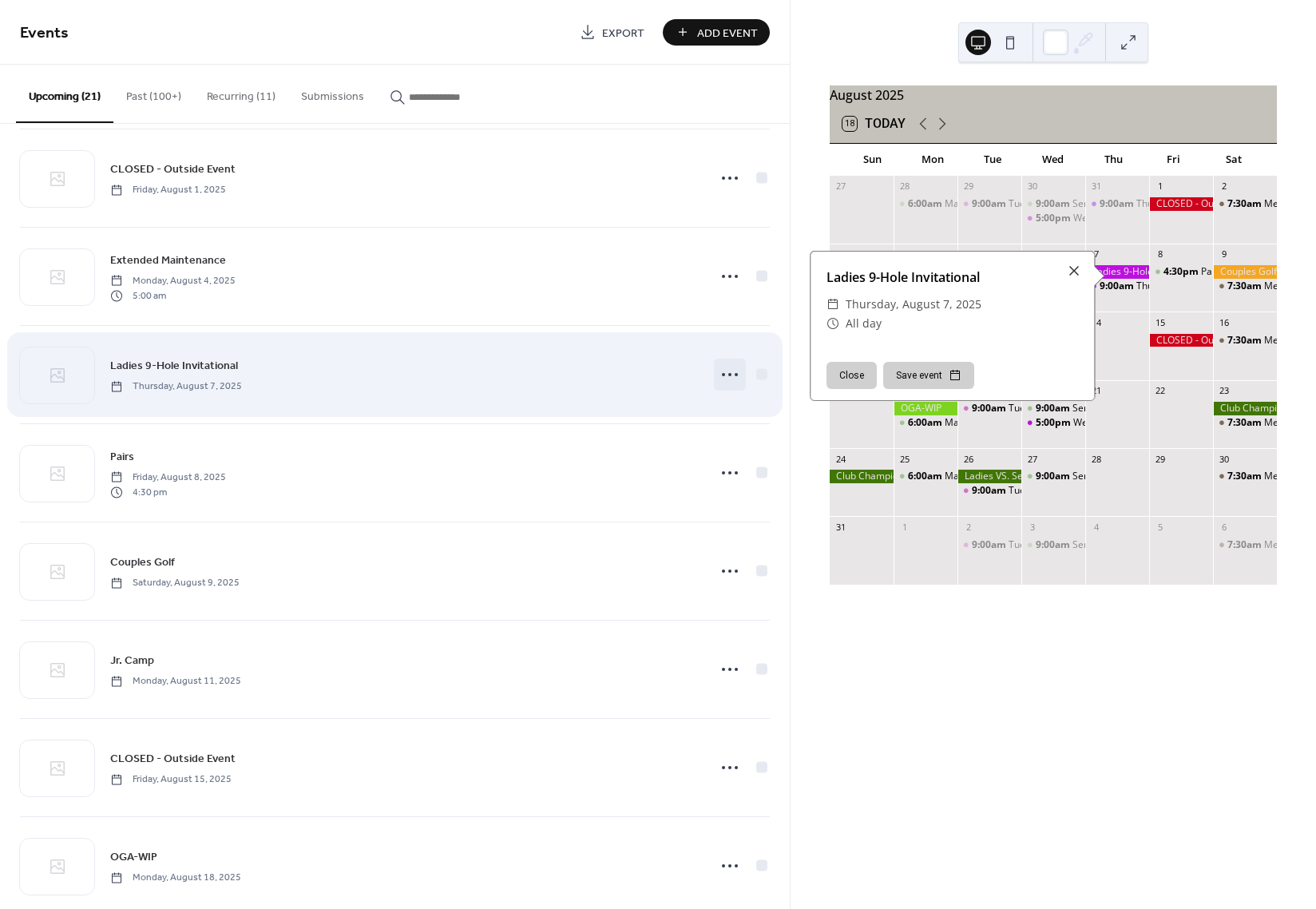 click 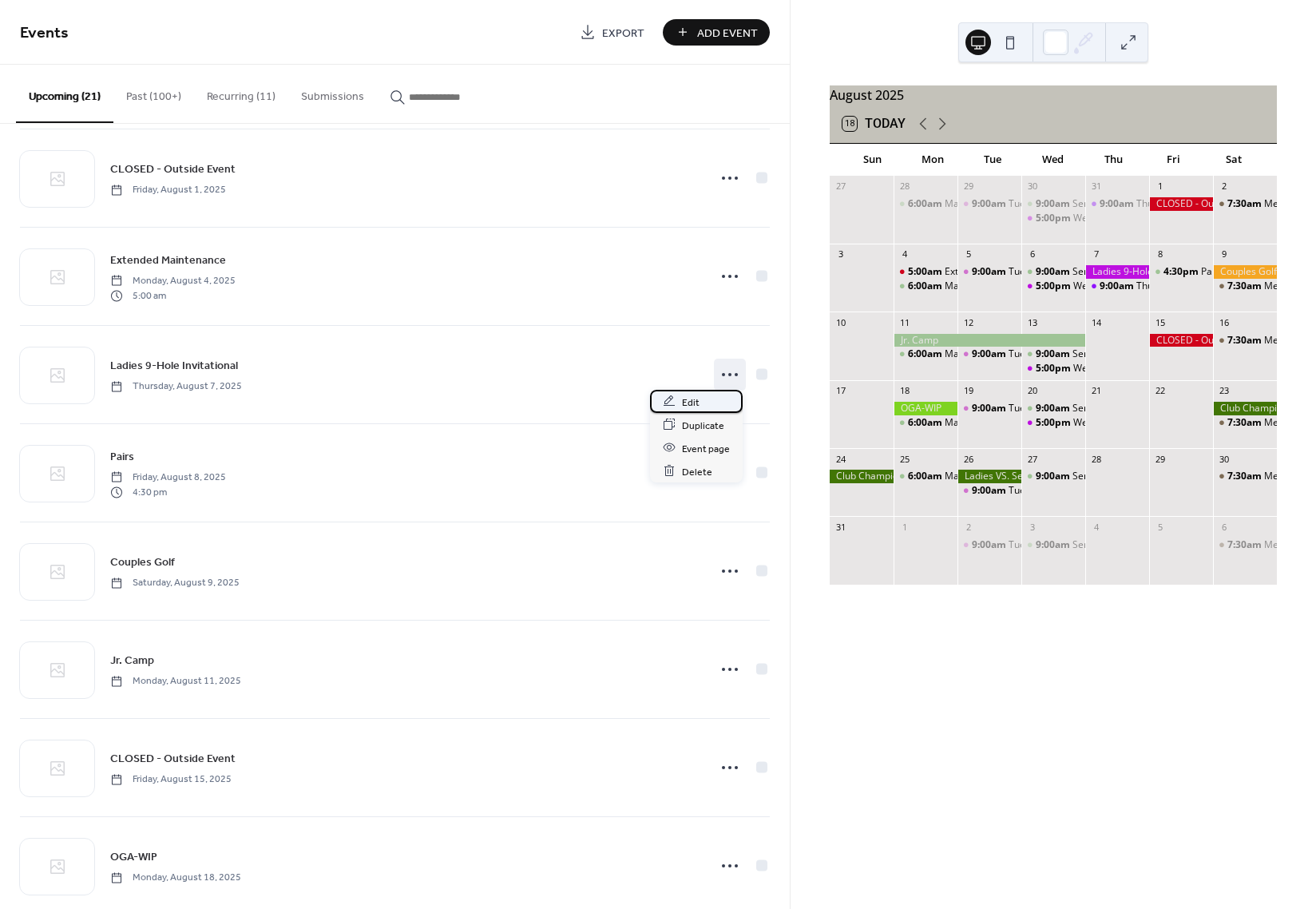 click on "Edit" at bounding box center [691, 402] 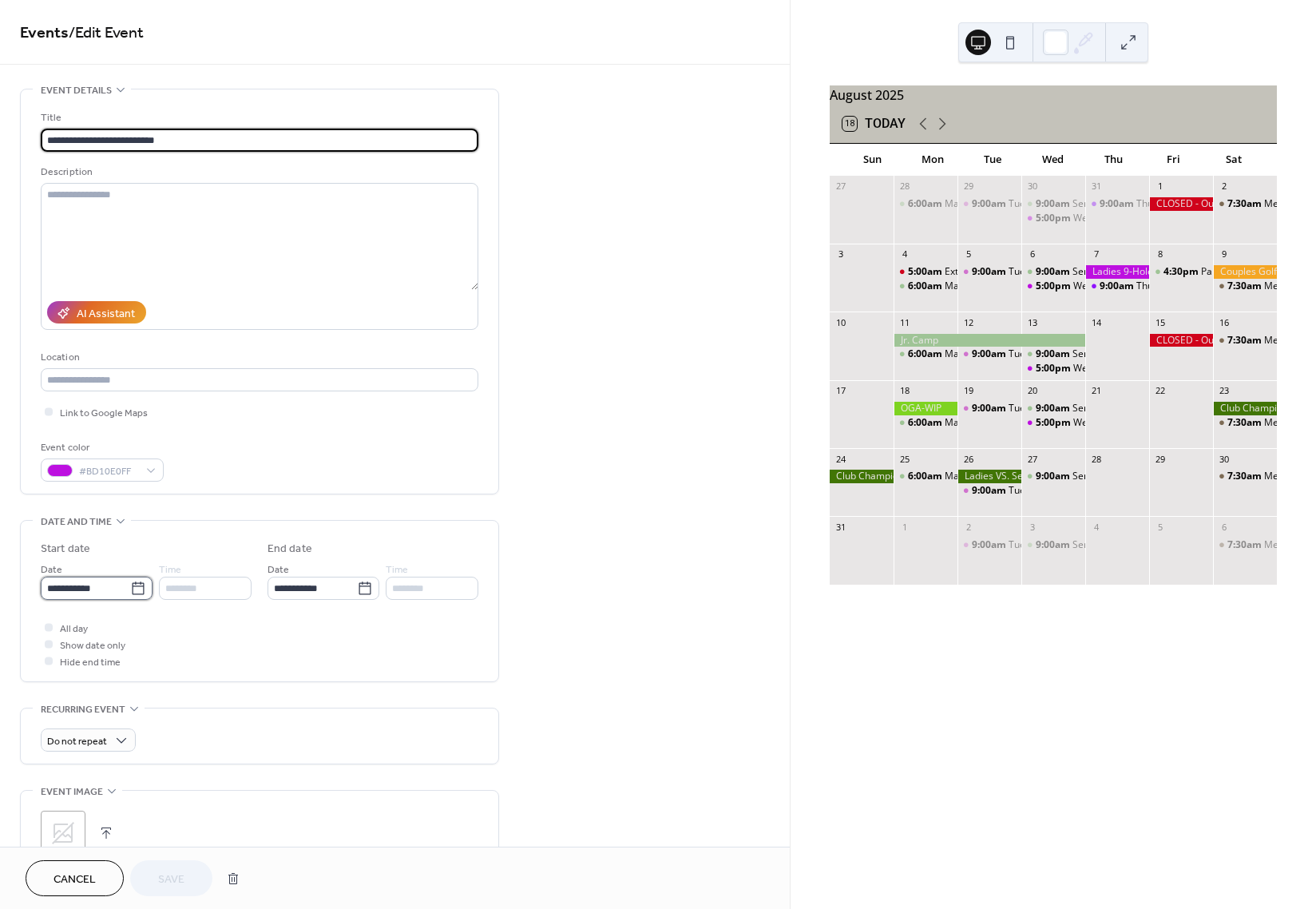 click on "**********" at bounding box center [85, 588] 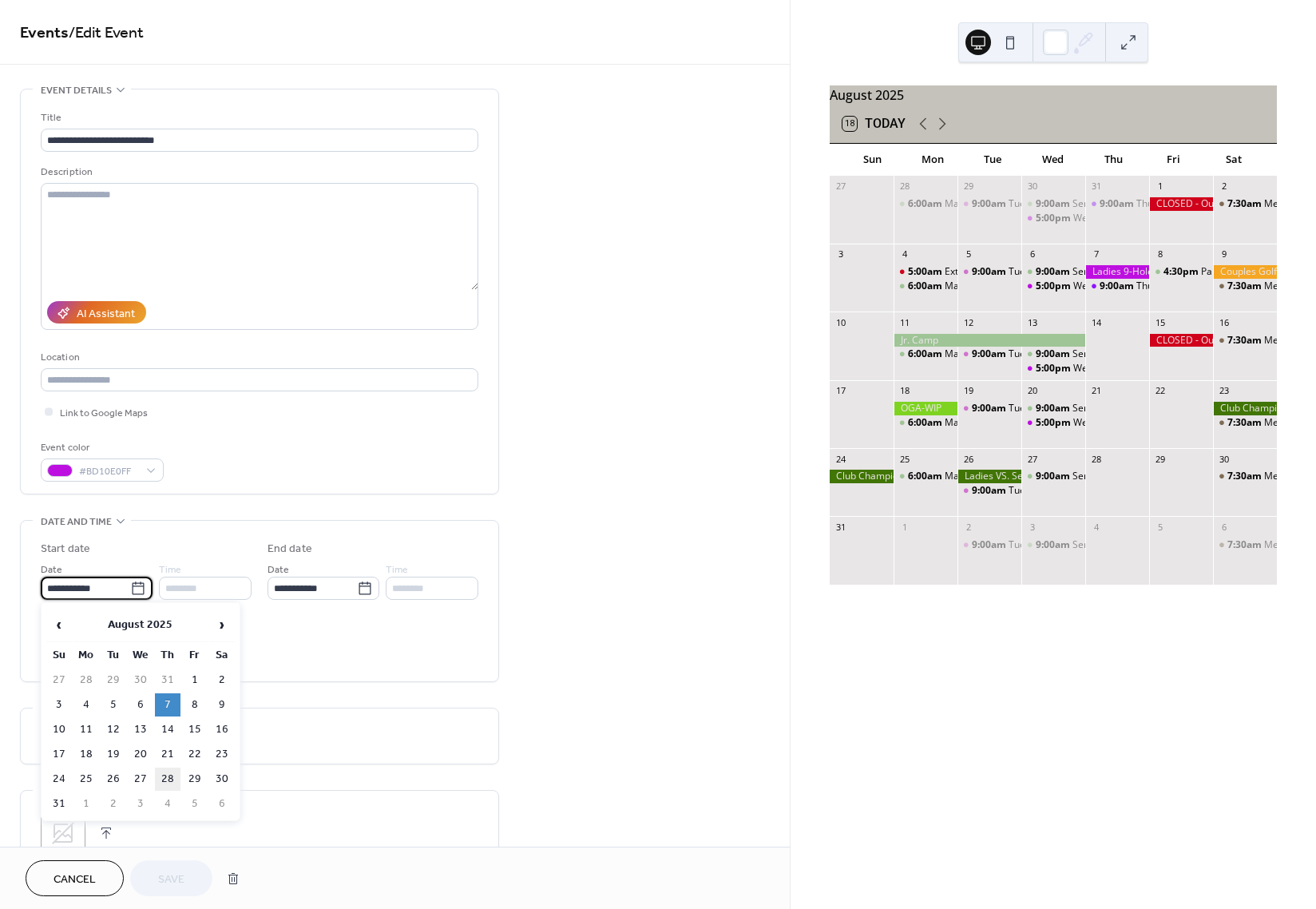 click on "28" at bounding box center (168, 779) 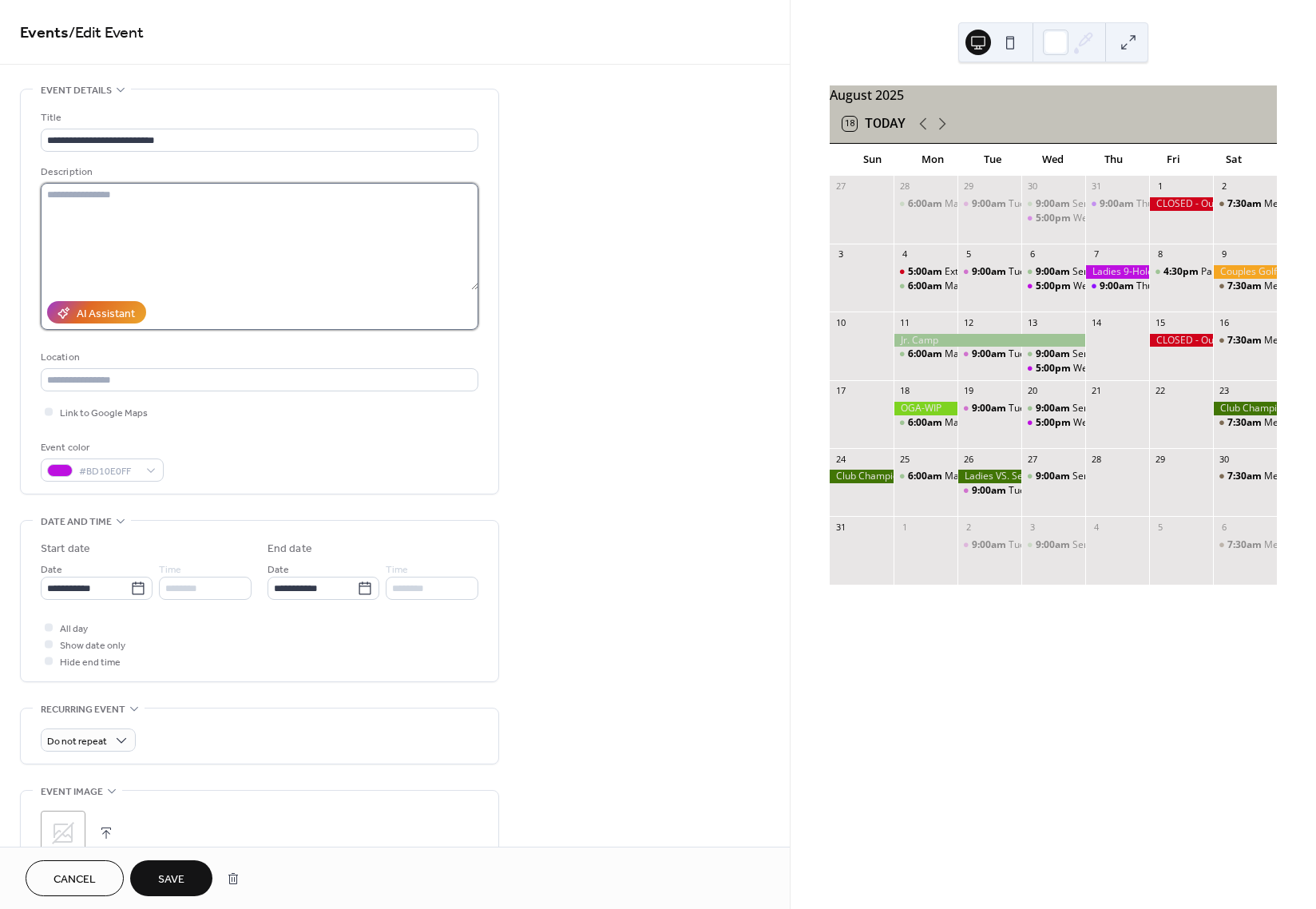 click at bounding box center [260, 236] 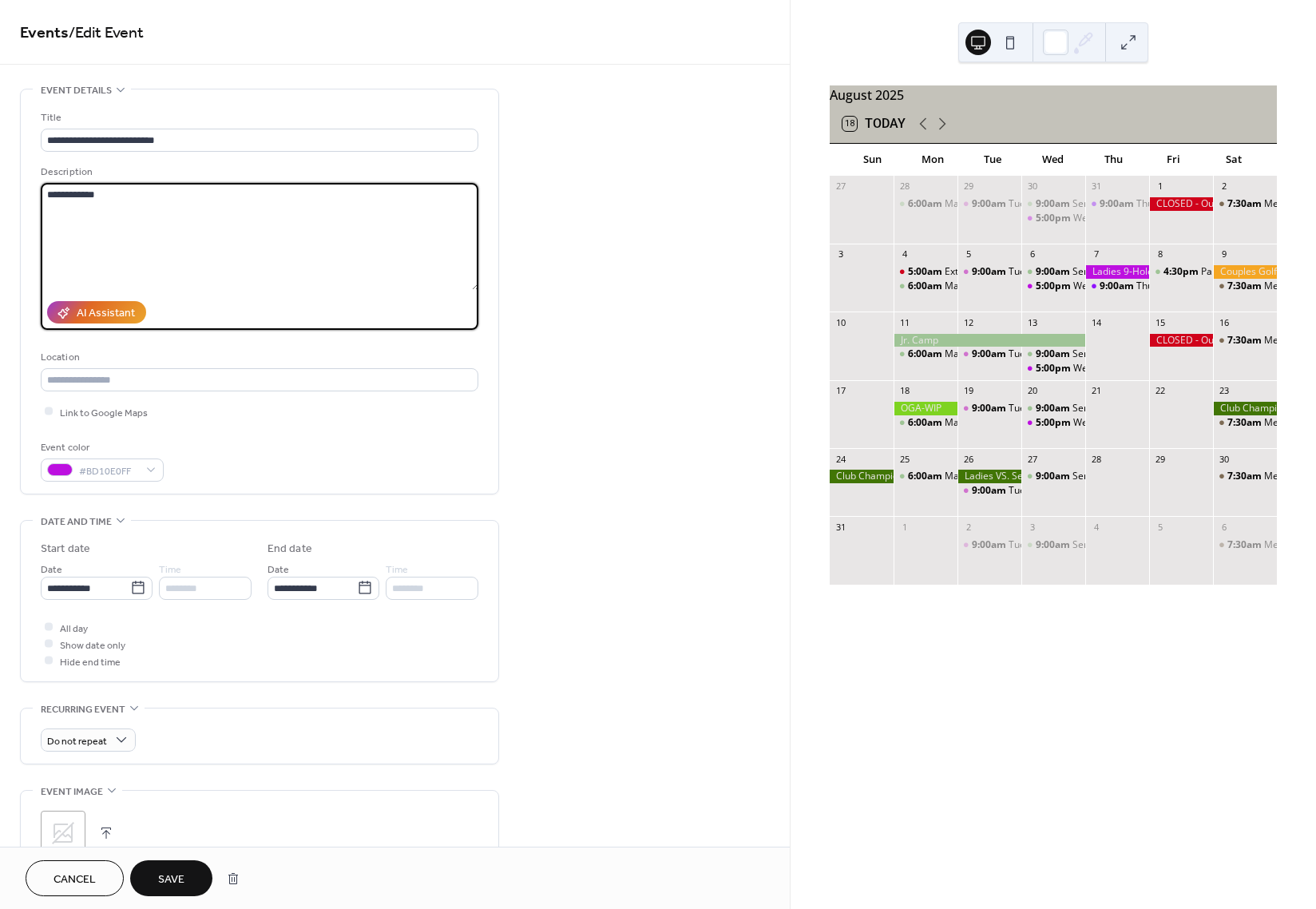 type on "**********" 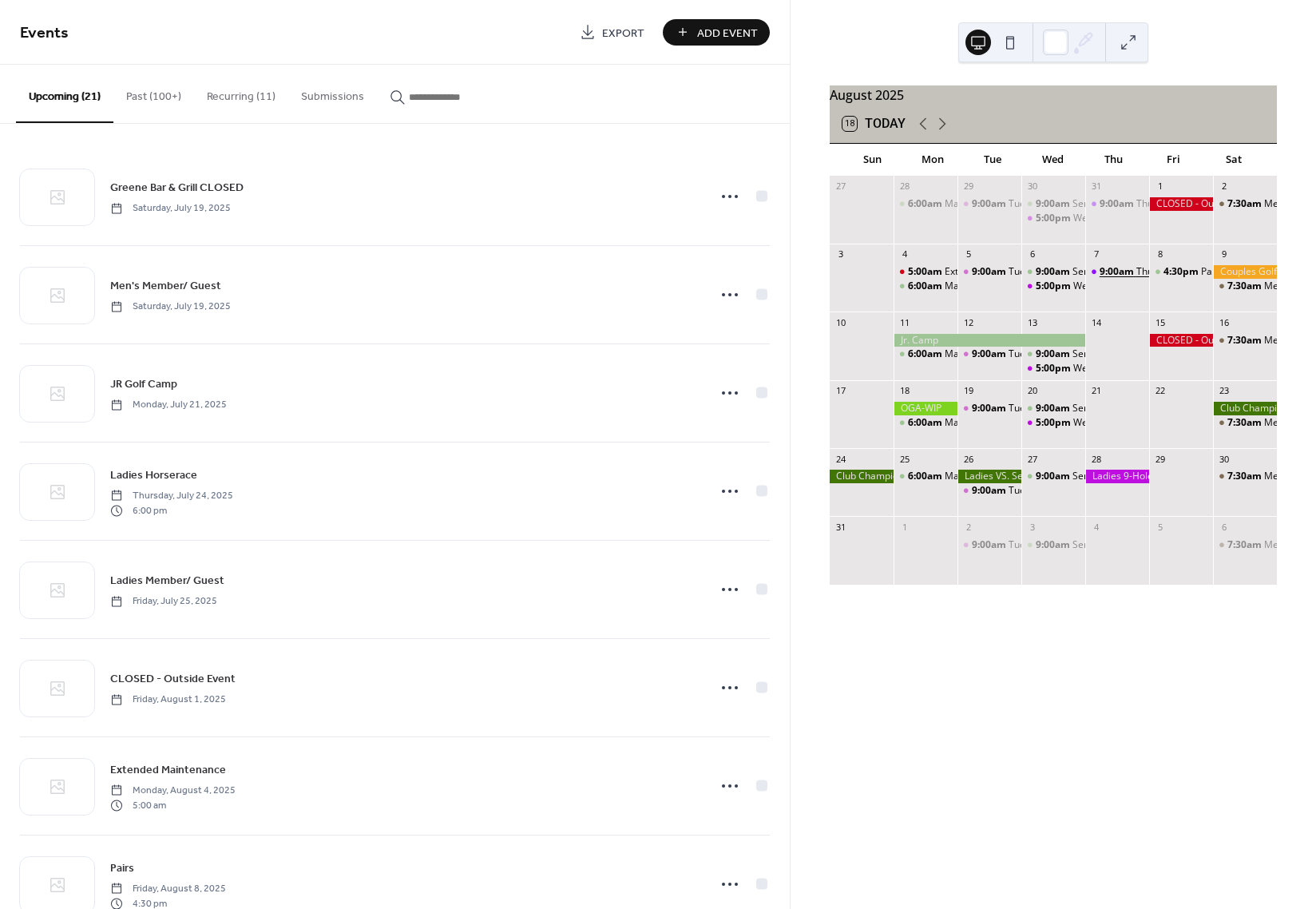 click on "9:00am" at bounding box center [1118, 272] 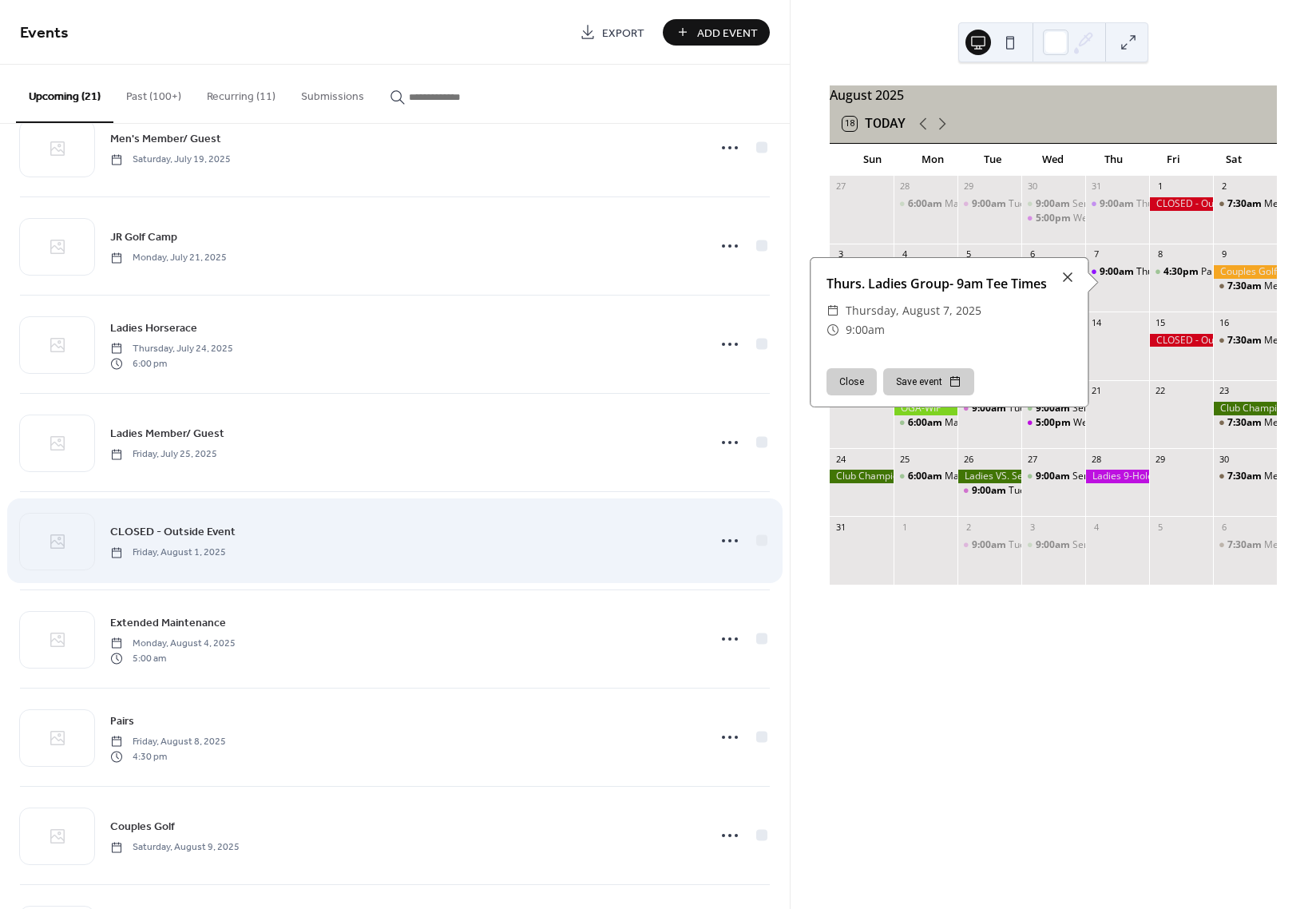 scroll, scrollTop: 0, scrollLeft: 0, axis: both 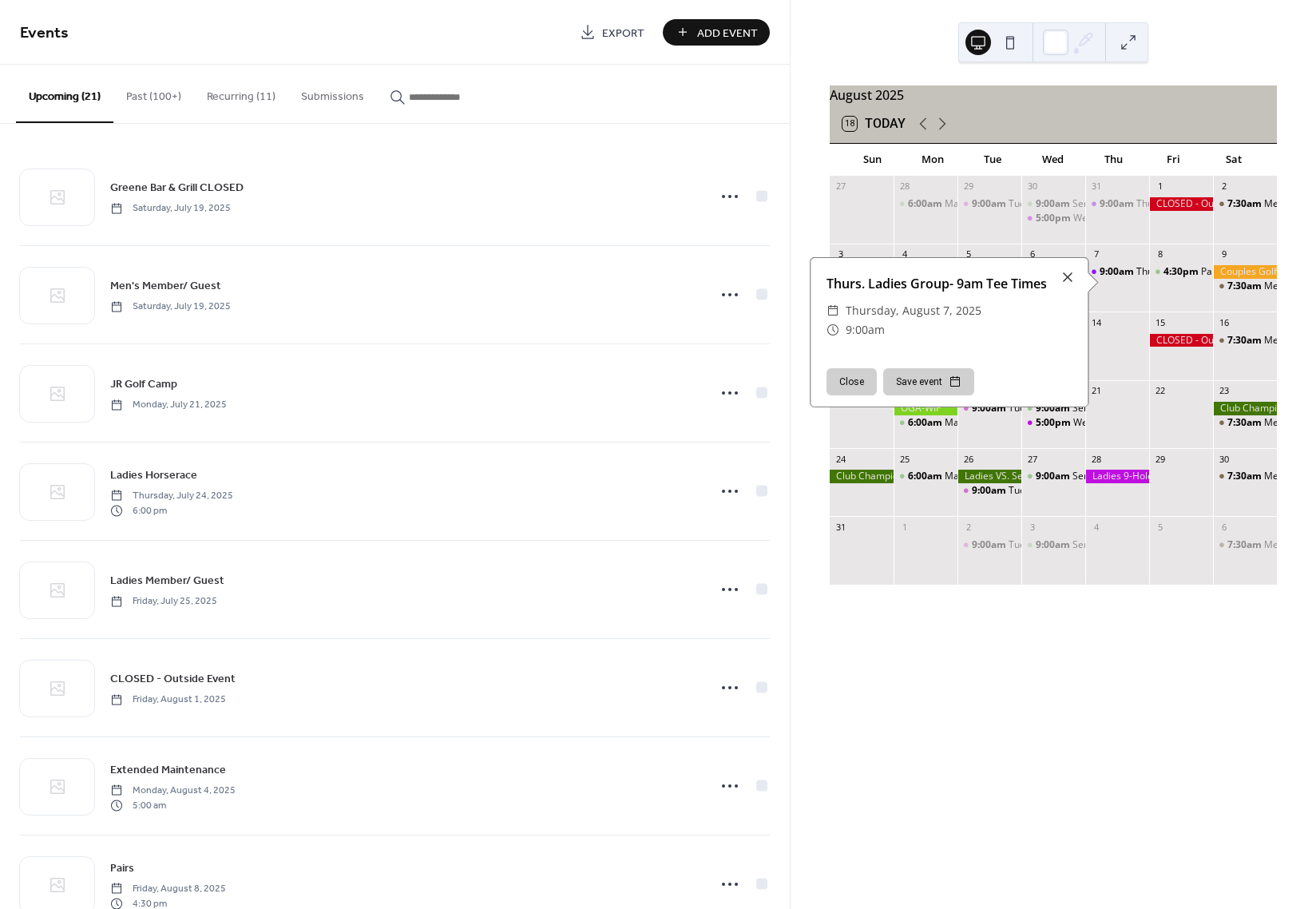 click on "Recurring (11)" at bounding box center [241, 93] 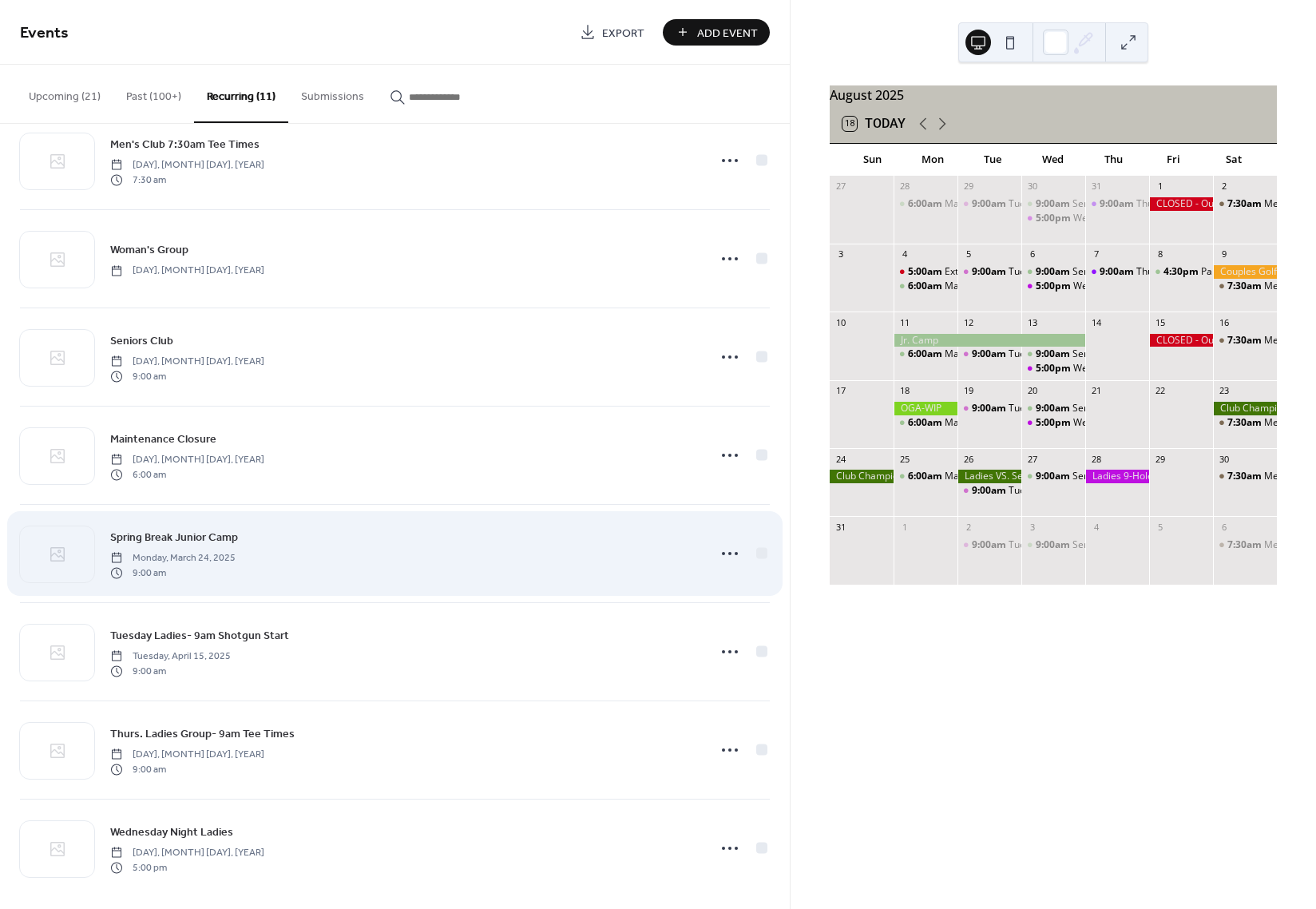 scroll, scrollTop: 338, scrollLeft: 0, axis: vertical 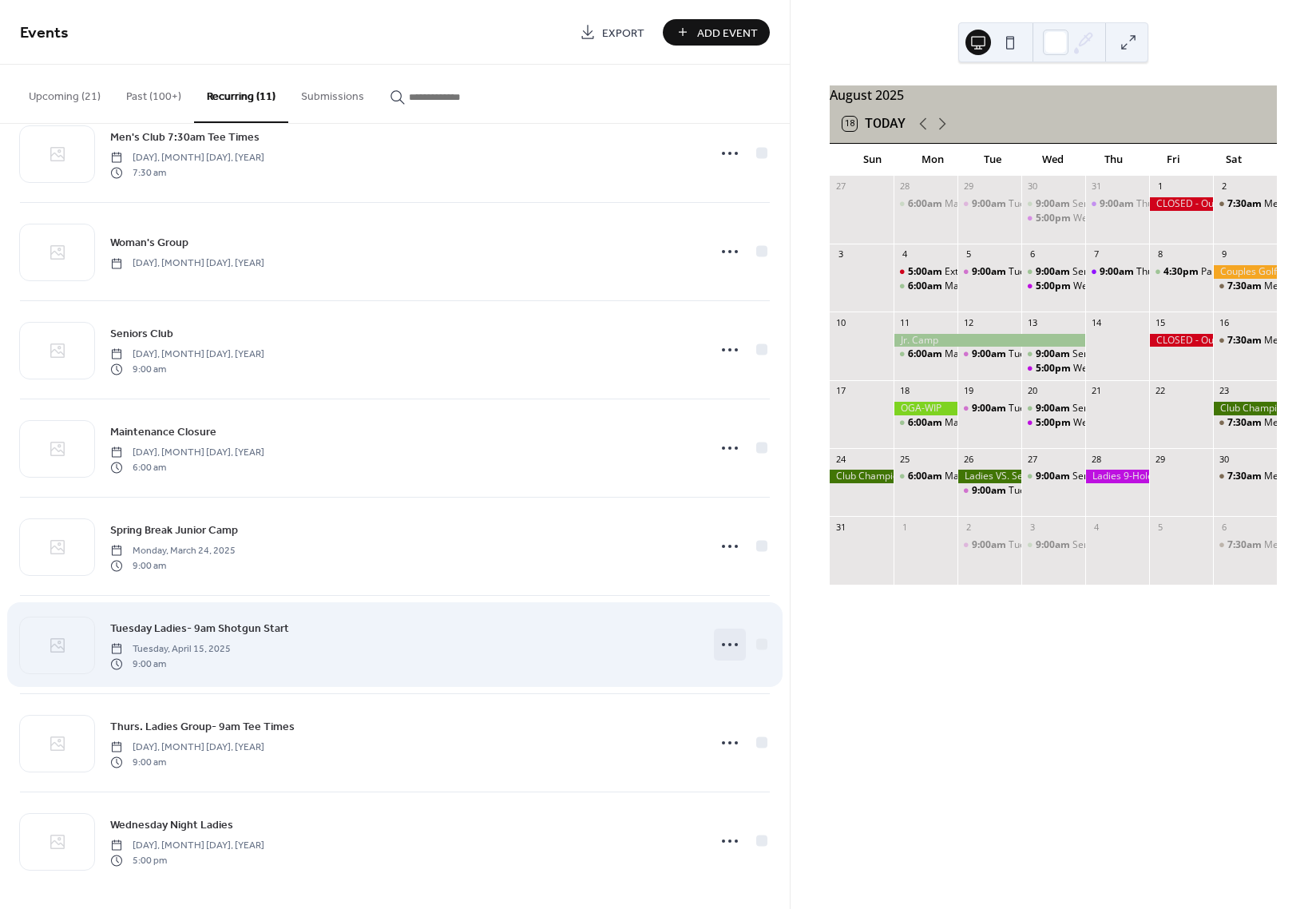 click 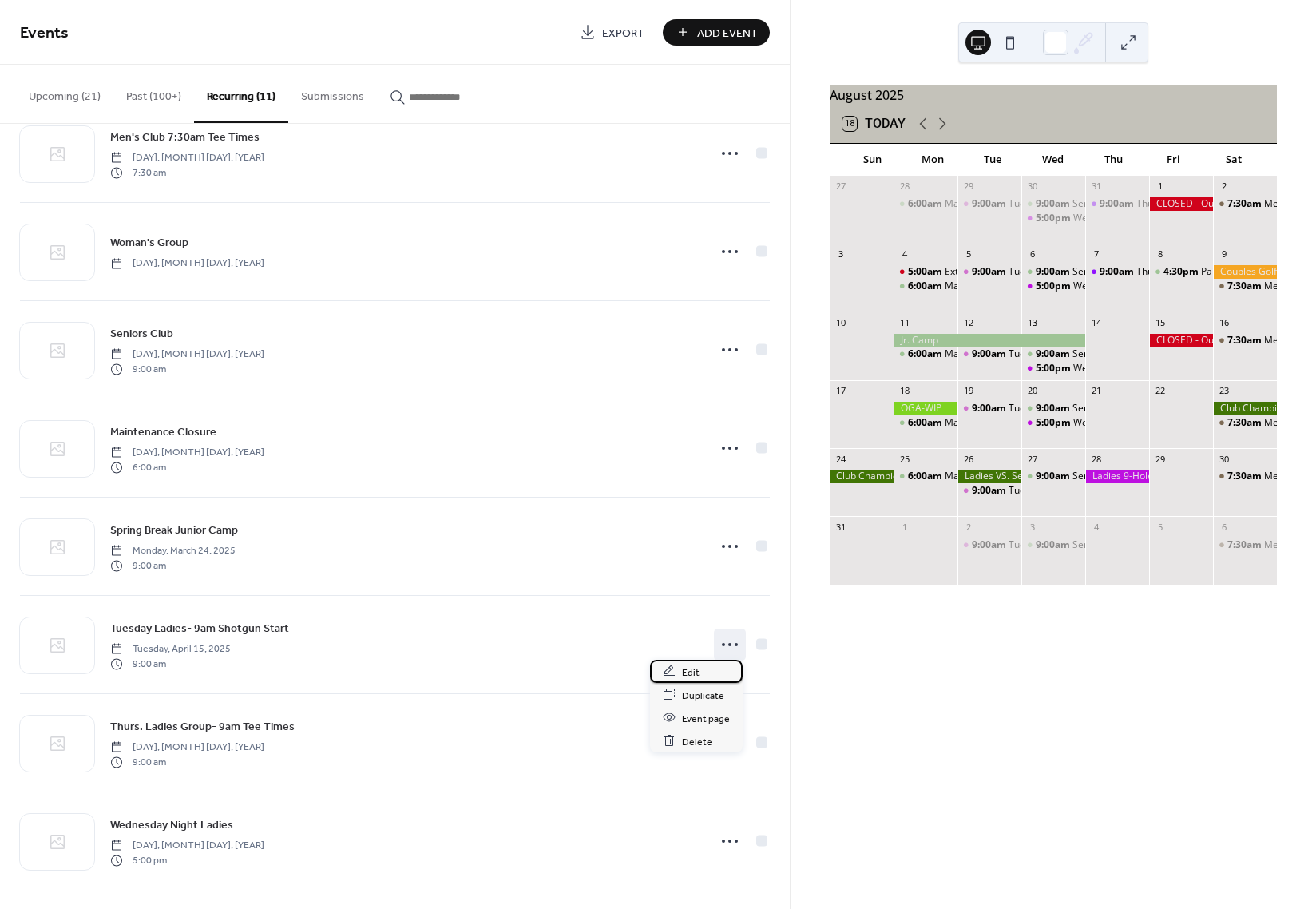 click on "Edit" at bounding box center (696, 671) 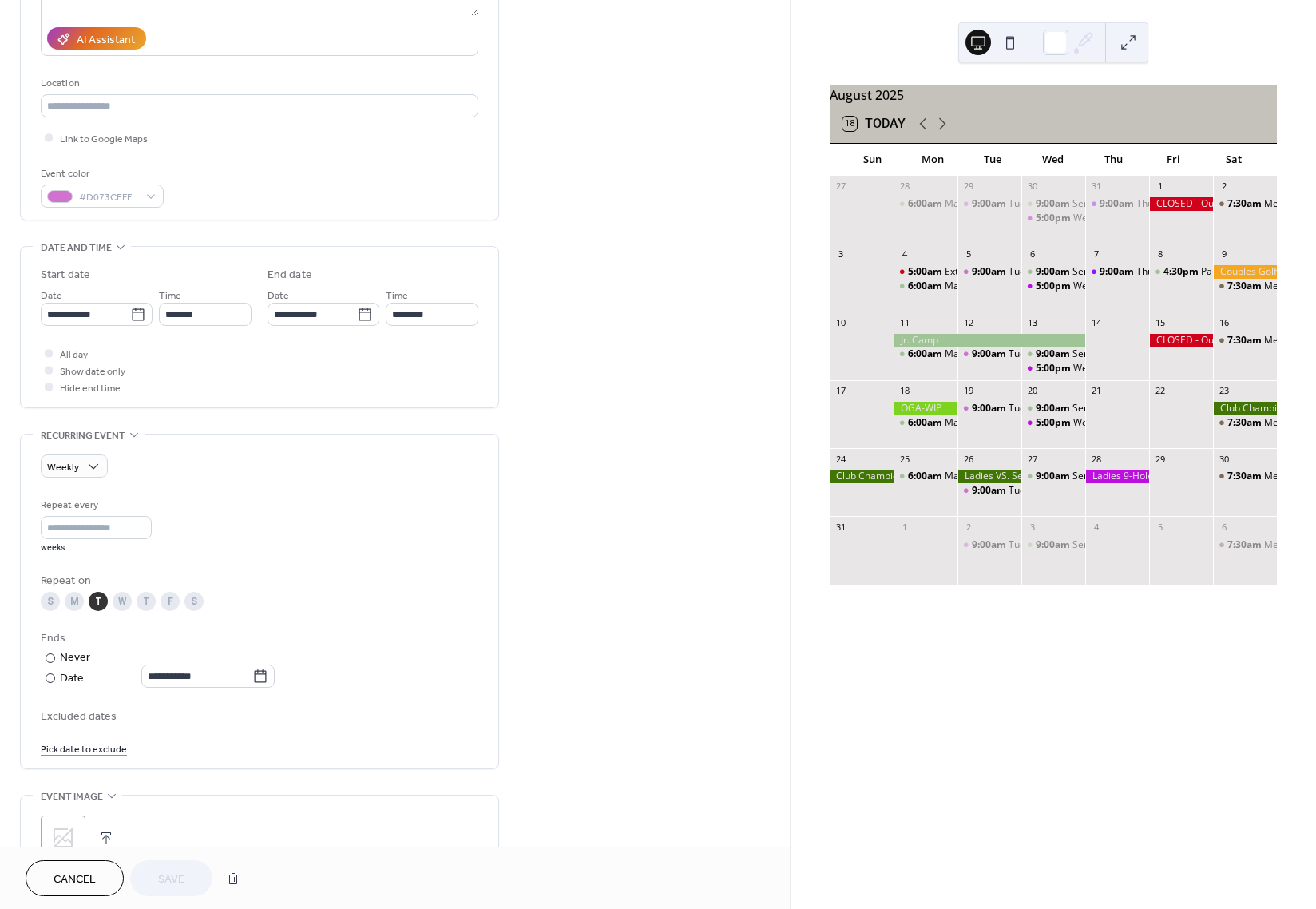 scroll, scrollTop: 281, scrollLeft: 0, axis: vertical 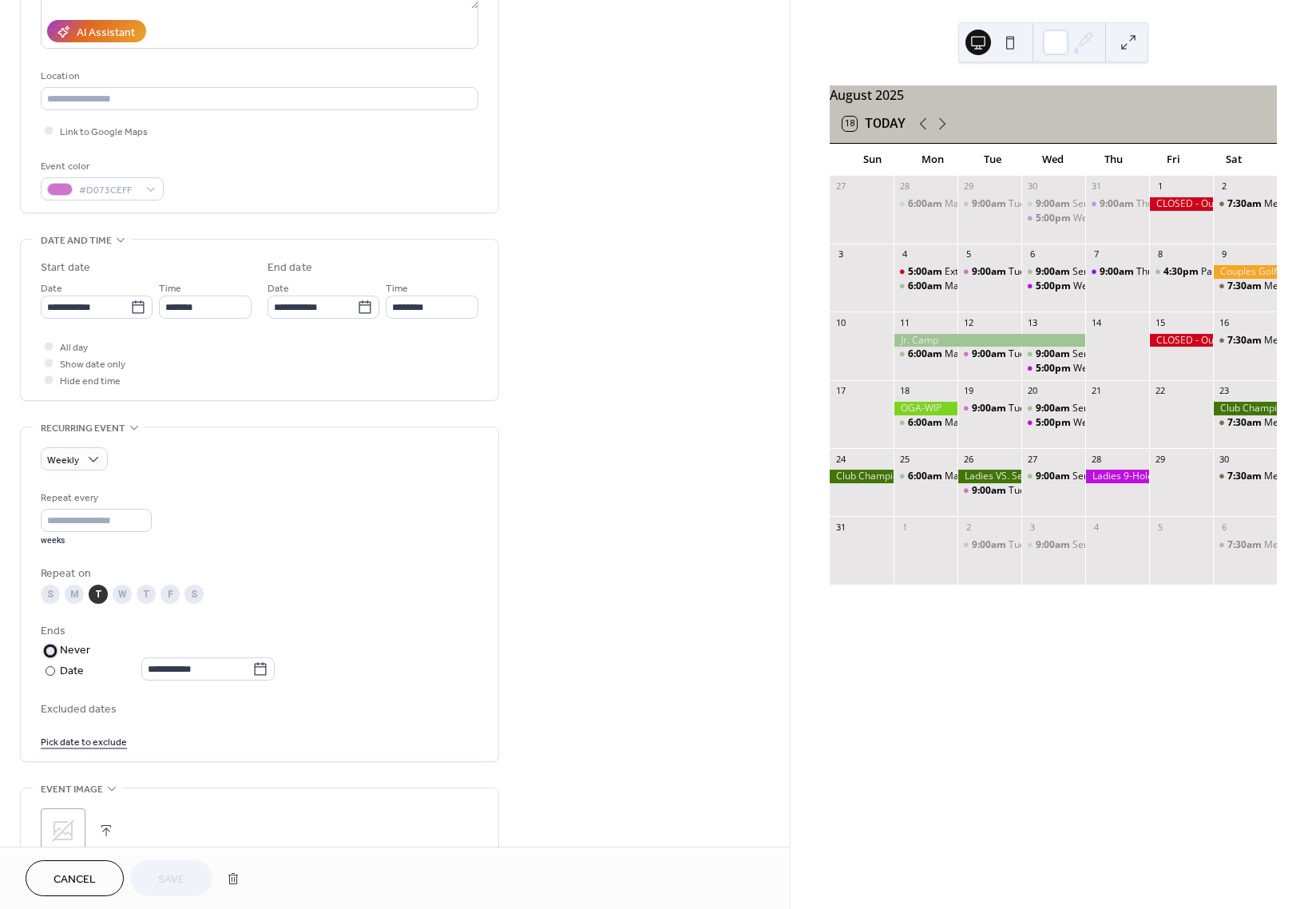 click on "Never" at bounding box center [75, 650] 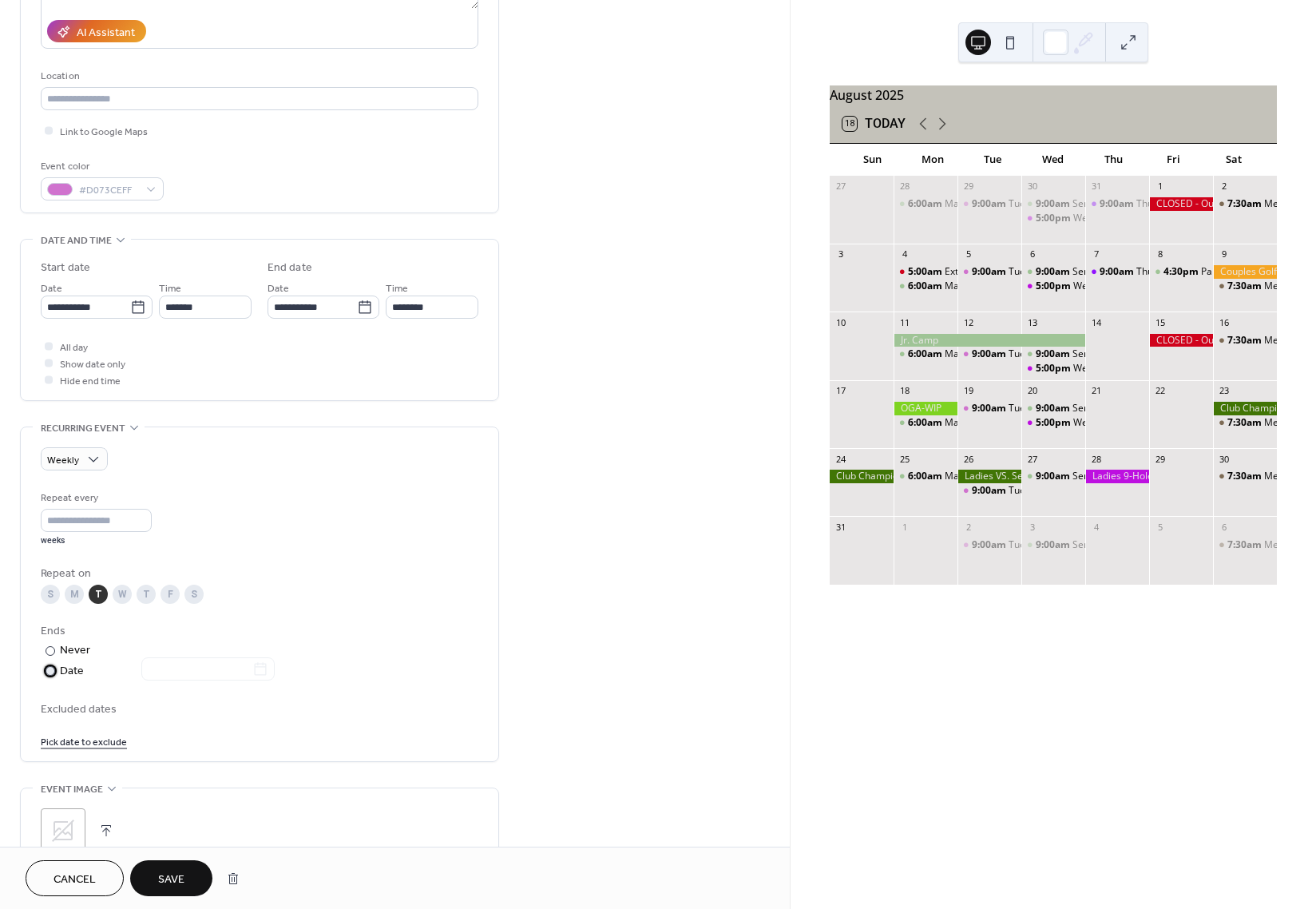 click on "Date" at bounding box center (167, 671) 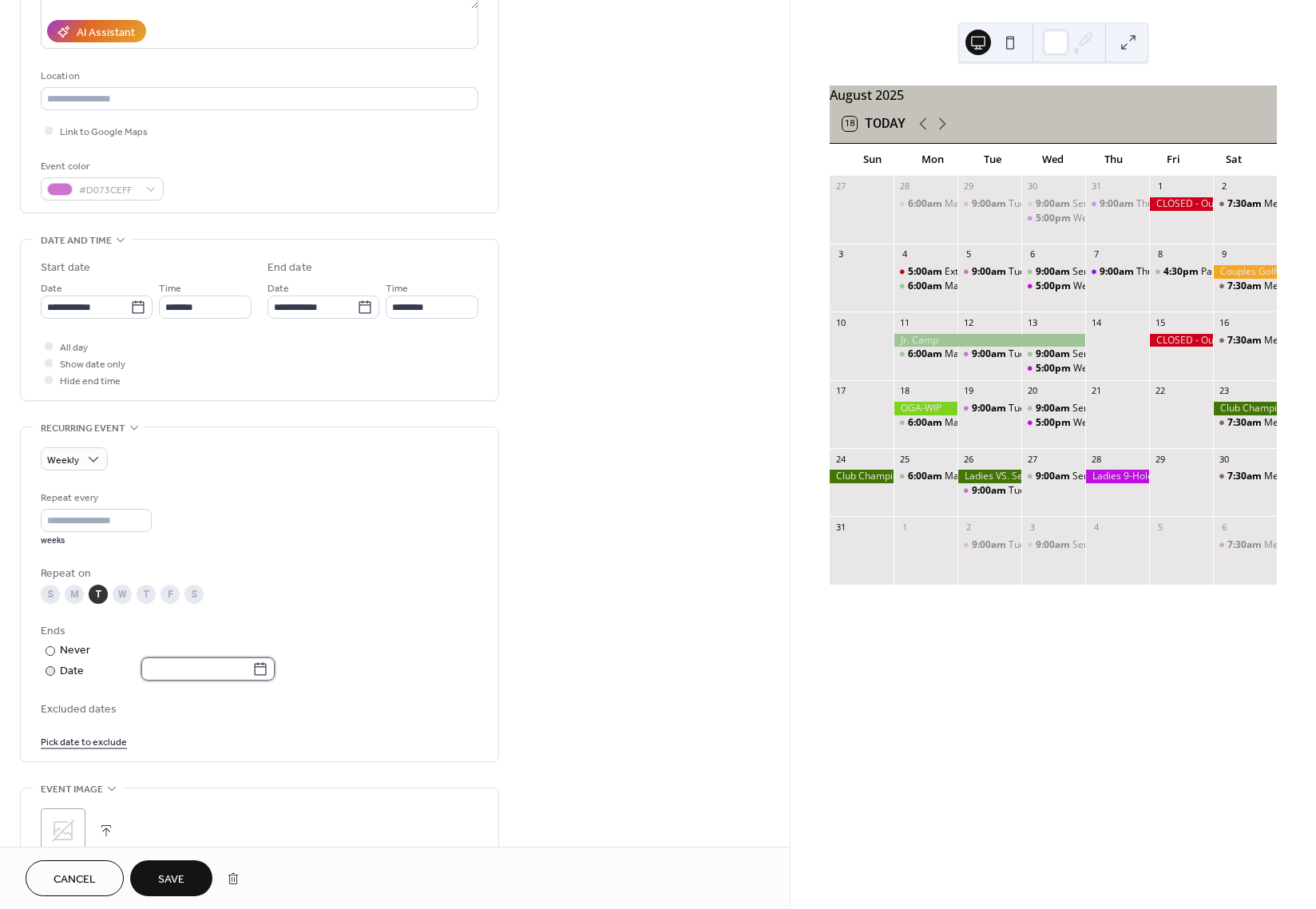 click at bounding box center (196, 669) 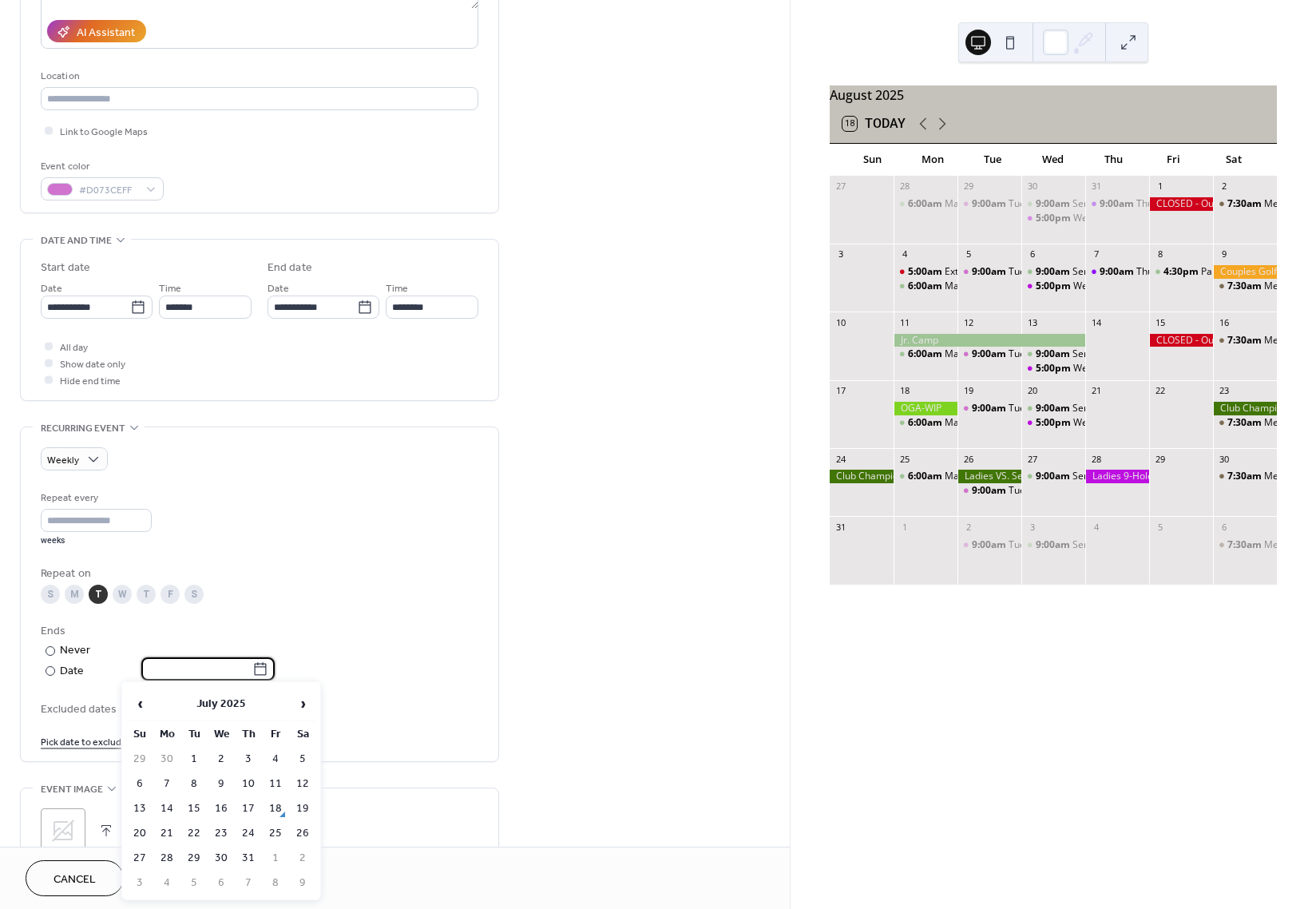 click on "S M T W T F S" at bounding box center [260, 594] 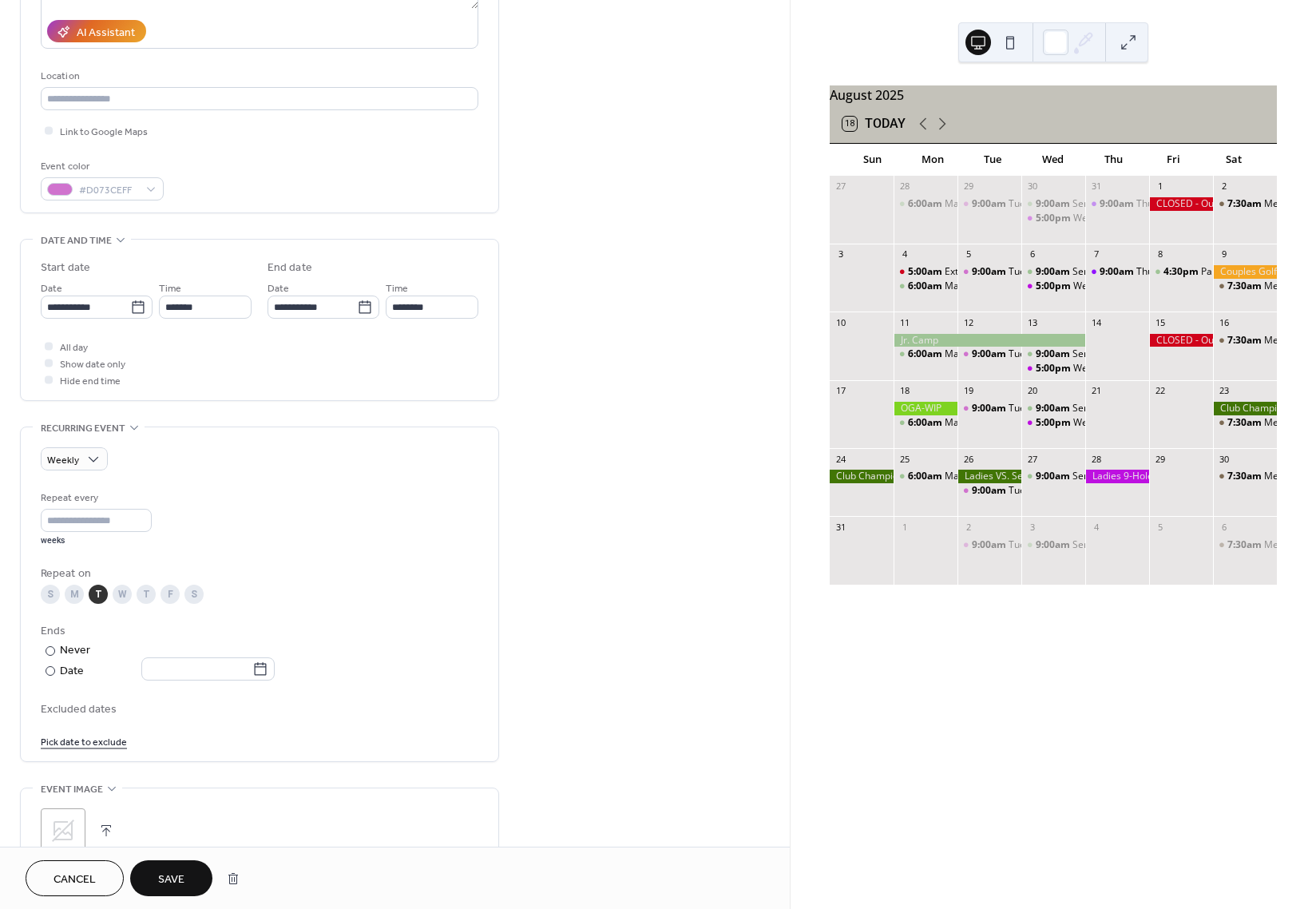 scroll, scrollTop: 0, scrollLeft: 0, axis: both 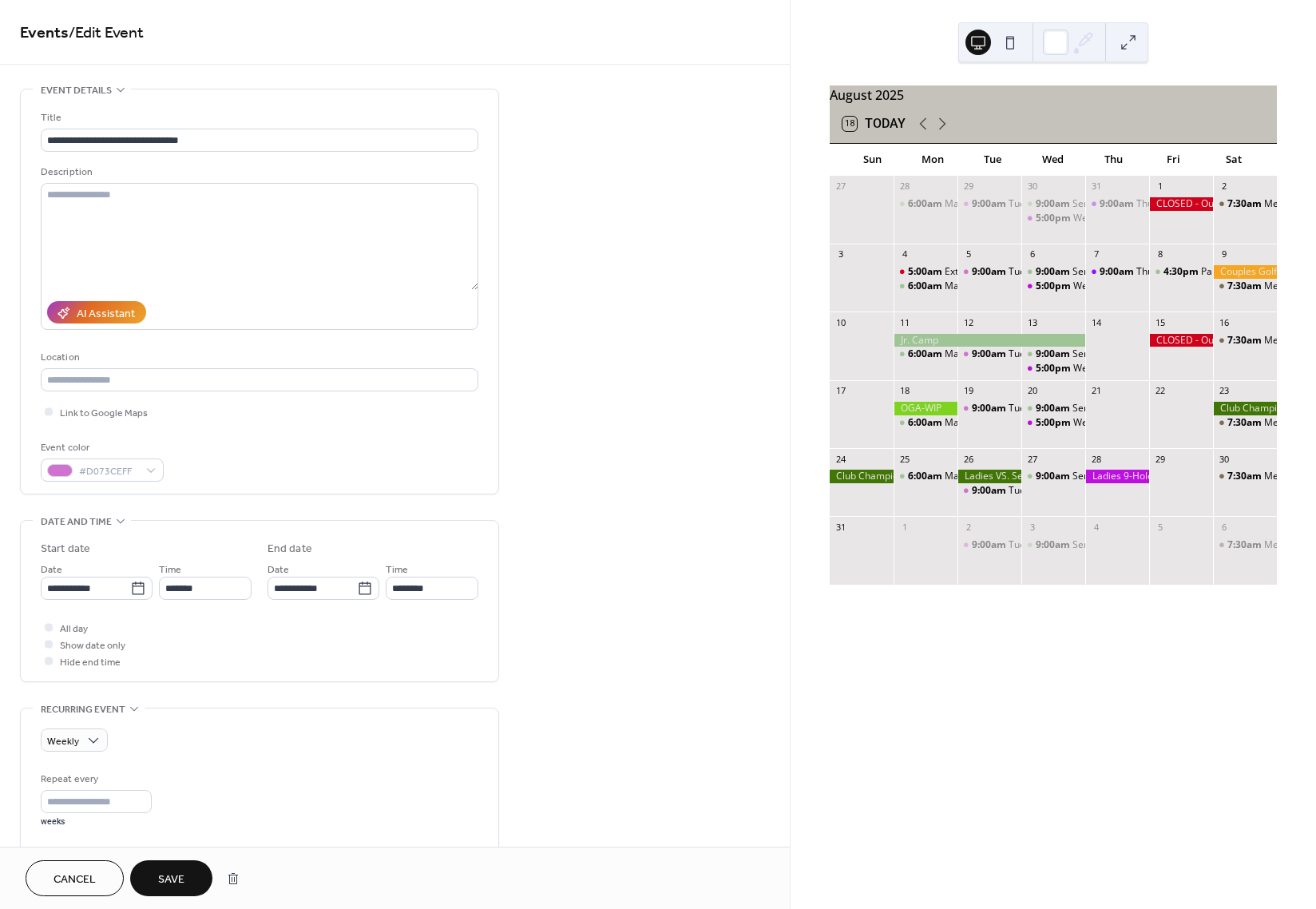click on "Cancel" at bounding box center [74, 879] 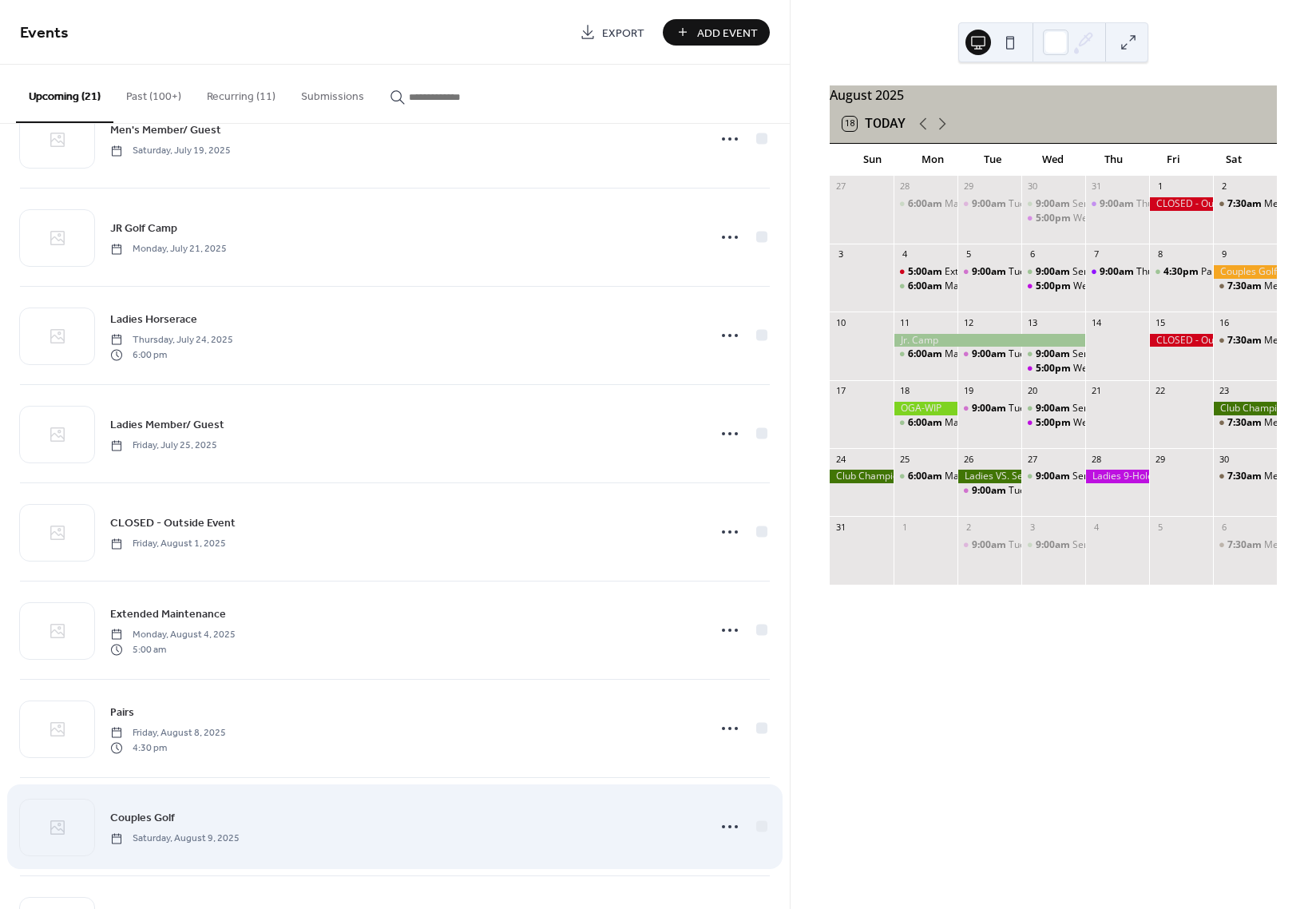 scroll, scrollTop: 306, scrollLeft: 0, axis: vertical 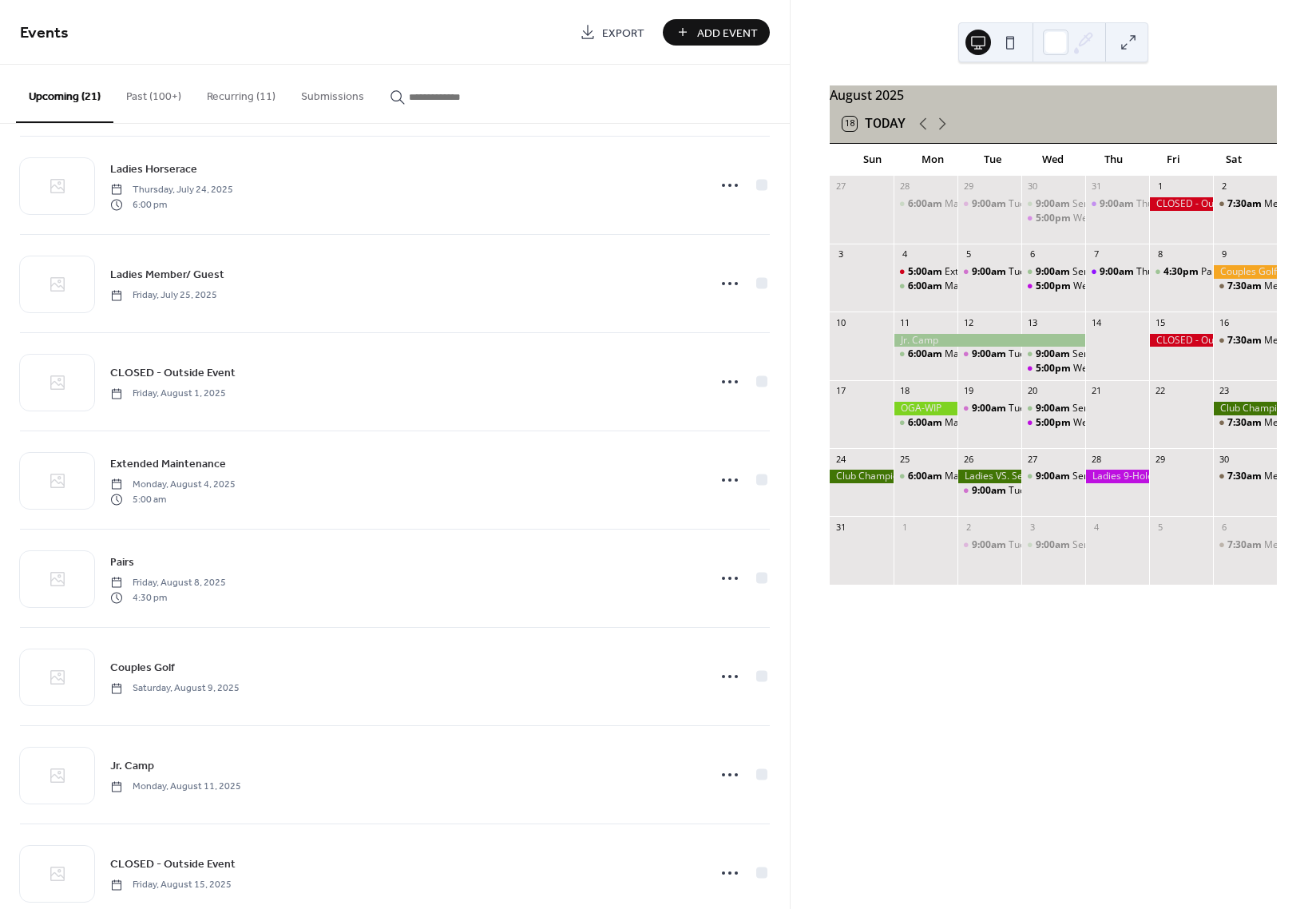 click on "Recurring (11)" at bounding box center (241, 93) 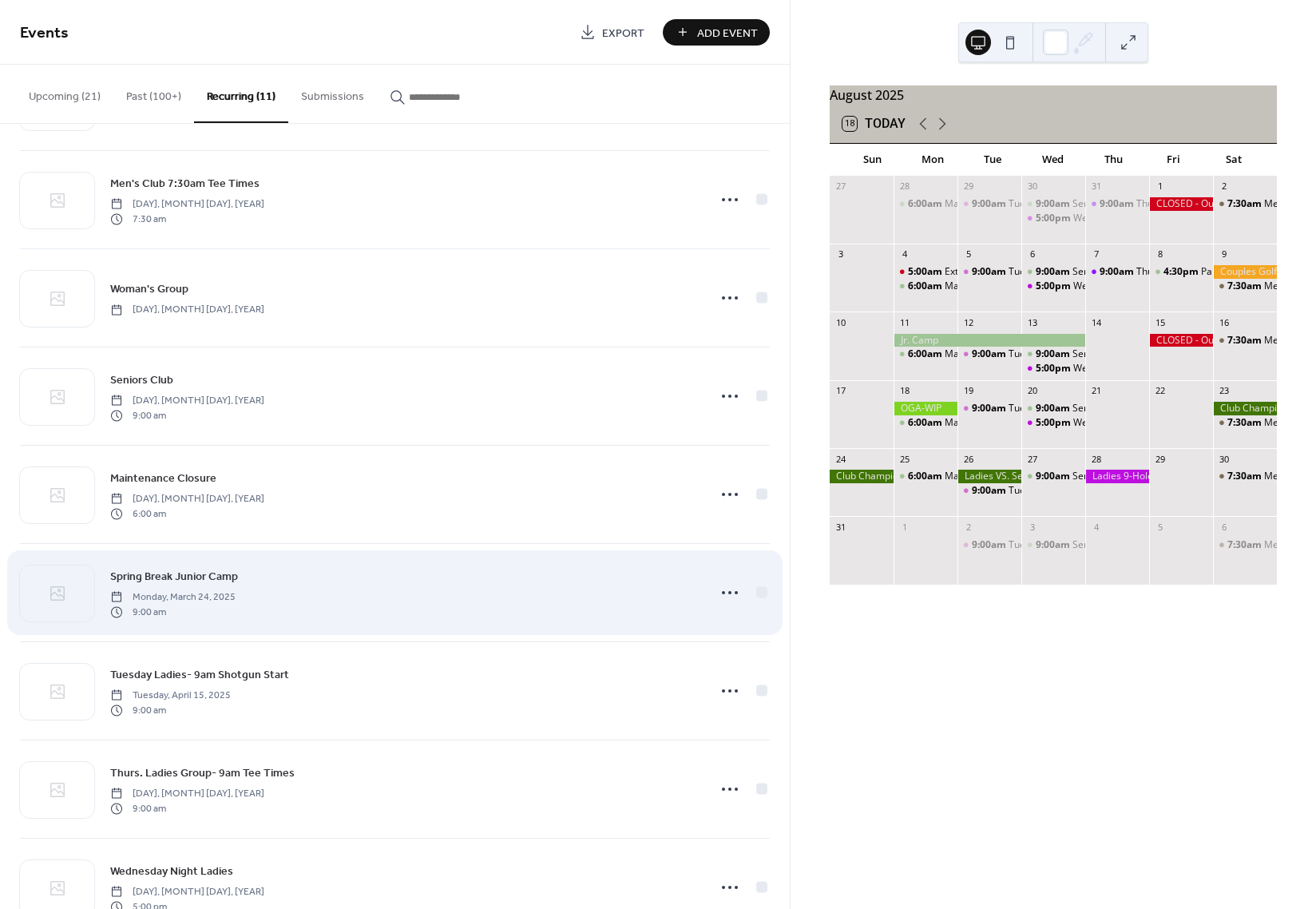 scroll, scrollTop: 338, scrollLeft: 0, axis: vertical 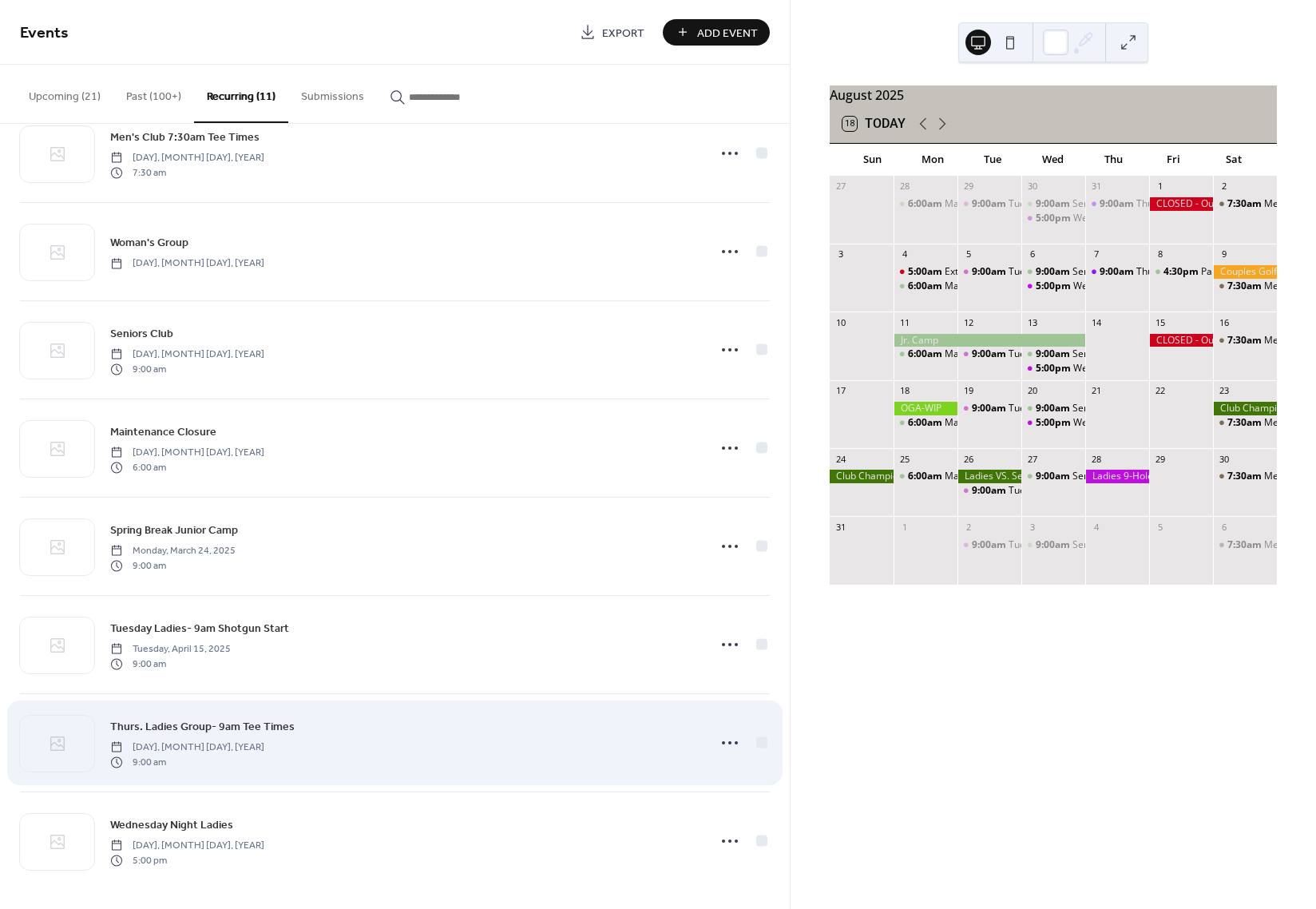 click on "[DAY], [MONTH] [DAY], [YEAR] [TIME]" at bounding box center [403, 743] 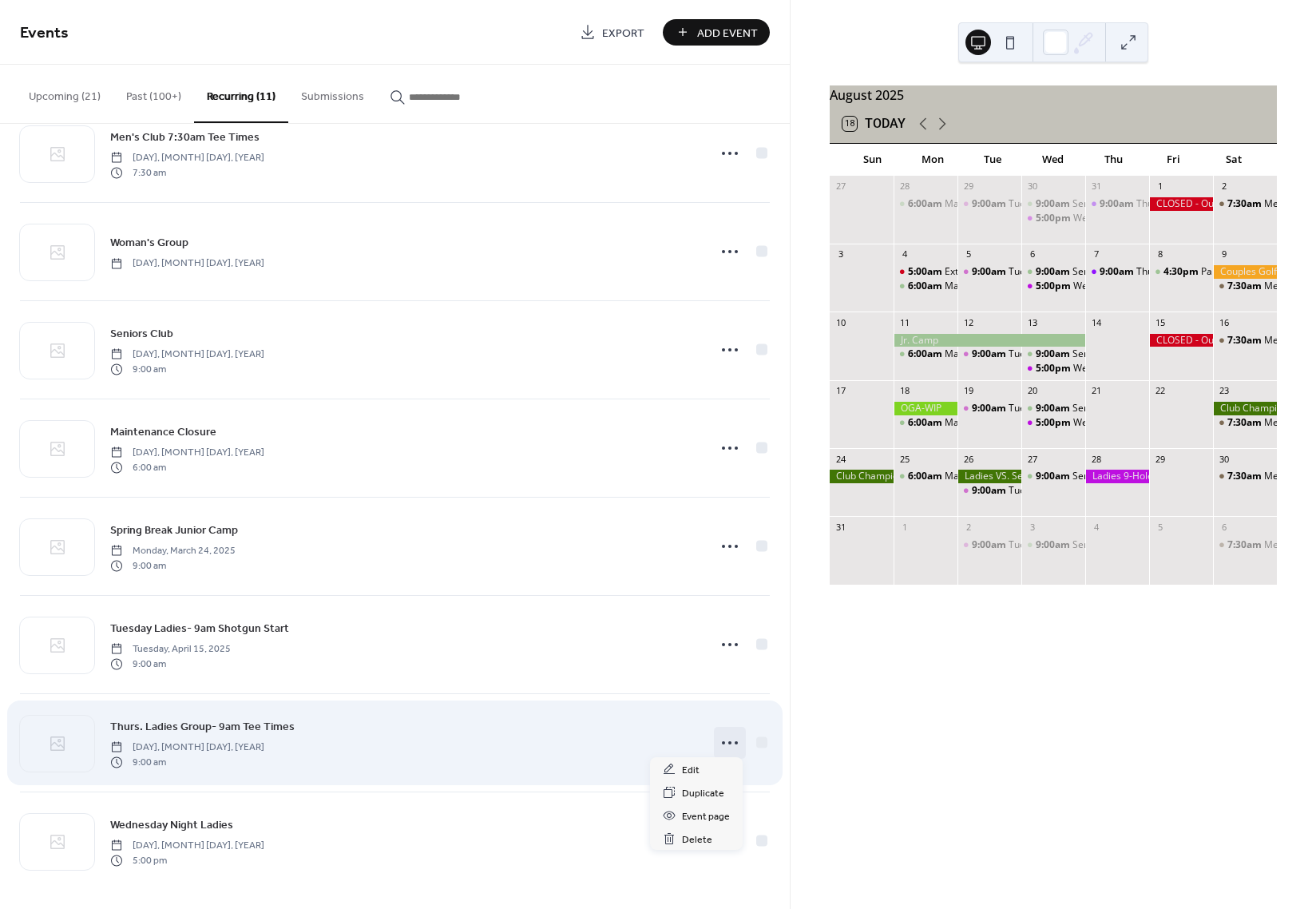 click 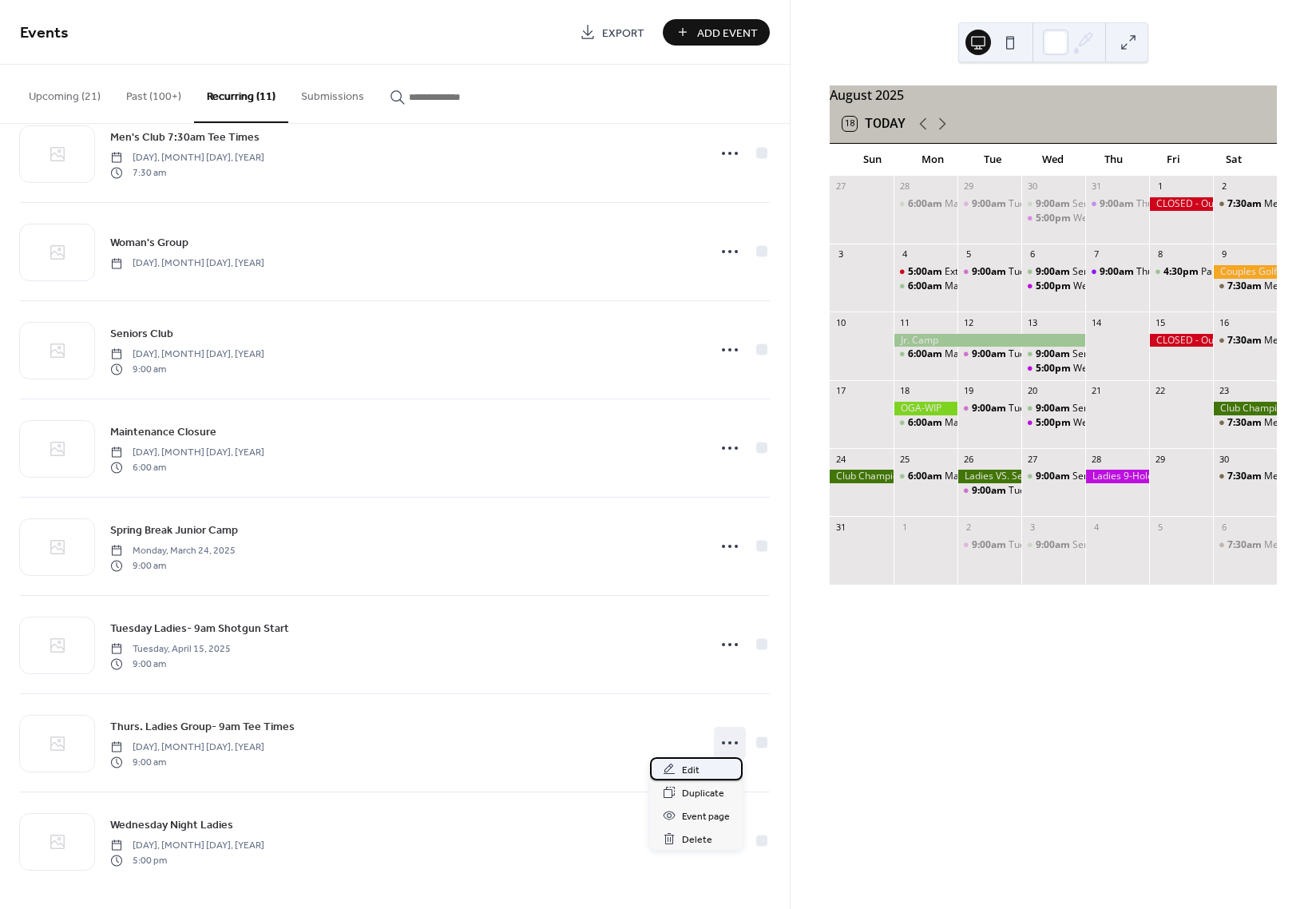 click on "Edit" at bounding box center (691, 770) 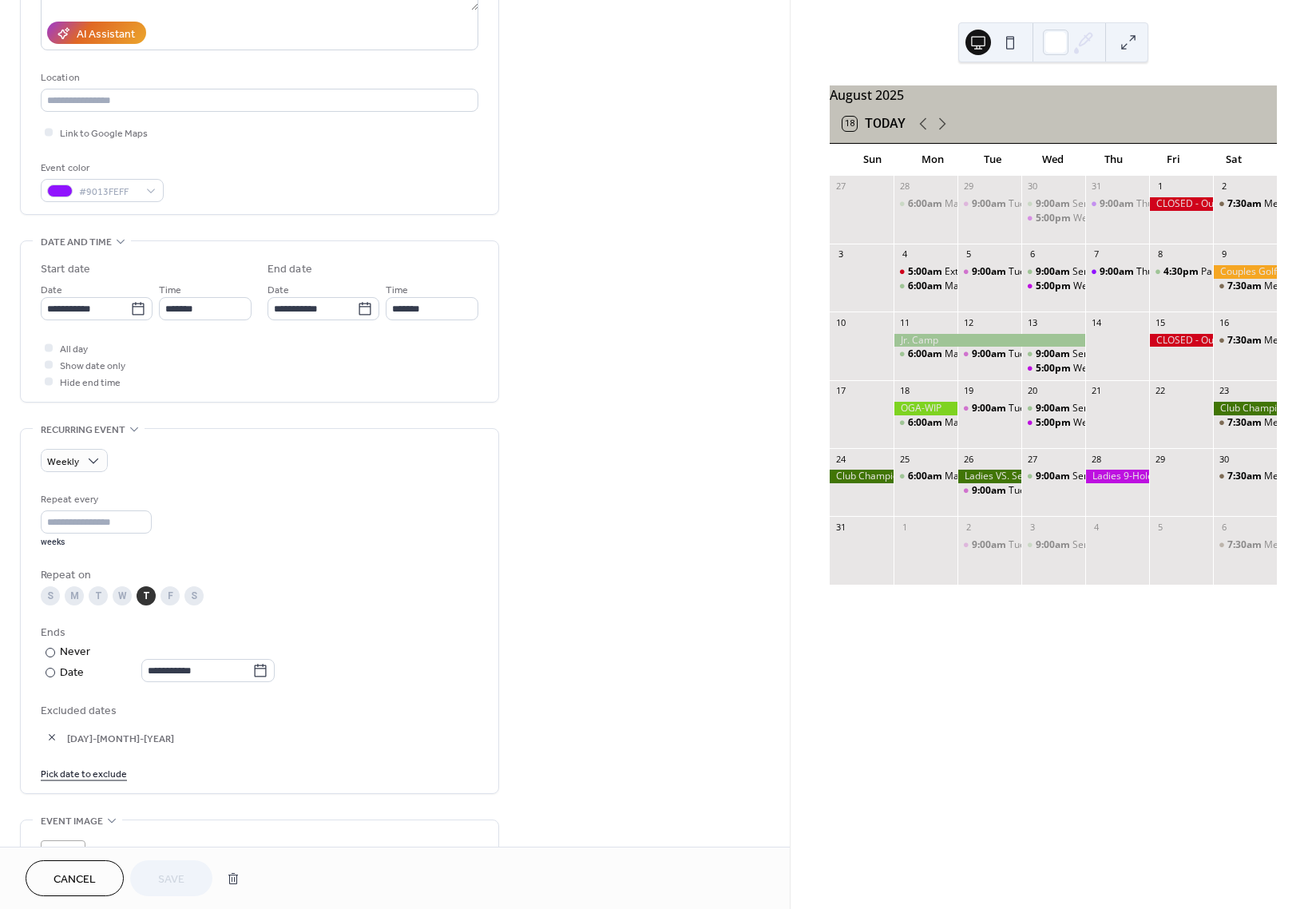 scroll, scrollTop: 458, scrollLeft: 0, axis: vertical 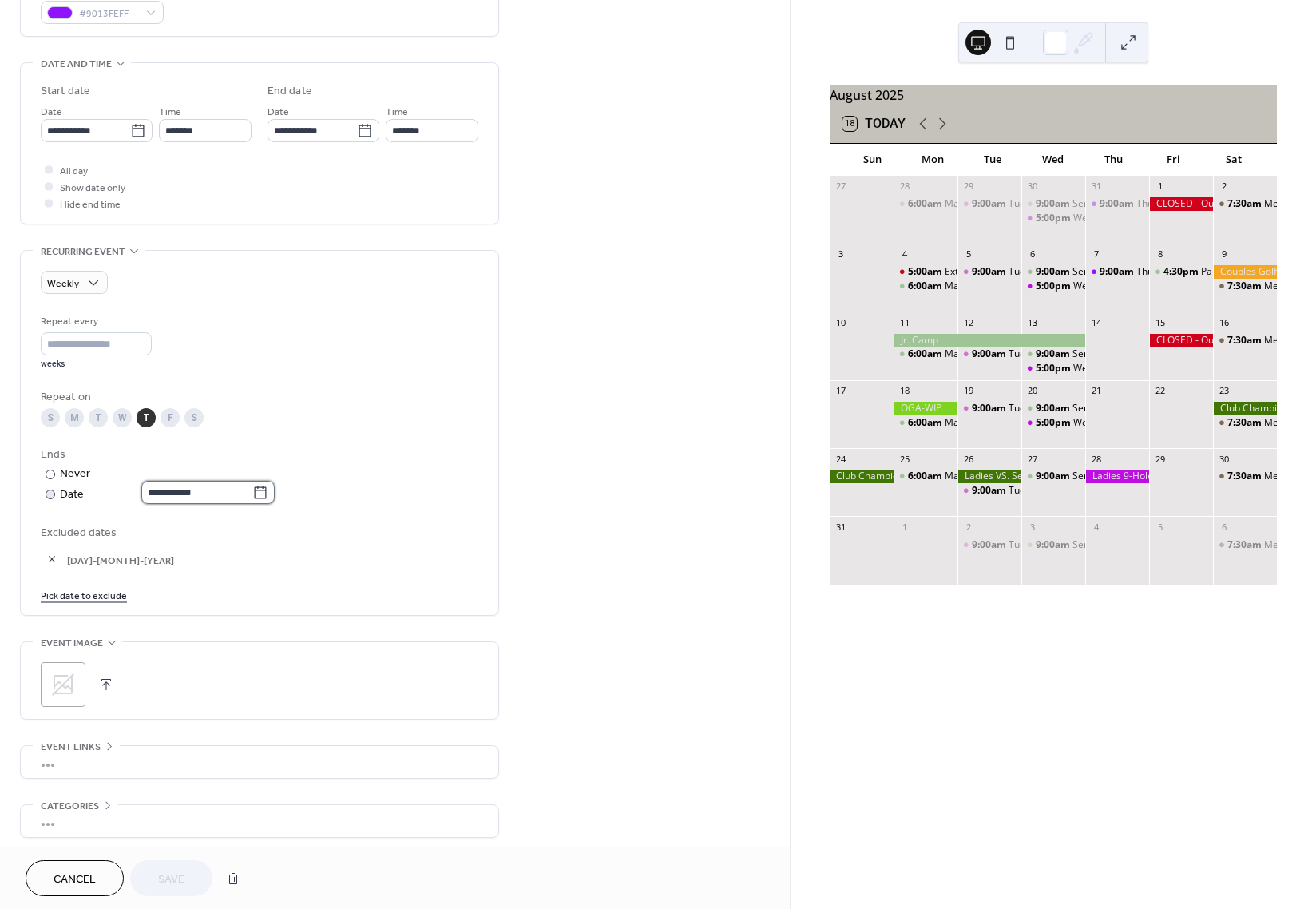 click on "**********" at bounding box center [196, 492] 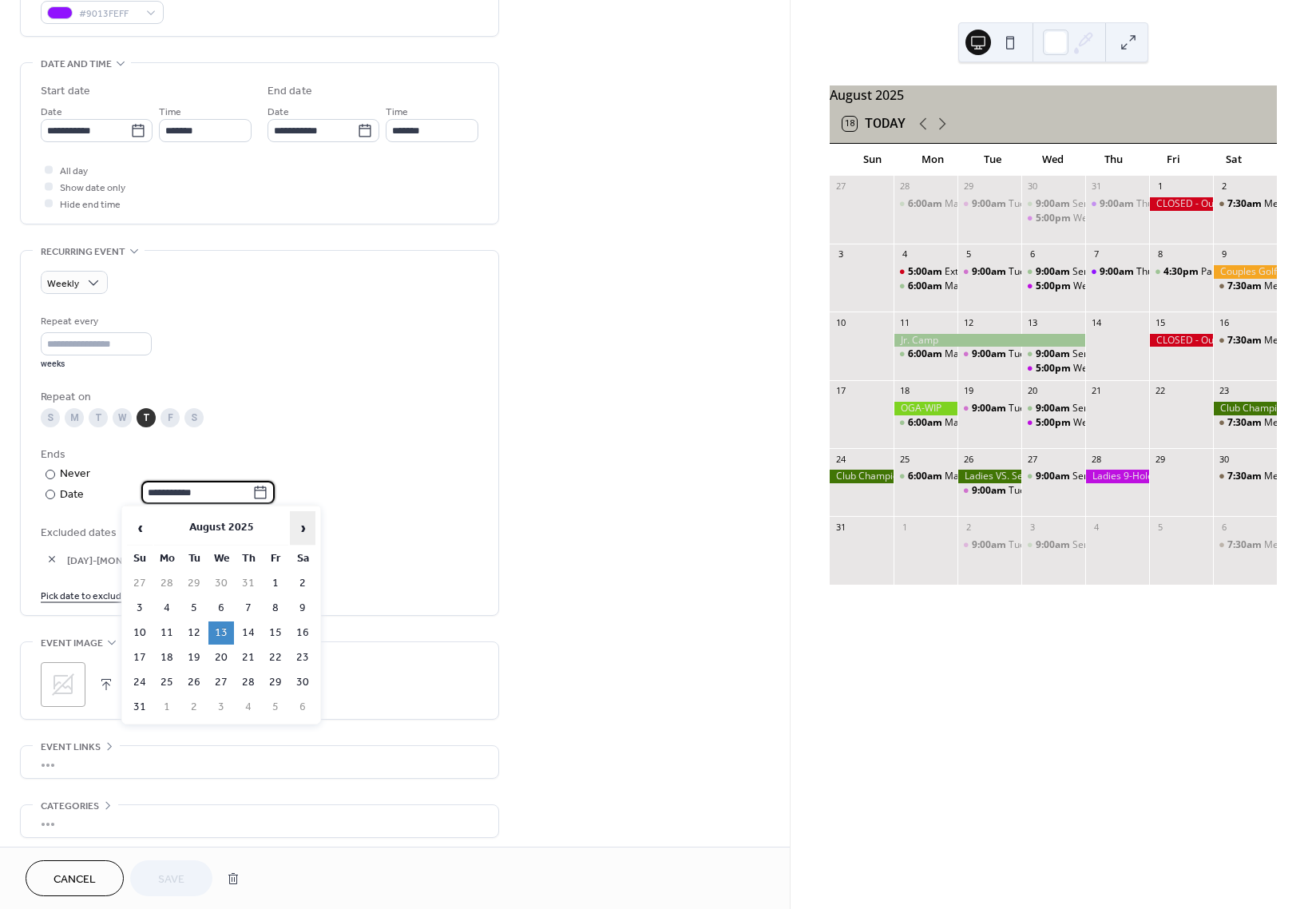 click on "›" at bounding box center (303, 528) 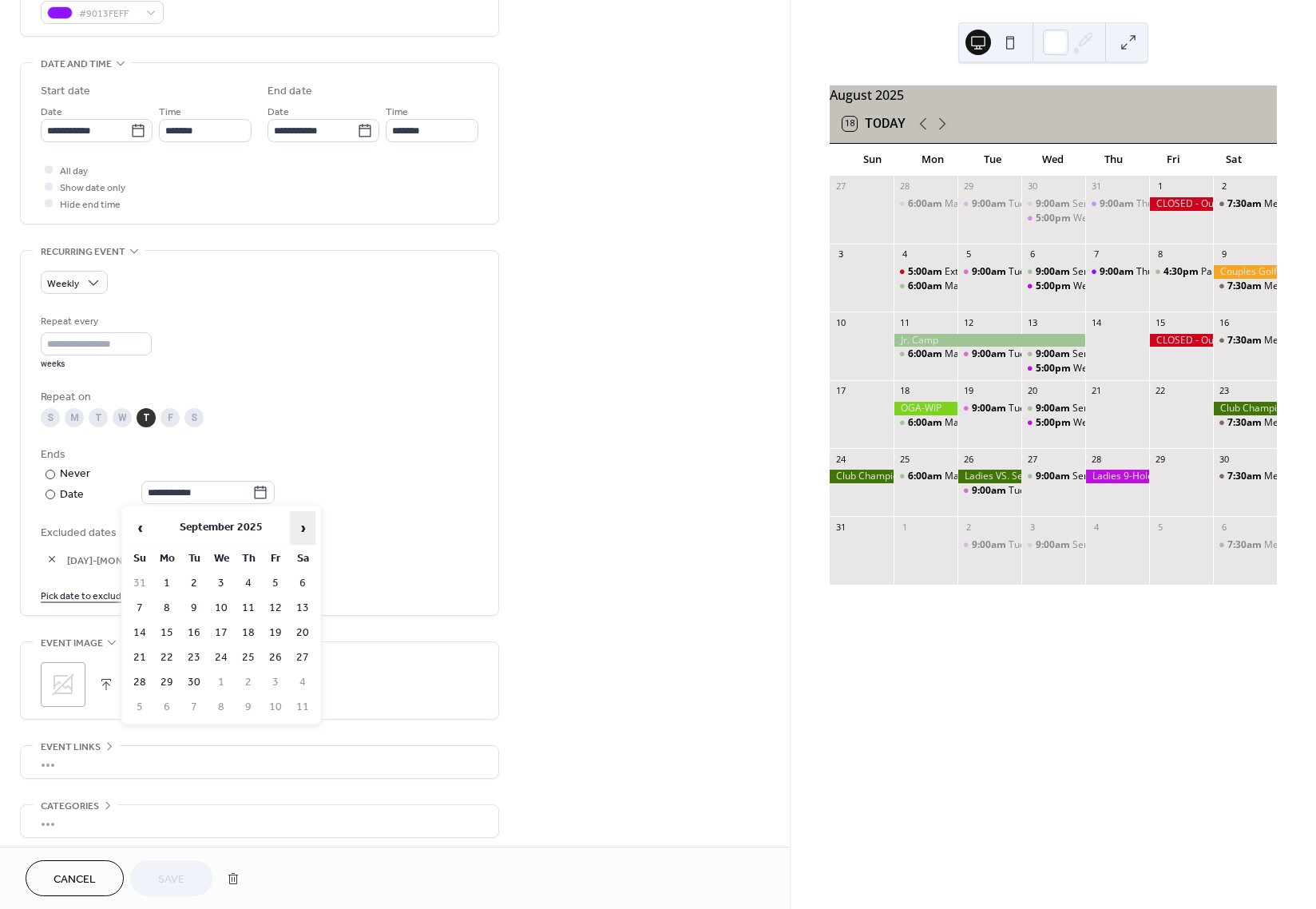 click on "›" at bounding box center (303, 528) 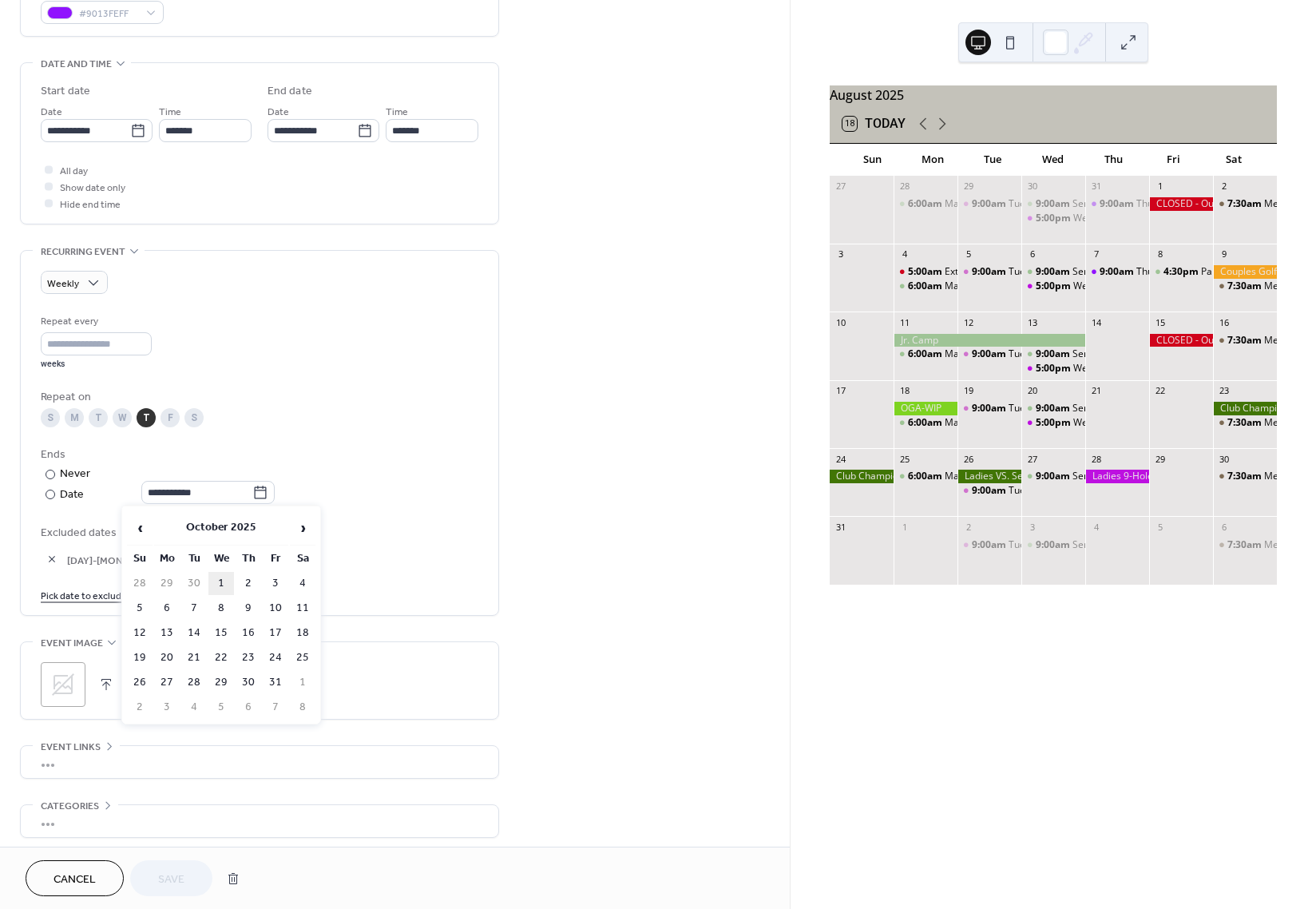 click on "2" at bounding box center [248, 583] 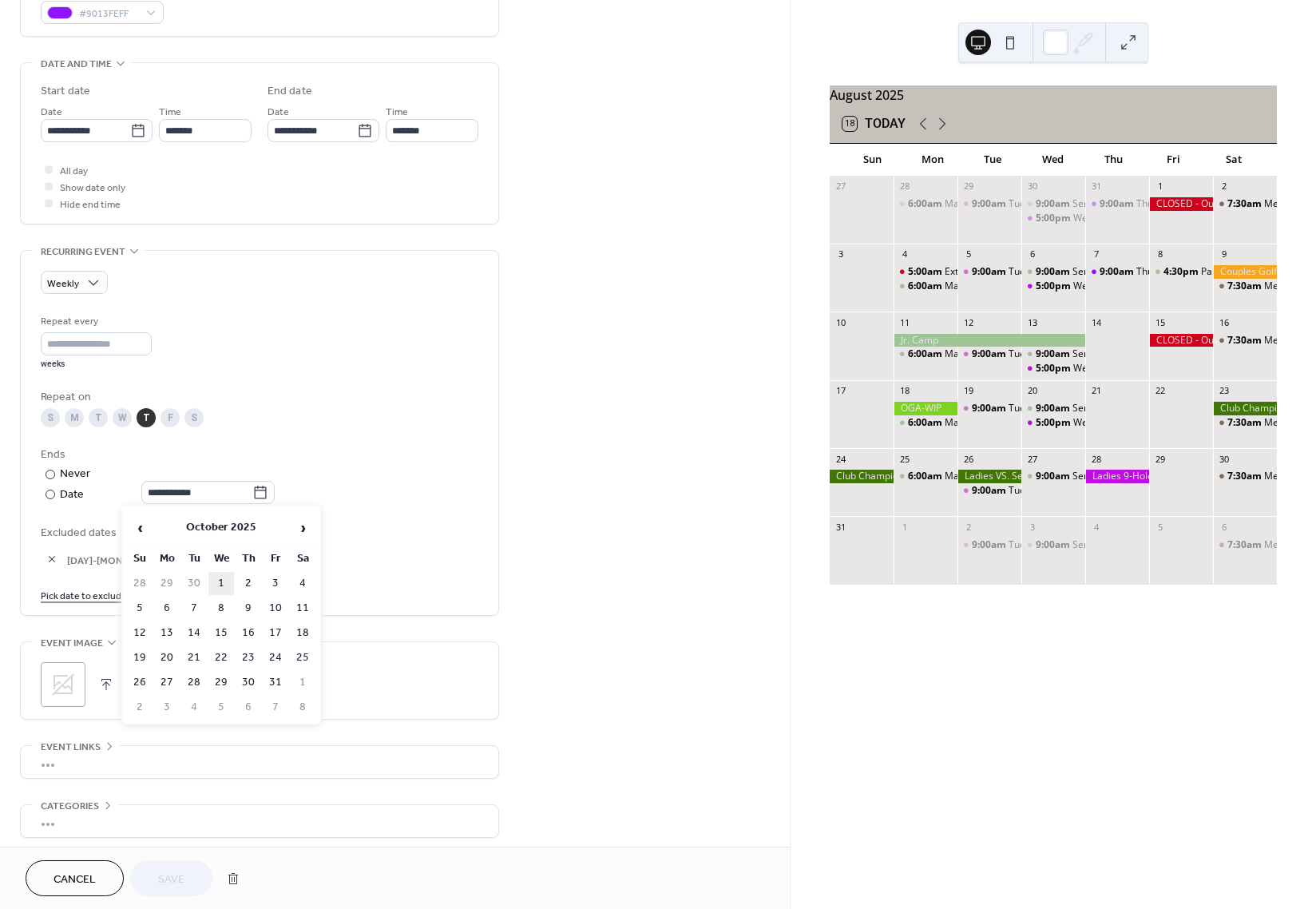 type on "**********" 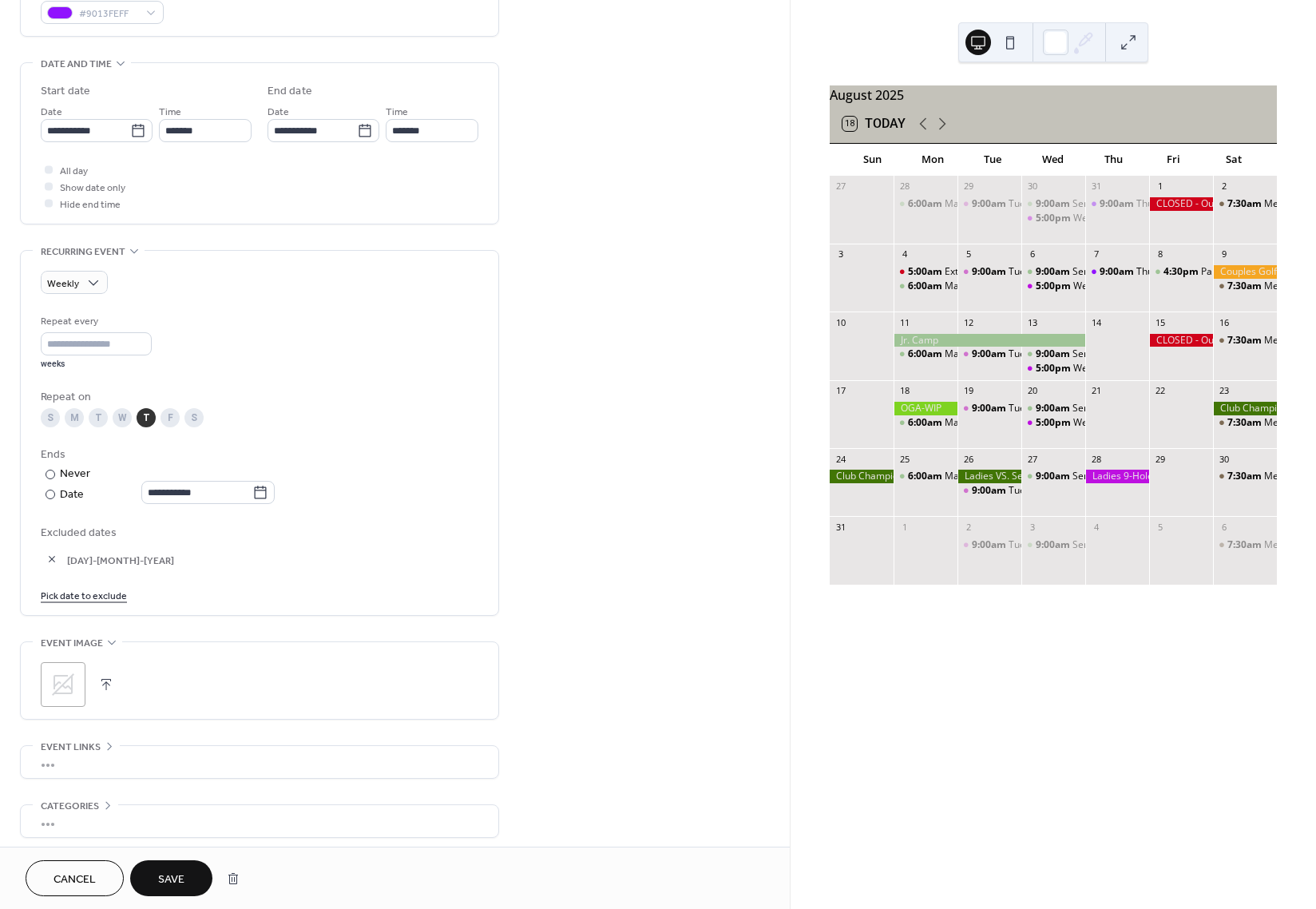 click on "Save" at bounding box center [171, 879] 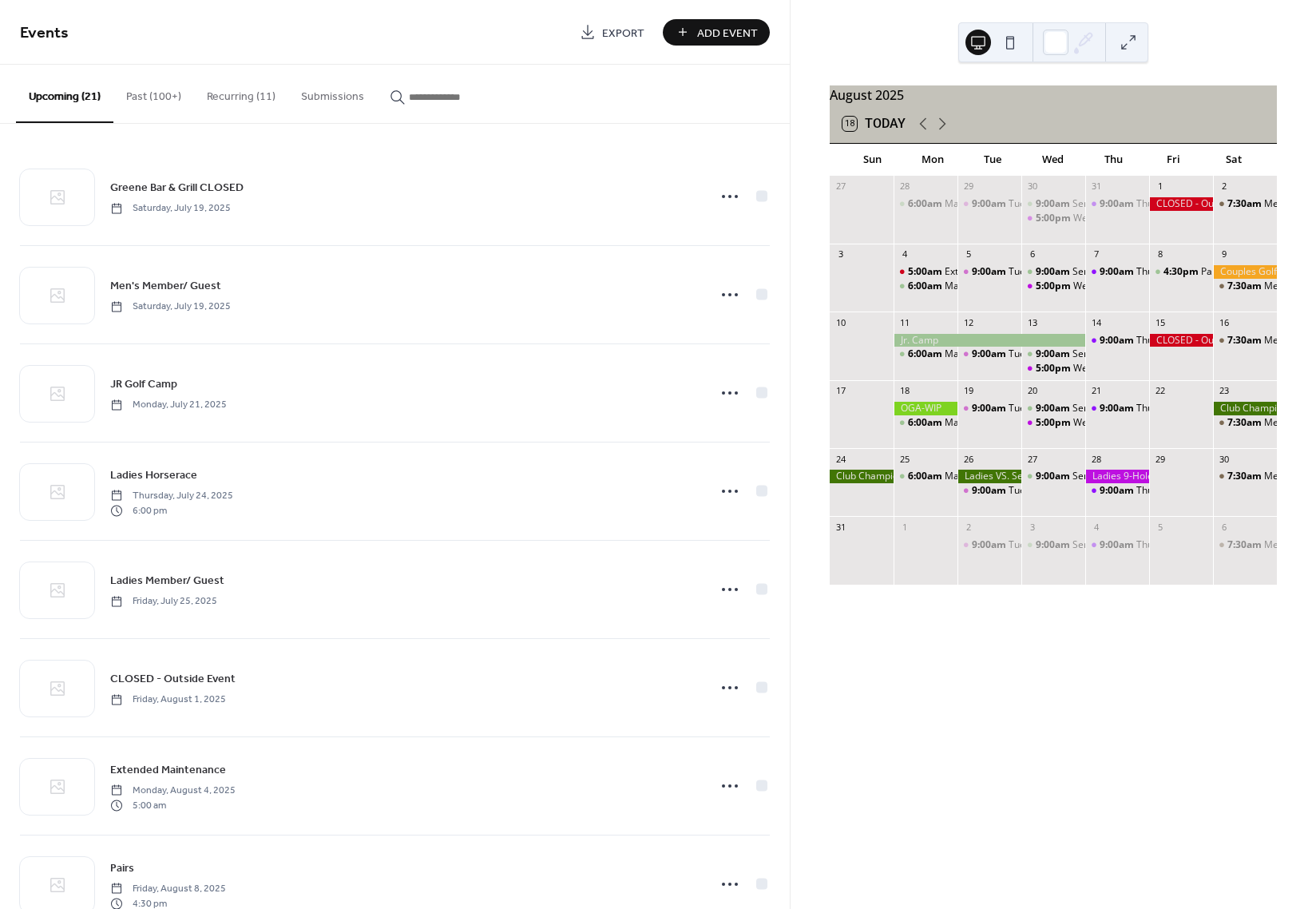 click at bounding box center (1245, 272) 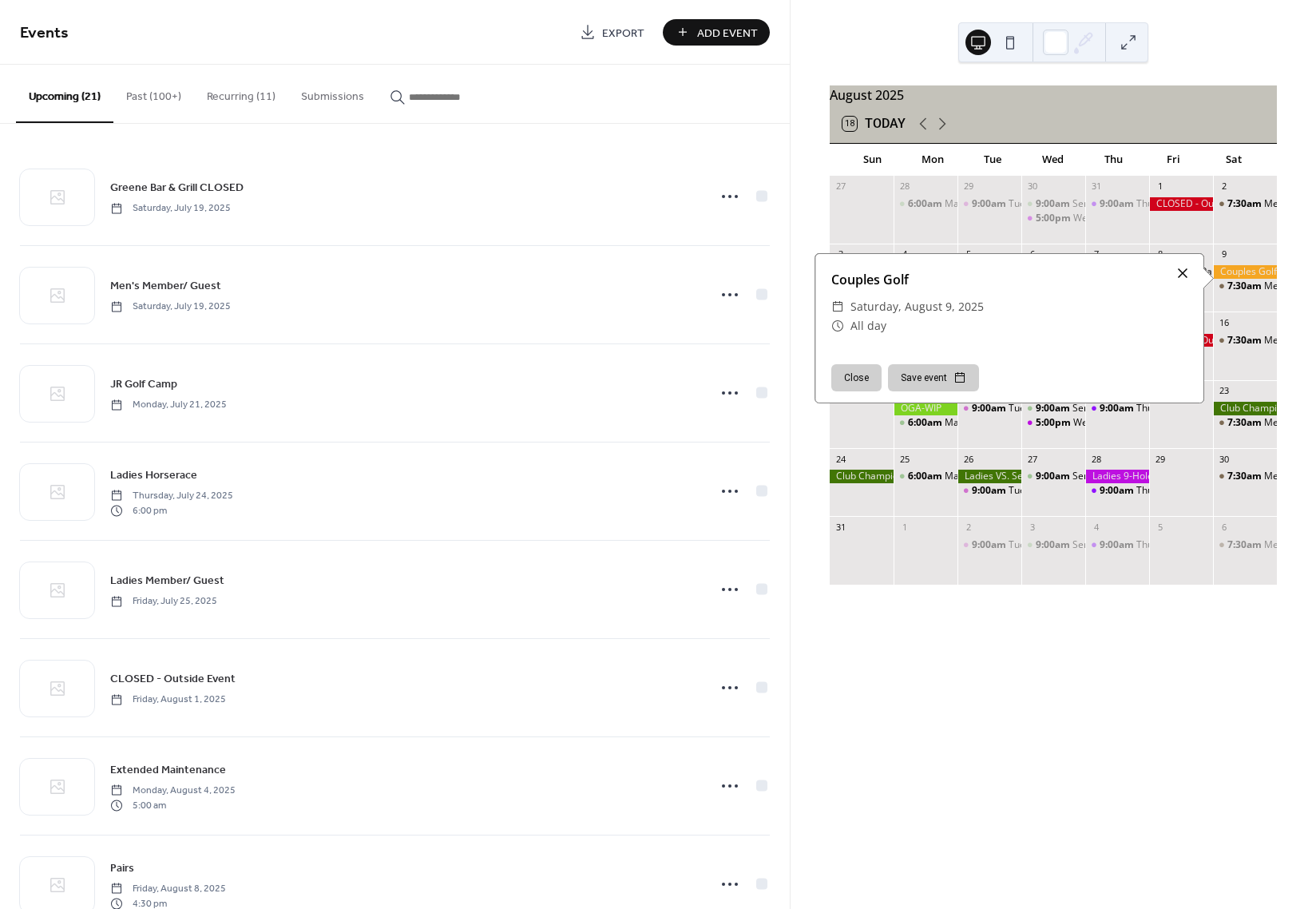 click at bounding box center [1183, 273] 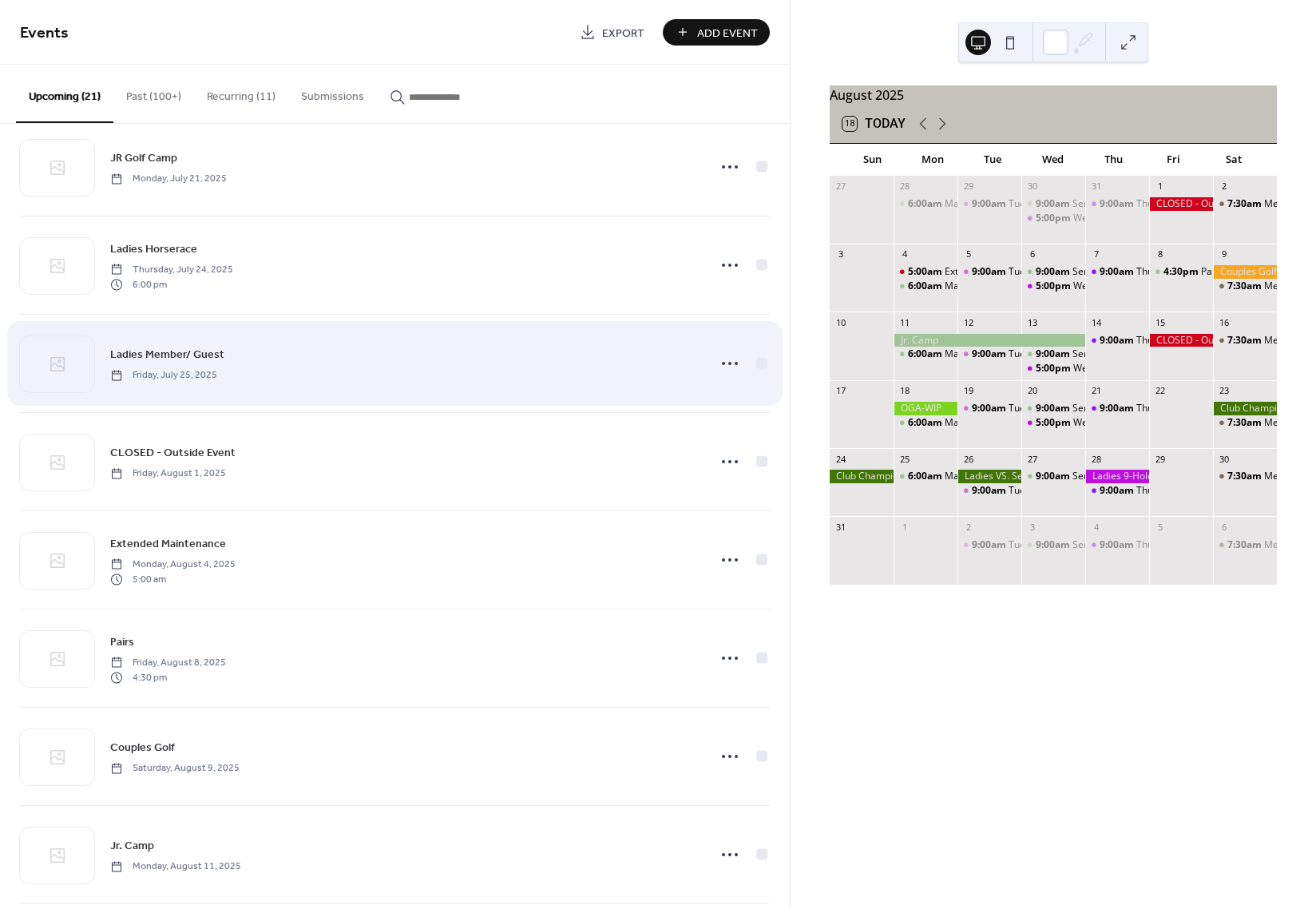 scroll, scrollTop: 232, scrollLeft: 0, axis: vertical 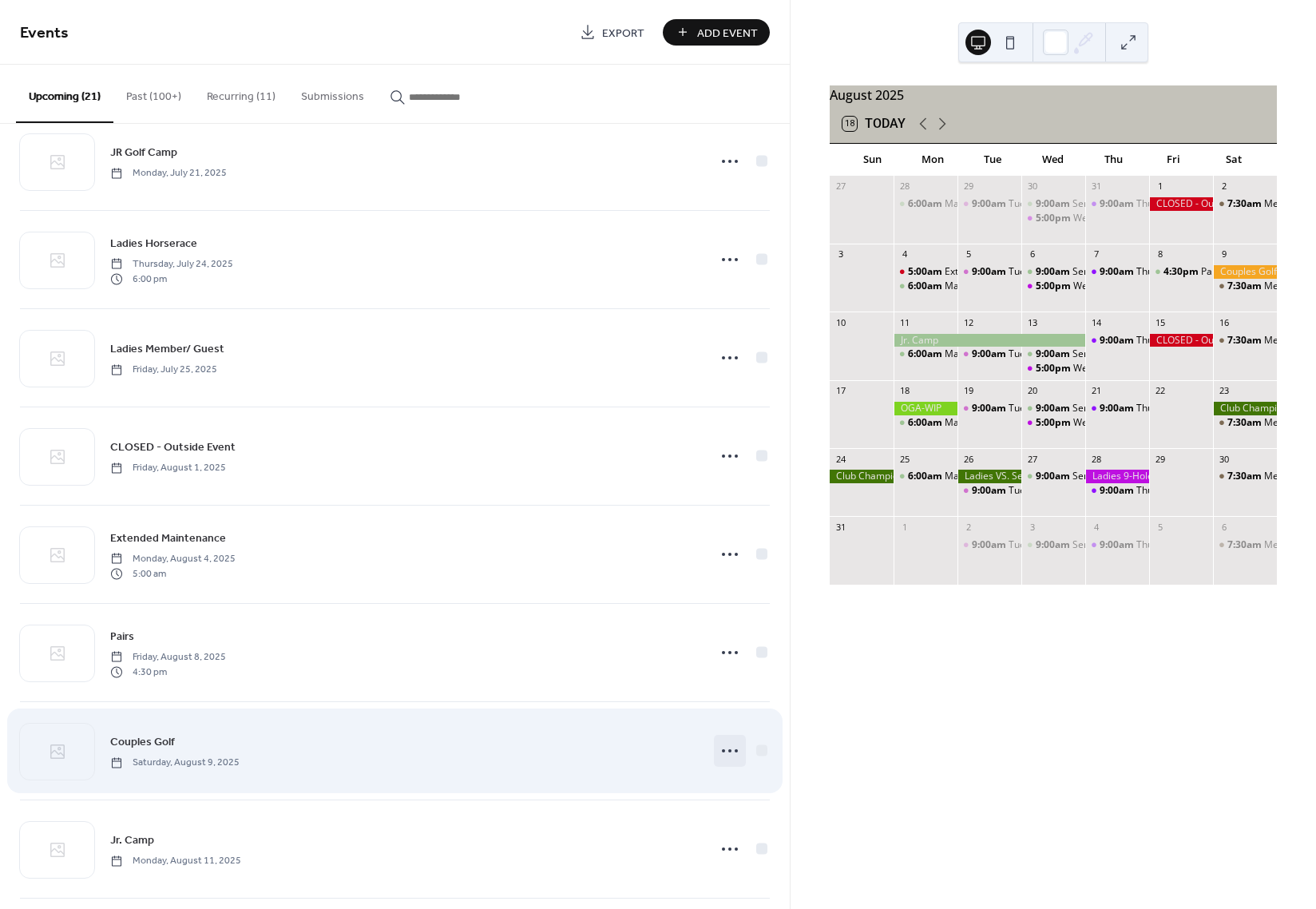 click 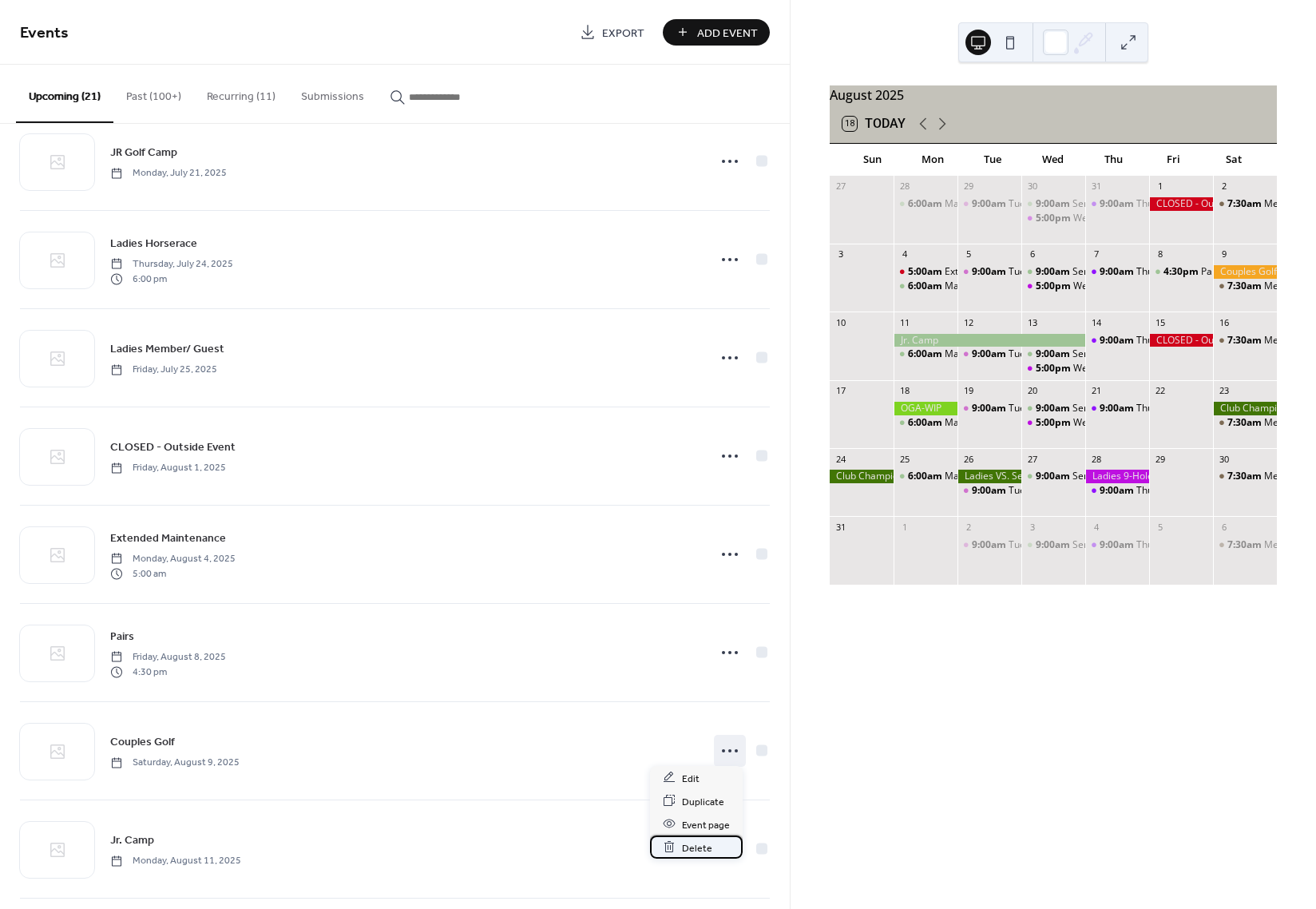 click on "Delete" at bounding box center (697, 847) 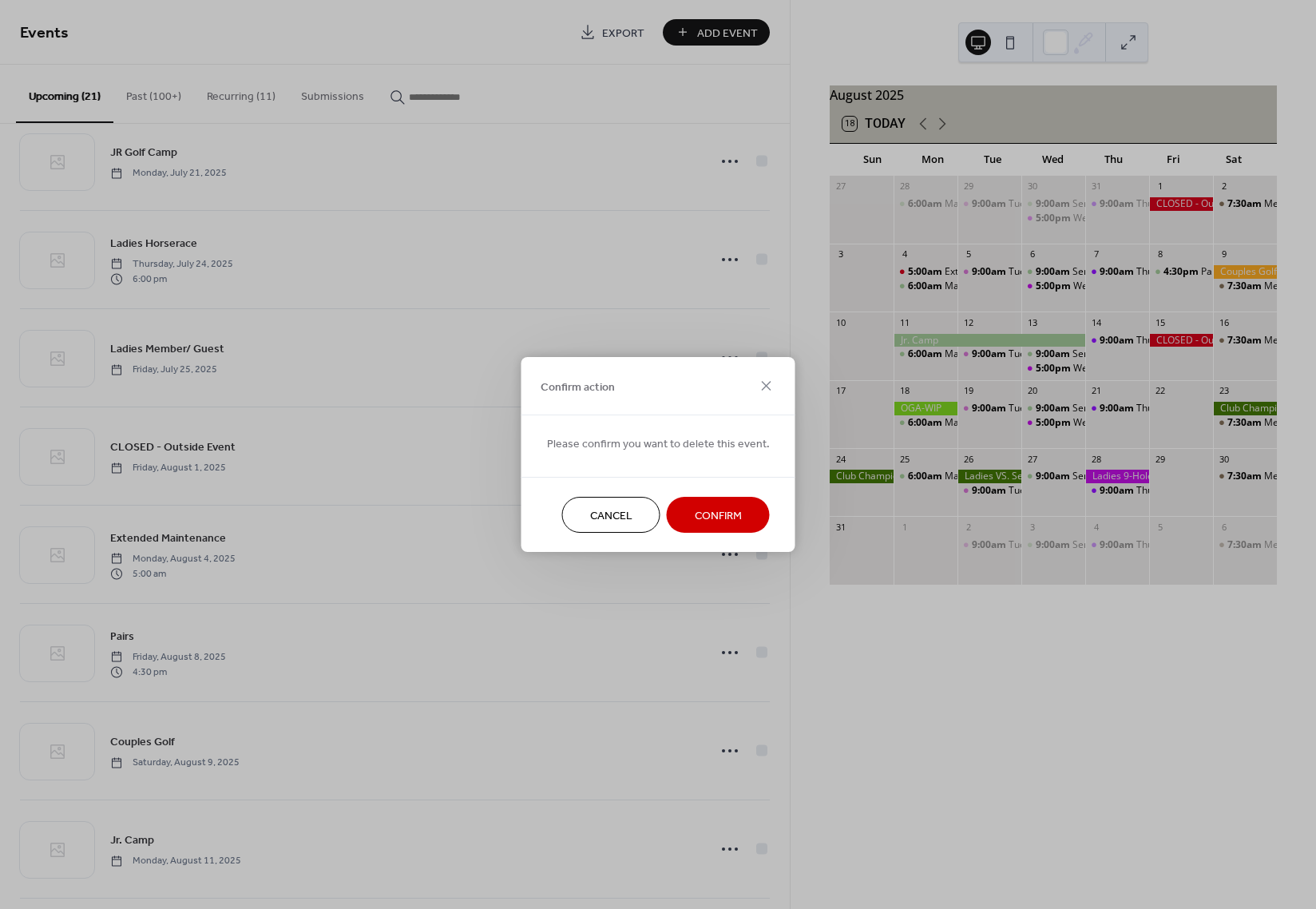 click on "Confirm" at bounding box center (718, 516) 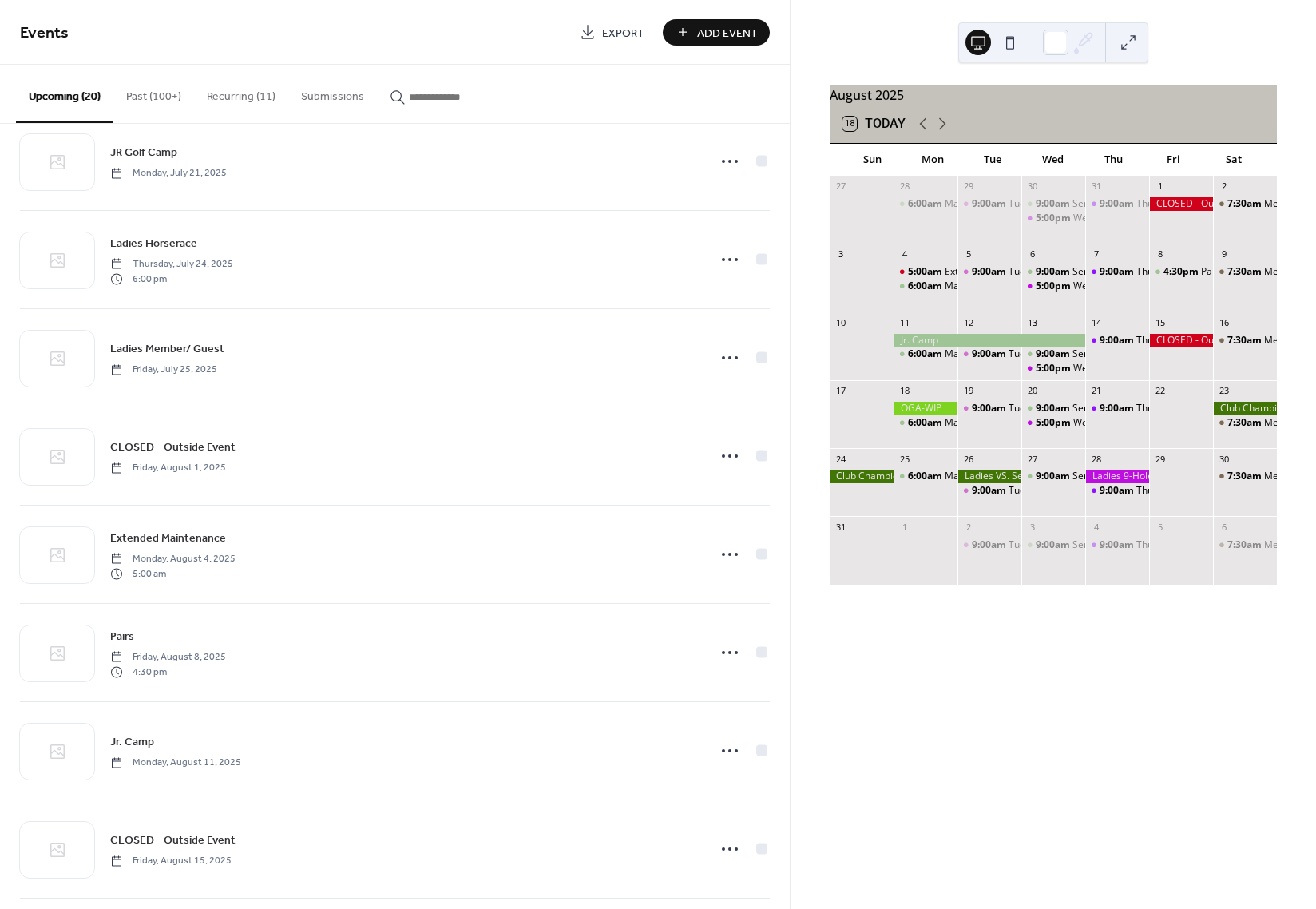 click on "Add Event" at bounding box center [716, 32] 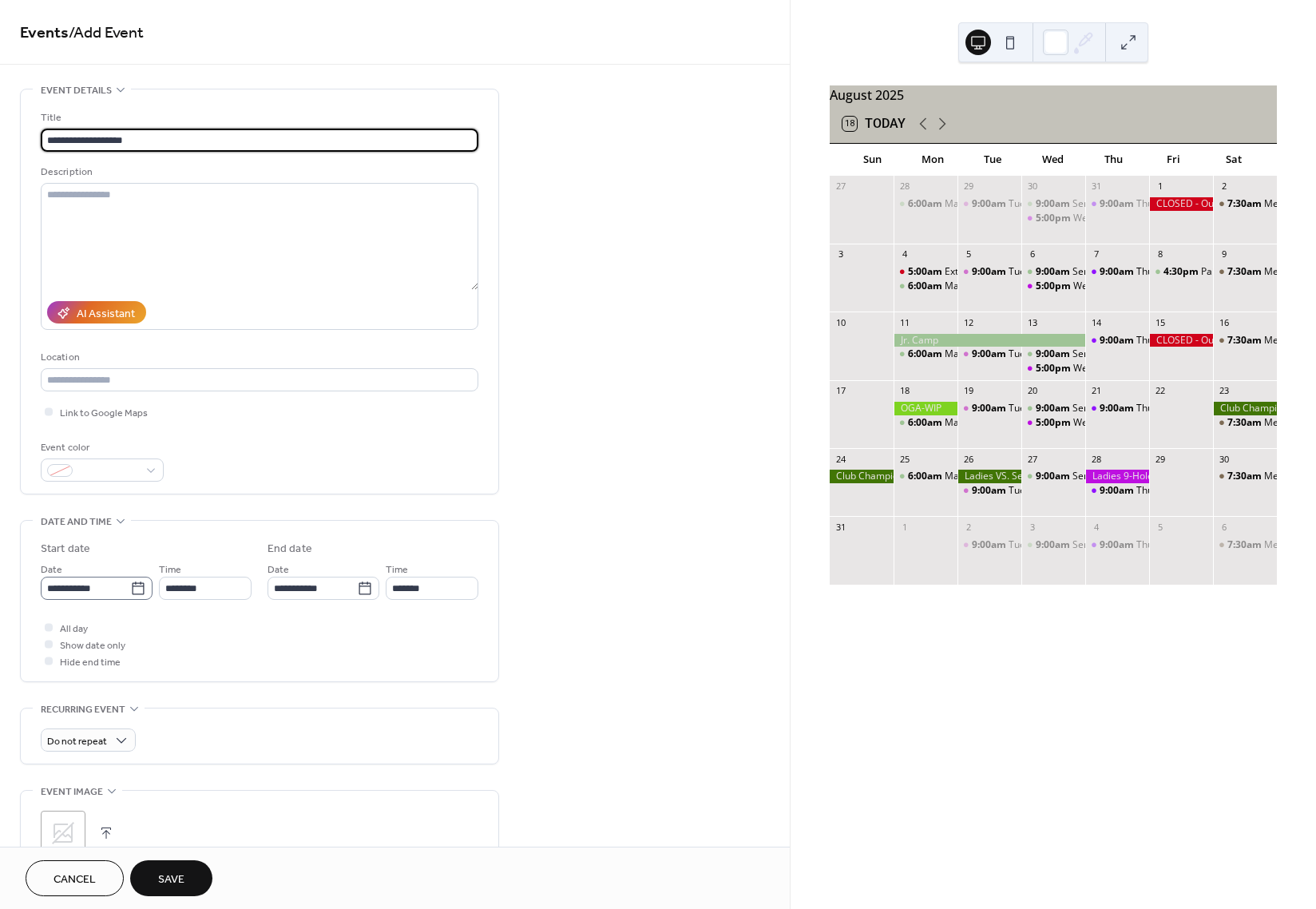type on "**********" 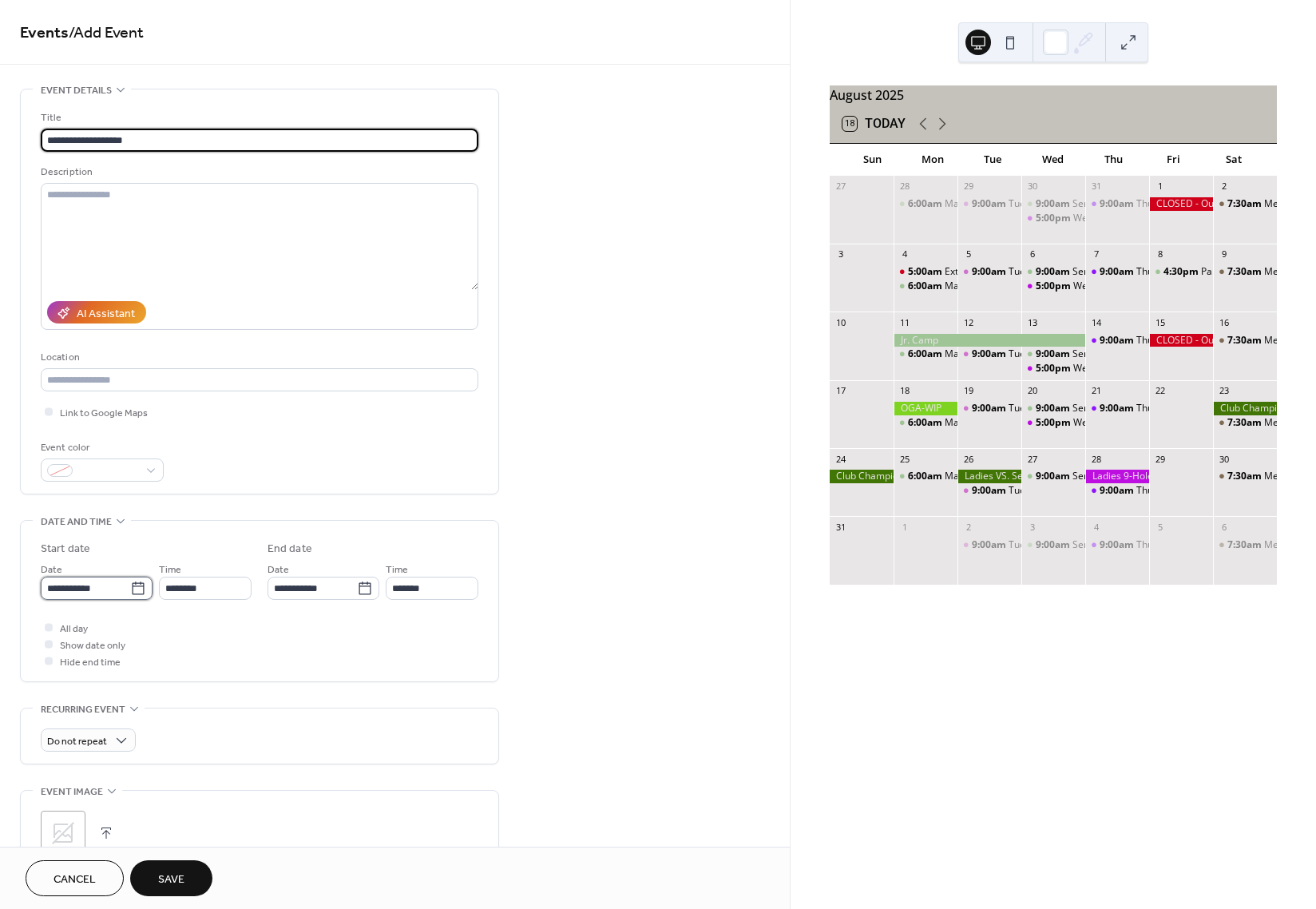 click on "**********" at bounding box center (85, 588) 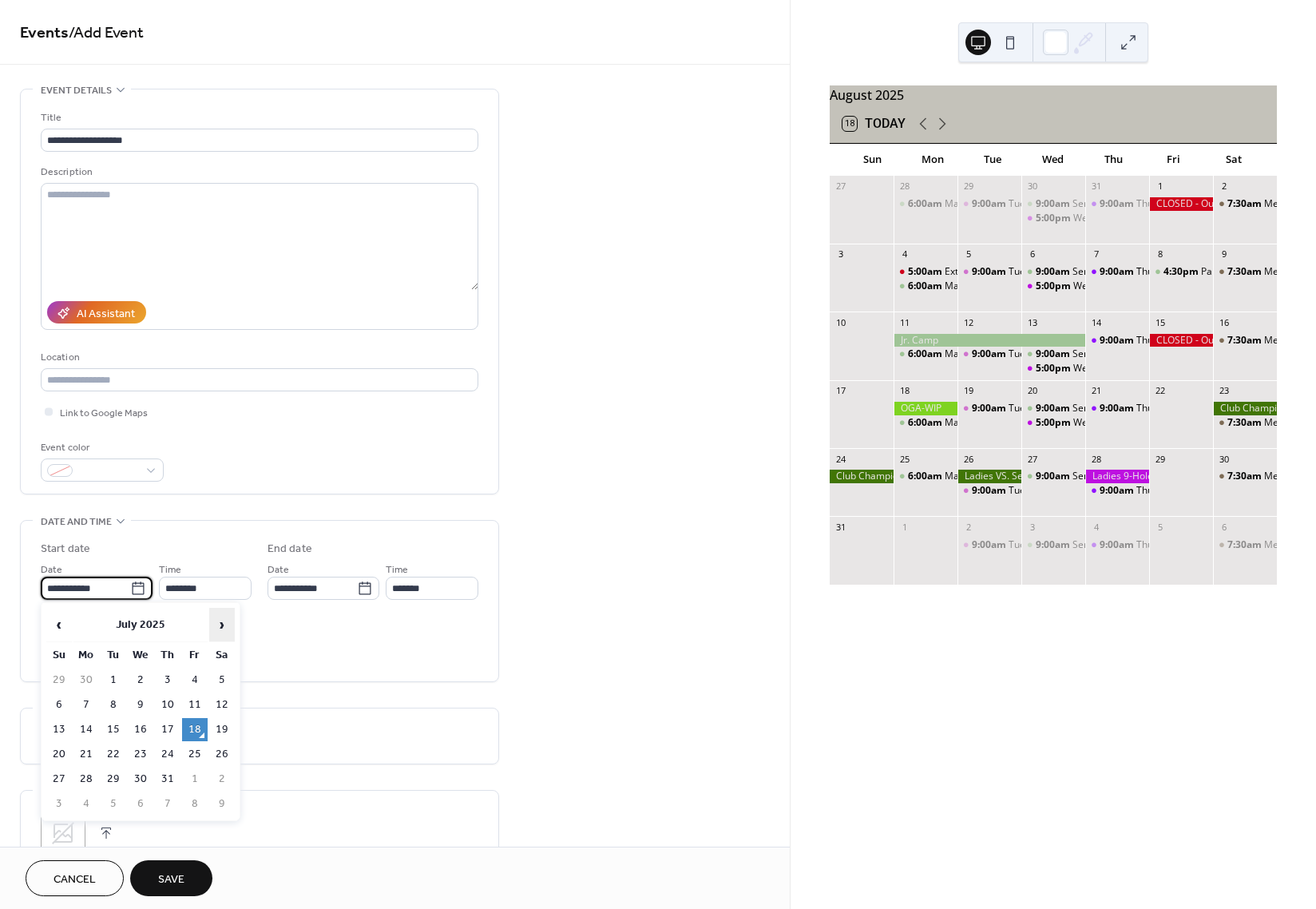 click on "›" at bounding box center [222, 625] 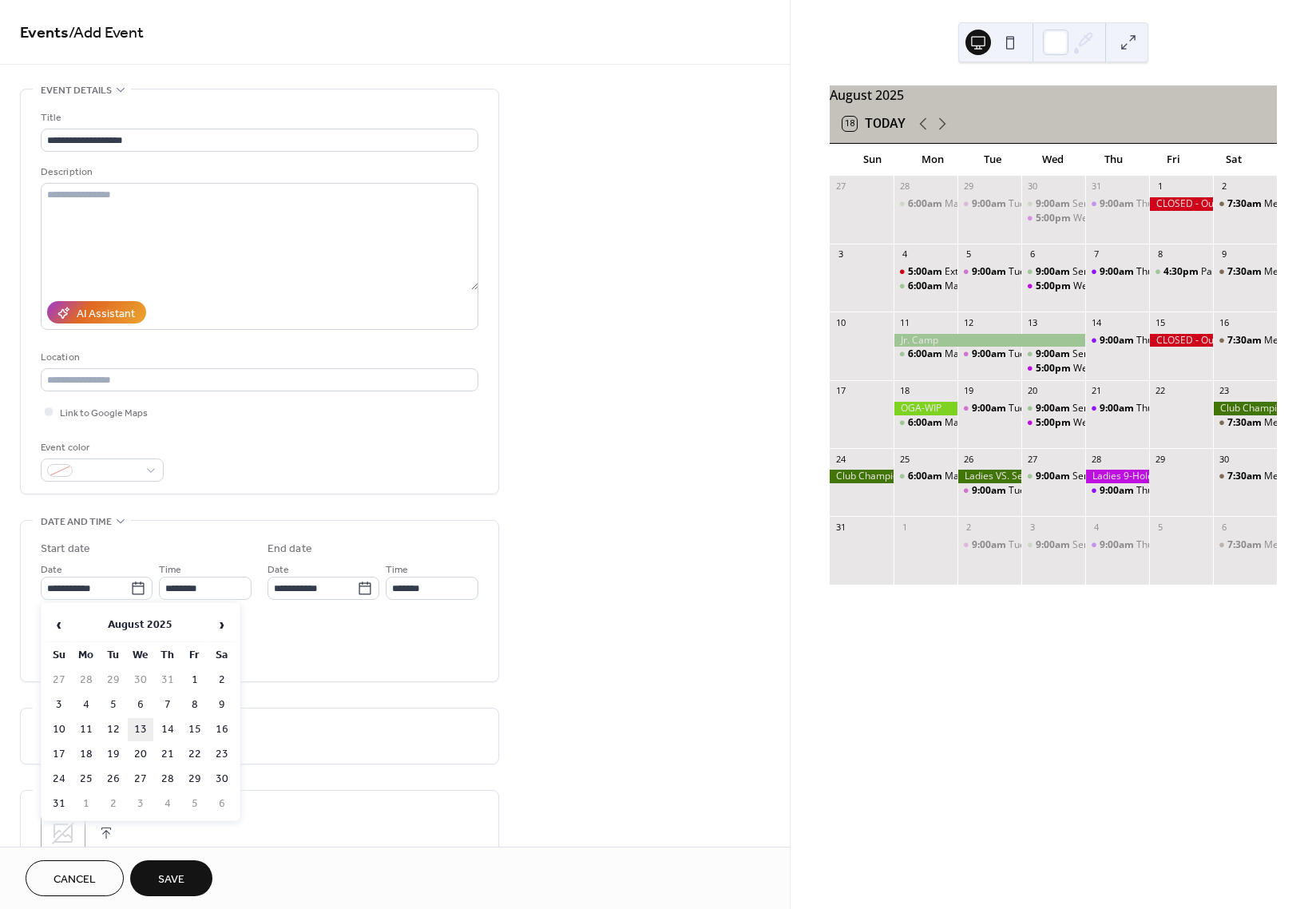 click on "13" at bounding box center [141, 729] 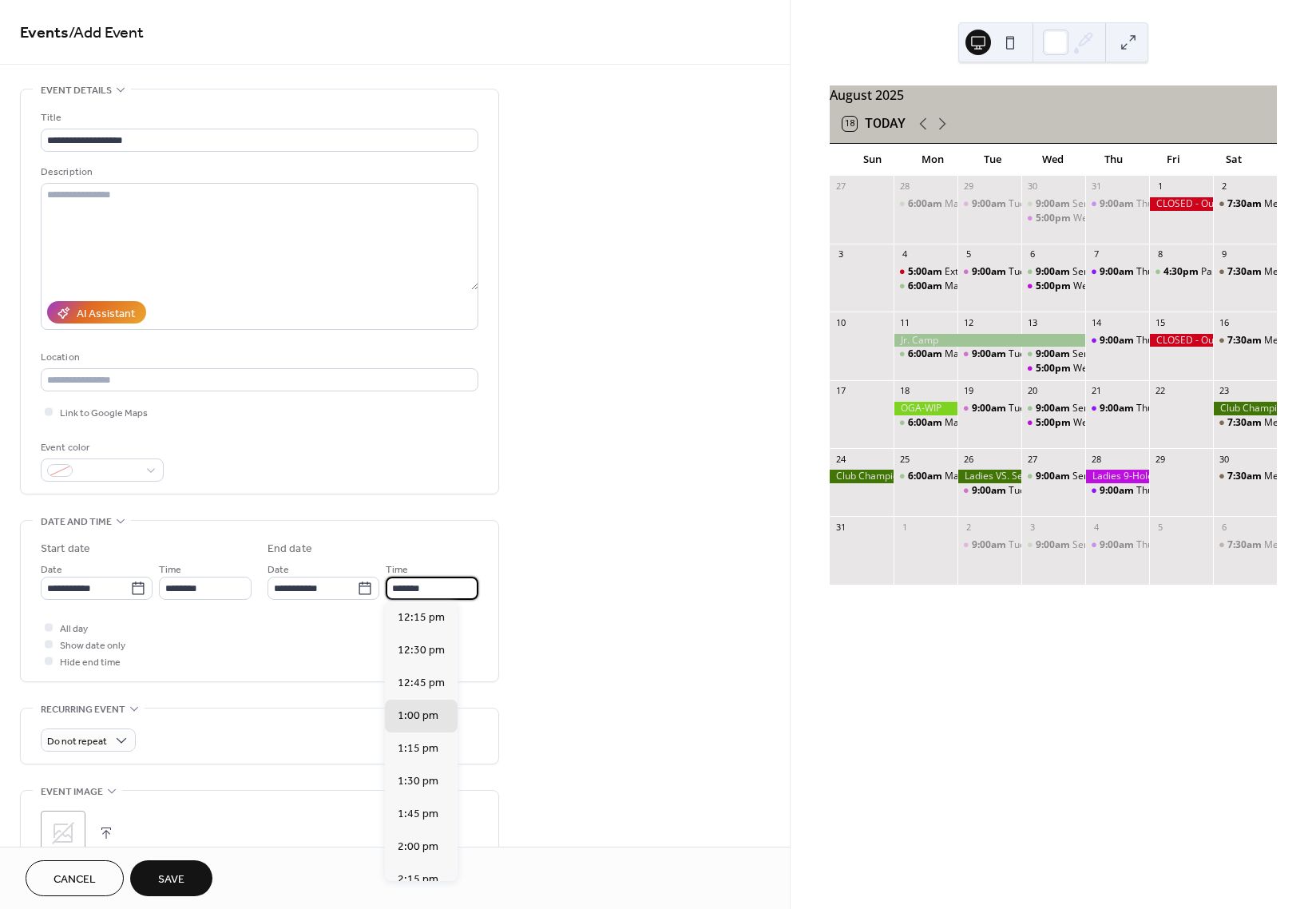 click on "*******" at bounding box center [432, 588] 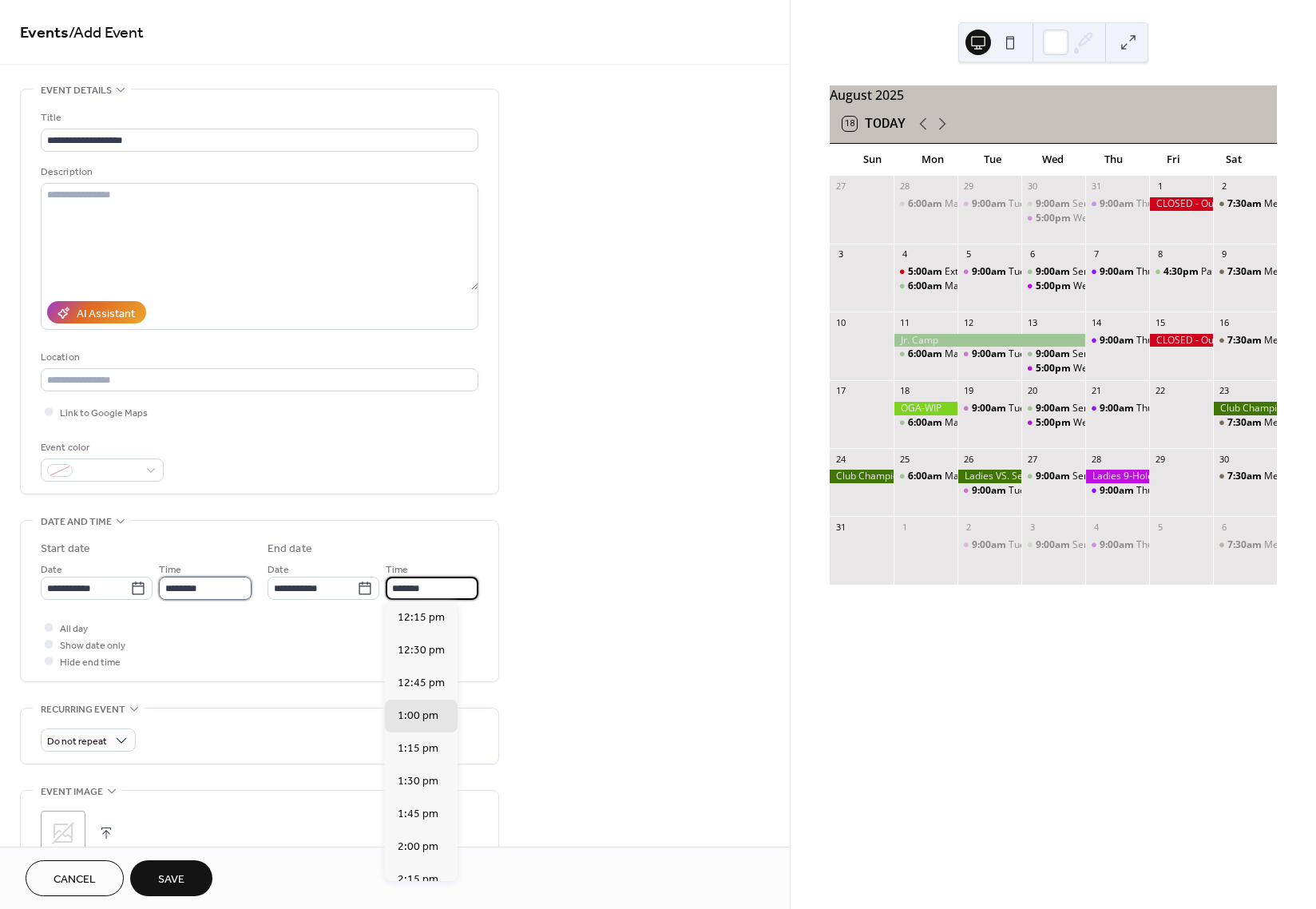 click on "********" at bounding box center (205, 588) 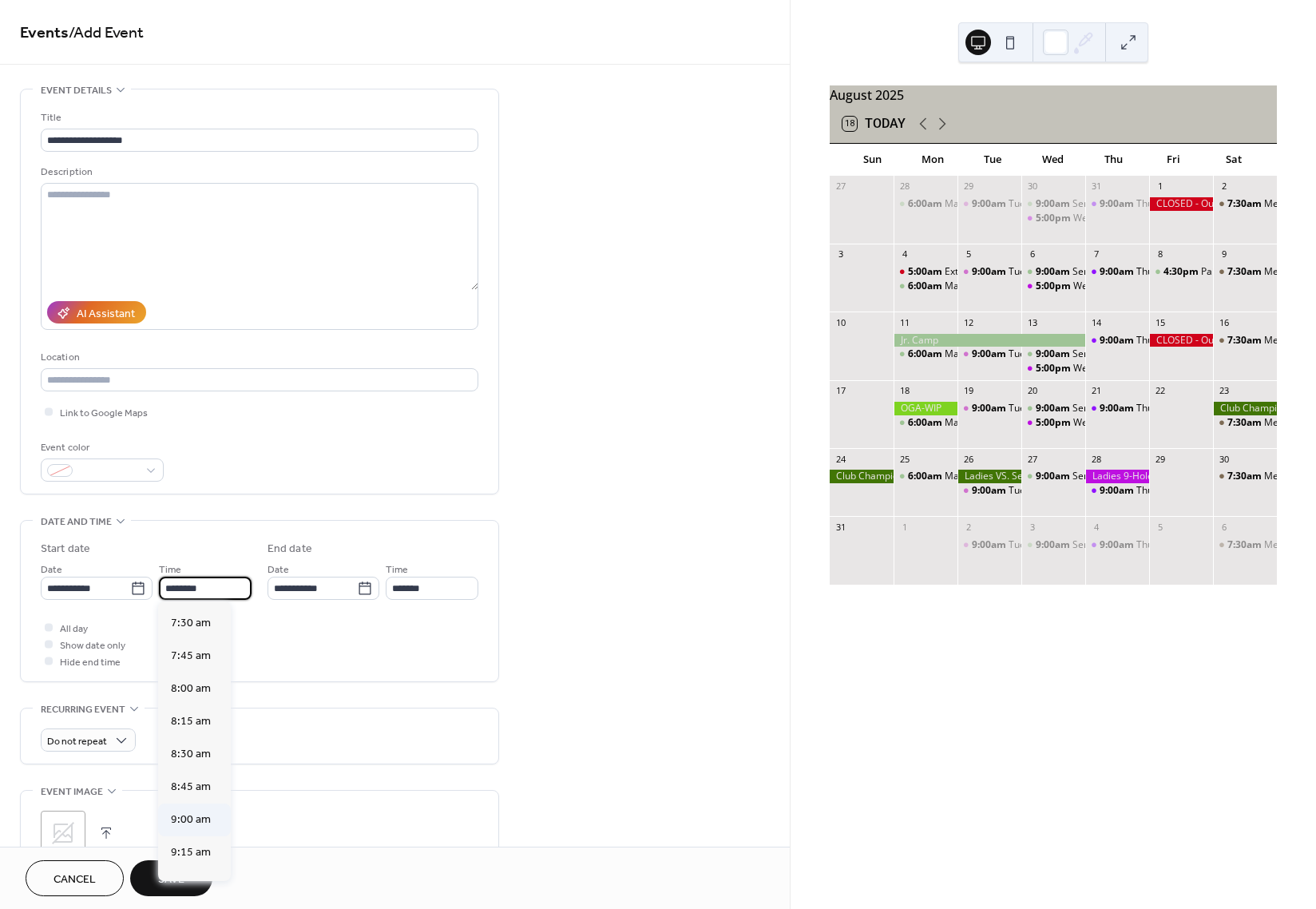 scroll, scrollTop: 978, scrollLeft: 0, axis: vertical 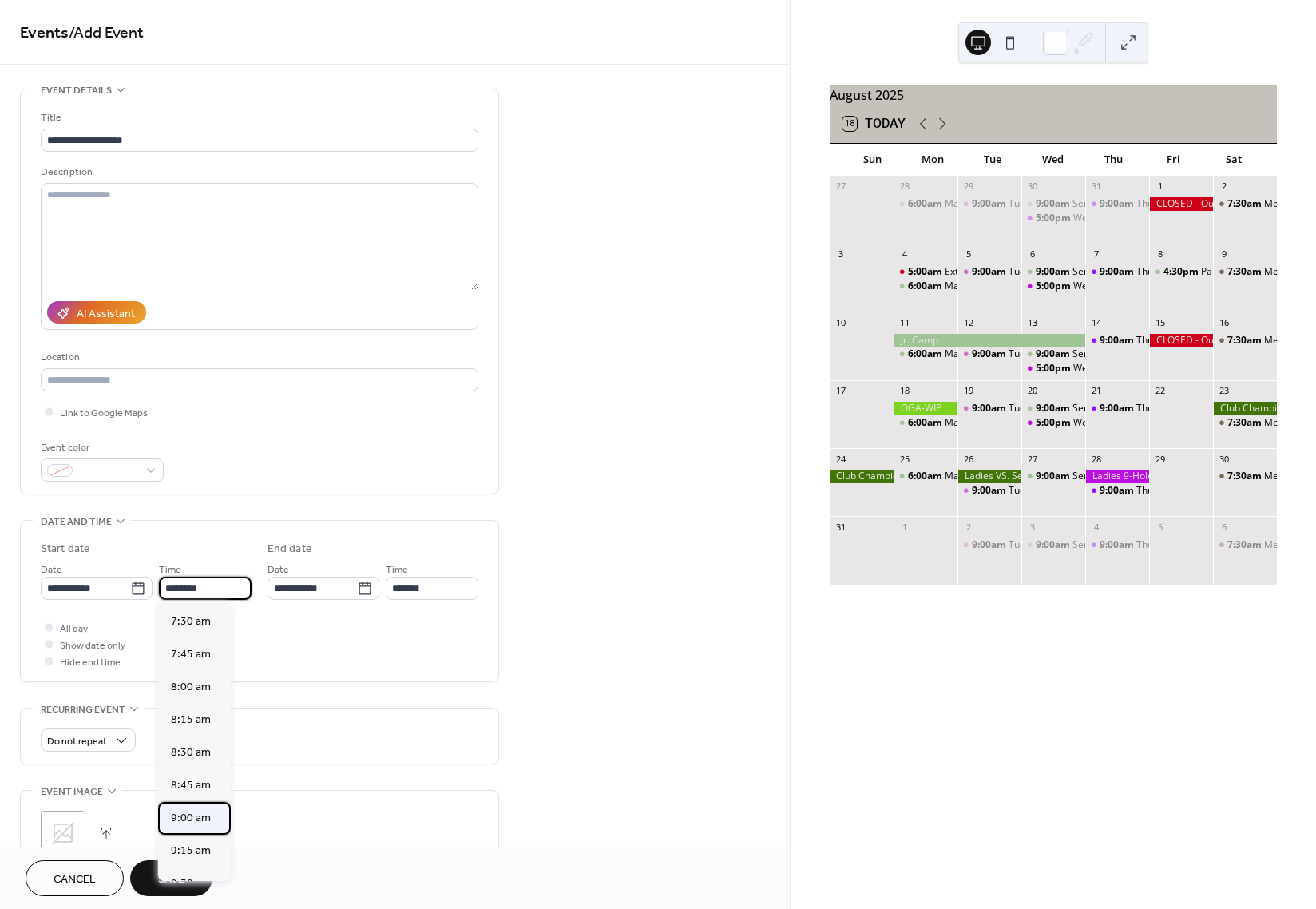 click on "9:00 am" at bounding box center [191, 818] 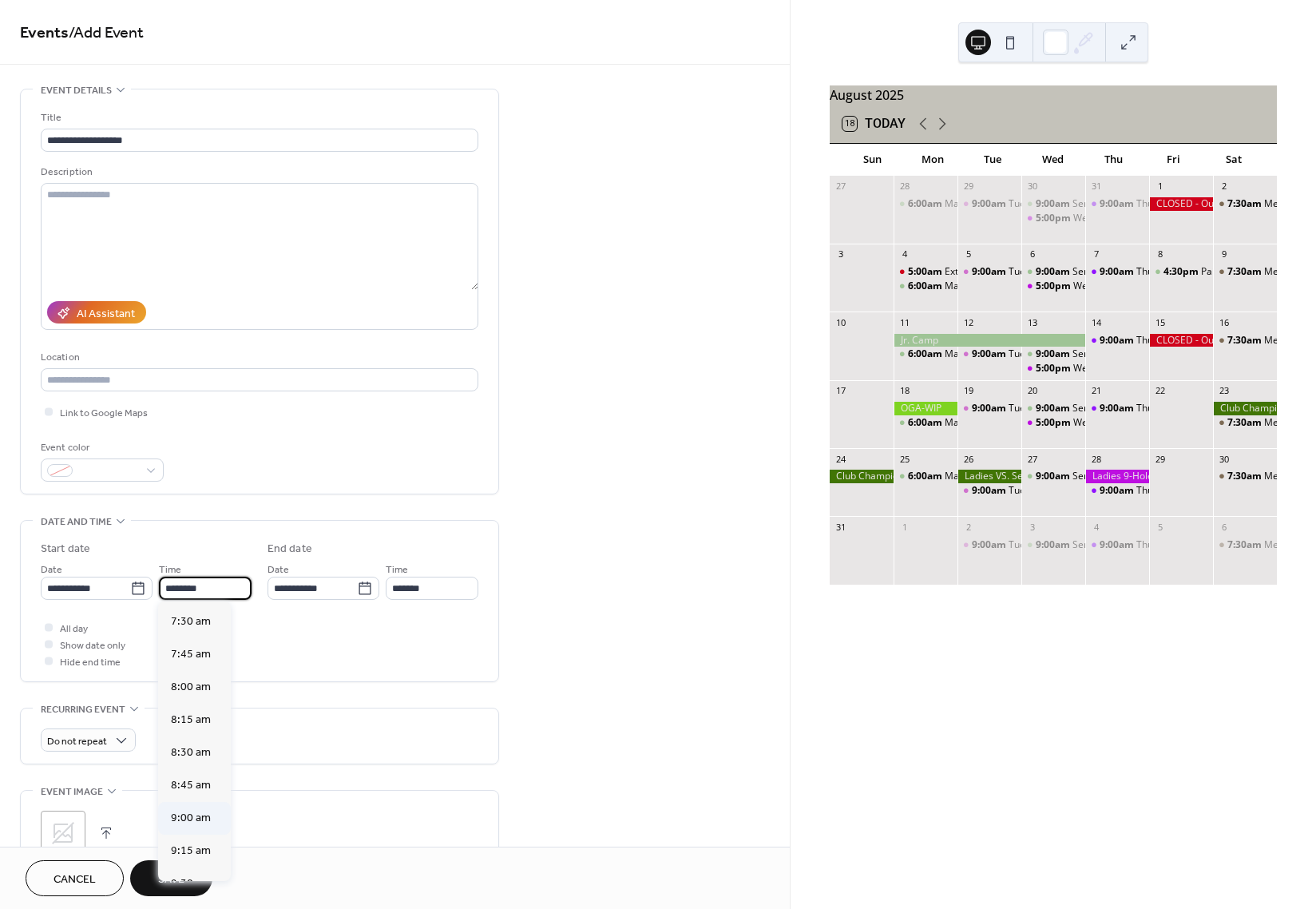 type on "*******" 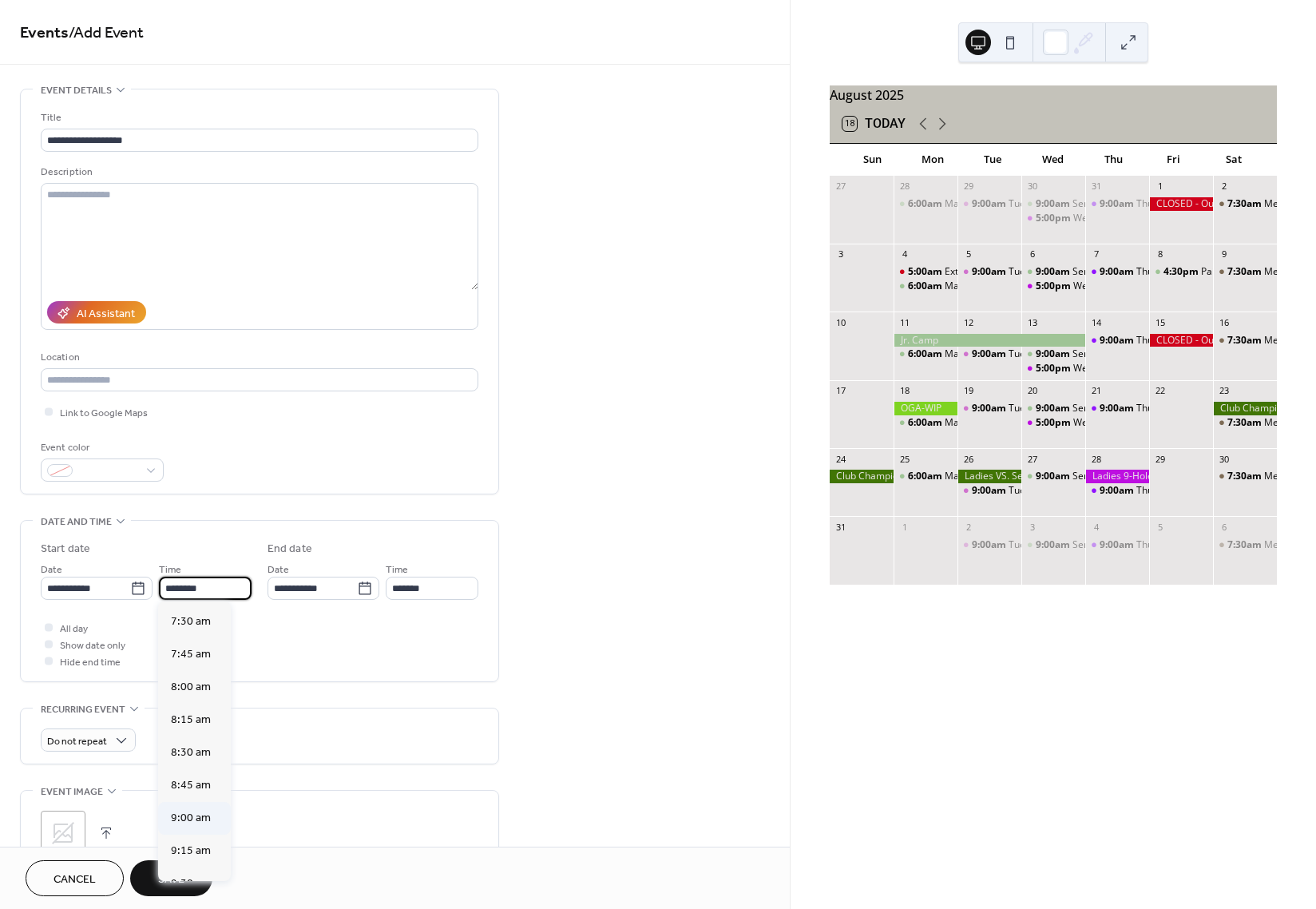 type on "********" 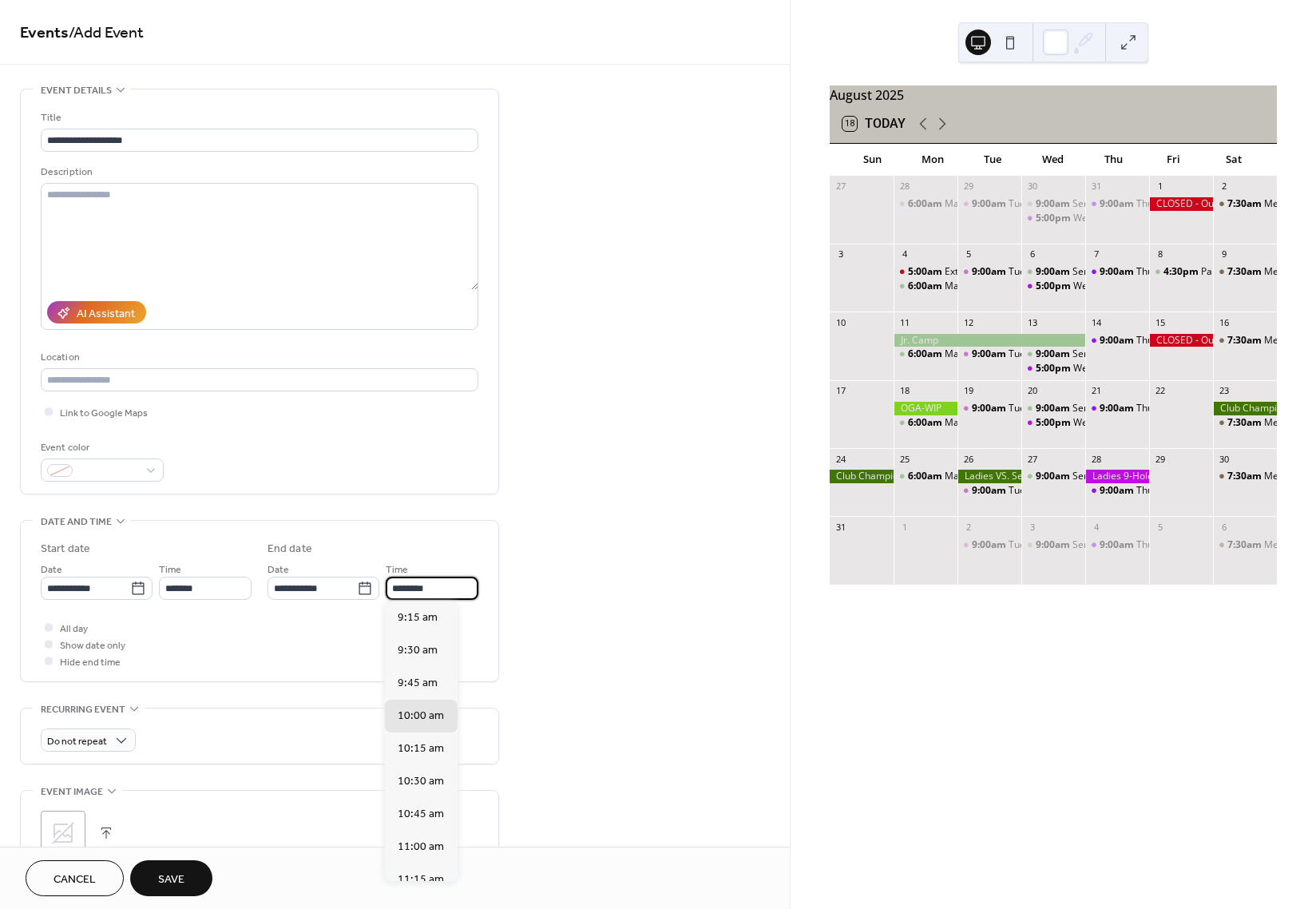 click on "********" at bounding box center (432, 588) 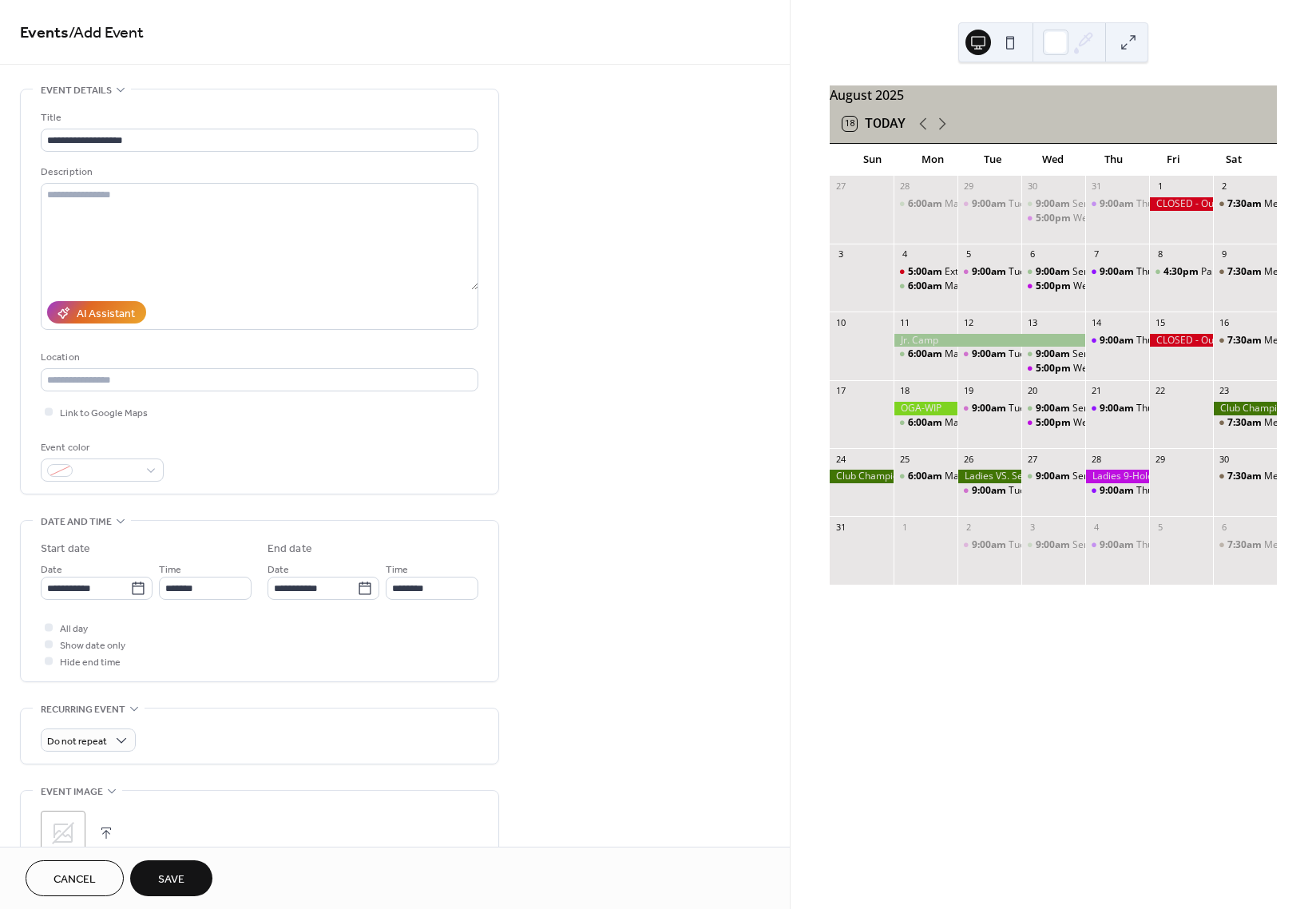click on "**********" at bounding box center (260, 601) 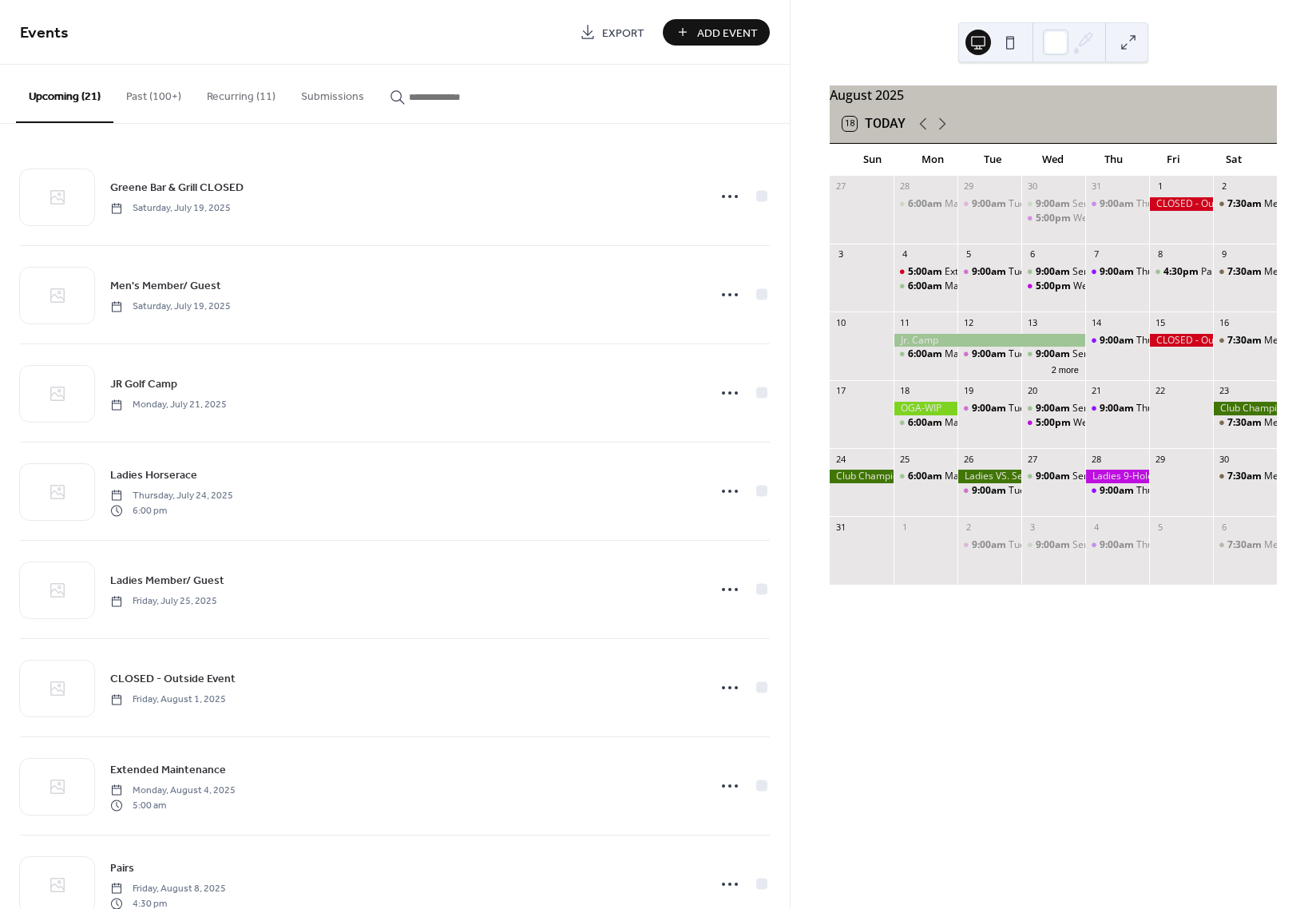 click on "Add Event" at bounding box center [727, 33] 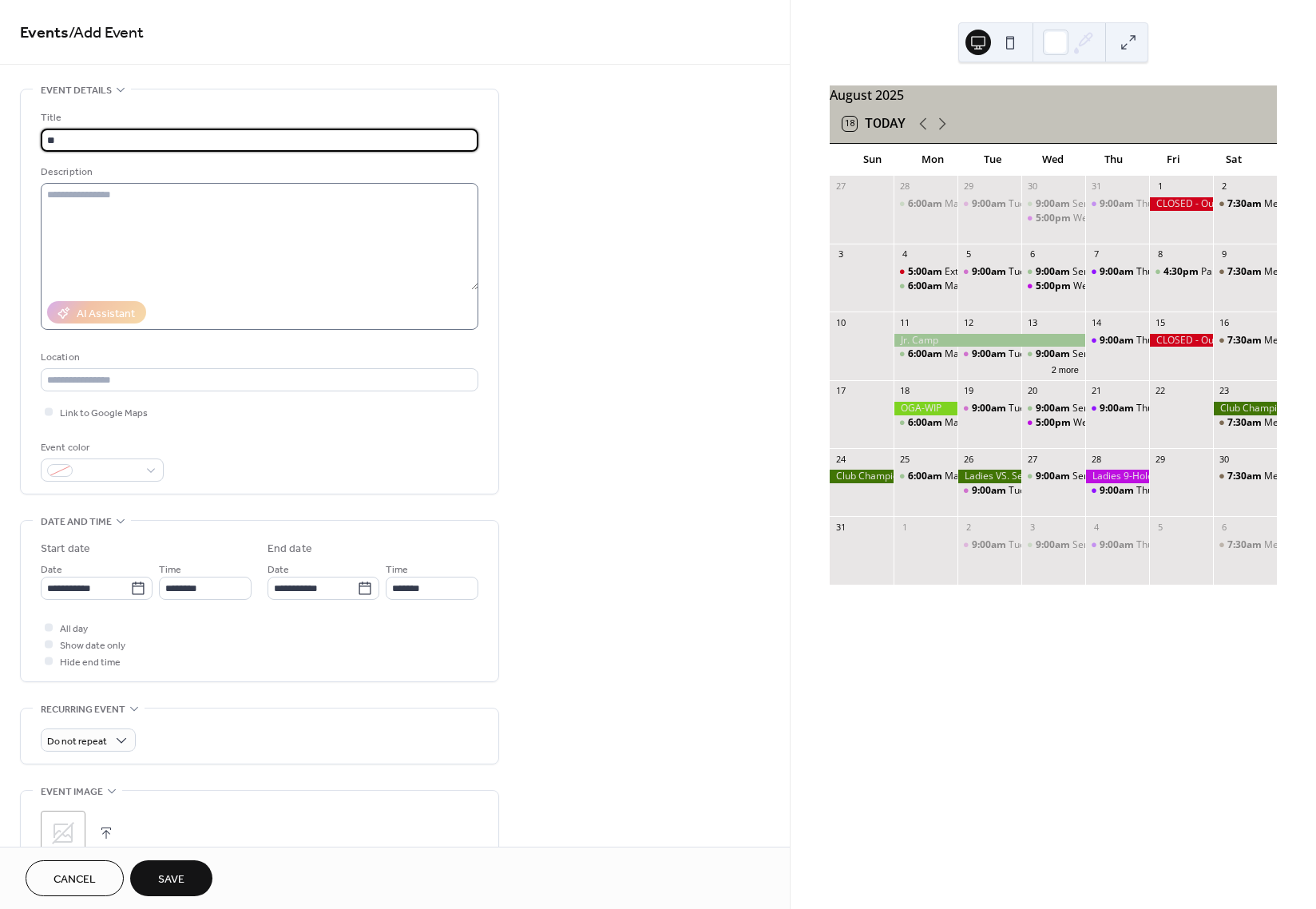 type on "*" 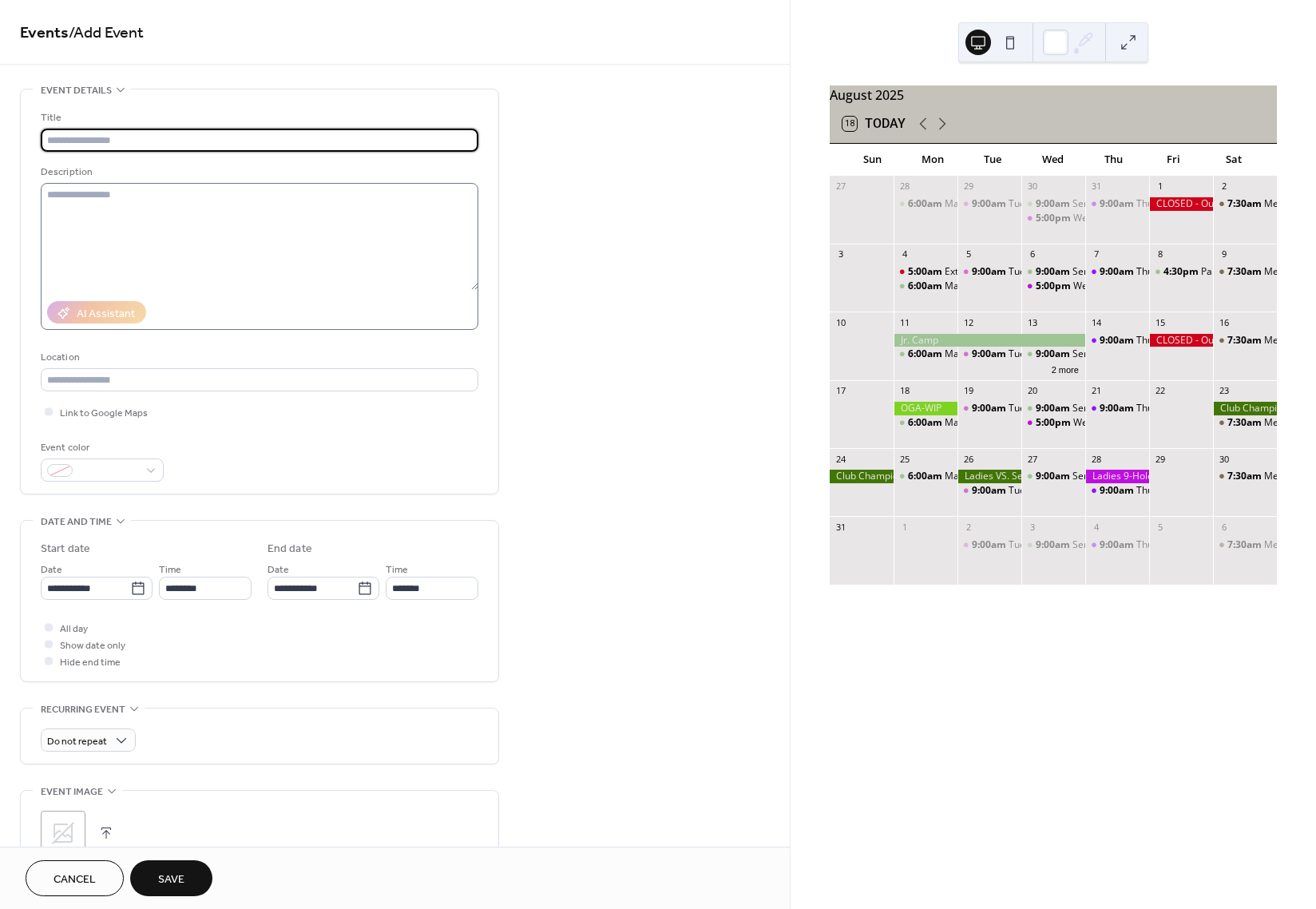 type on "*" 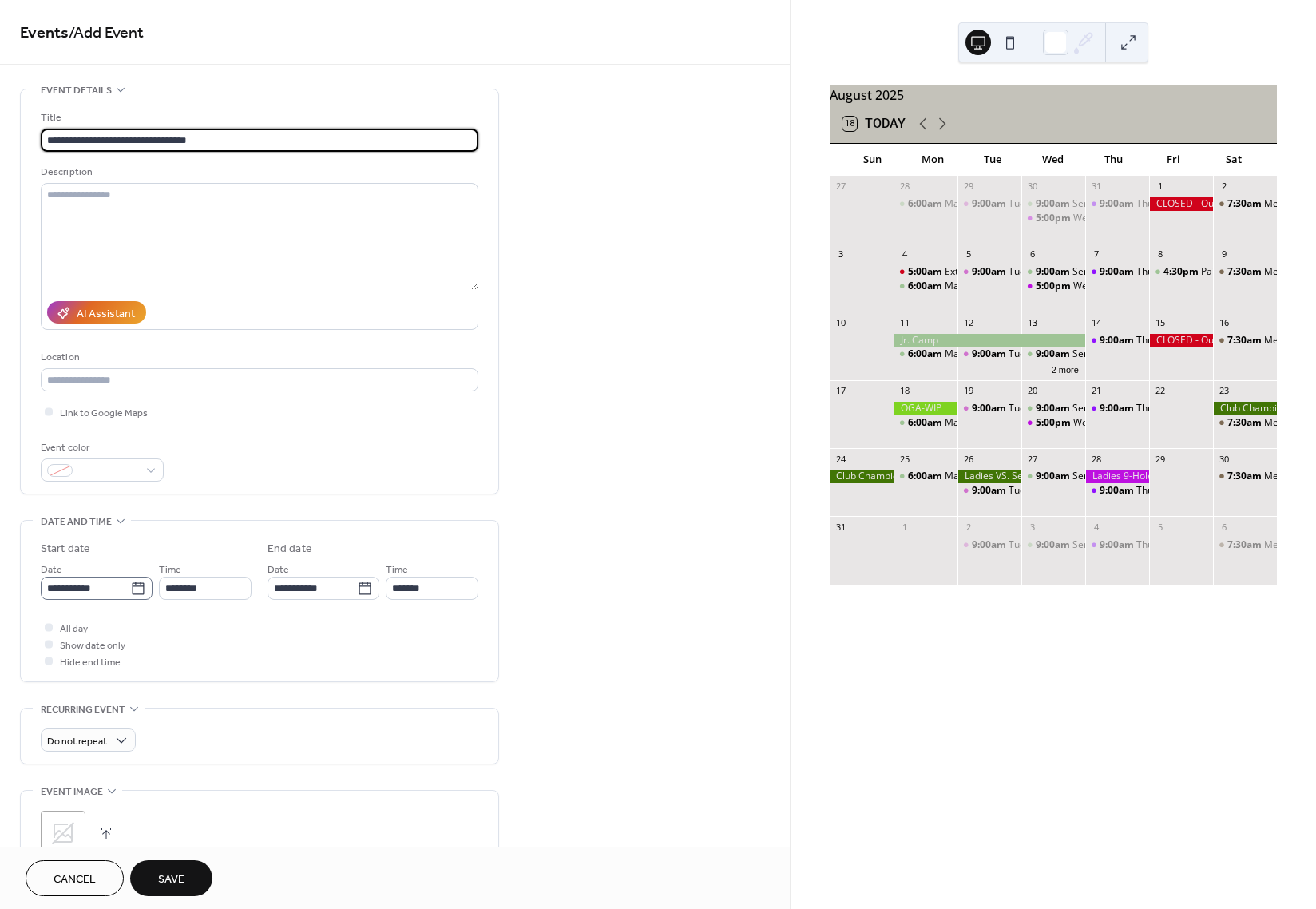 type on "**********" 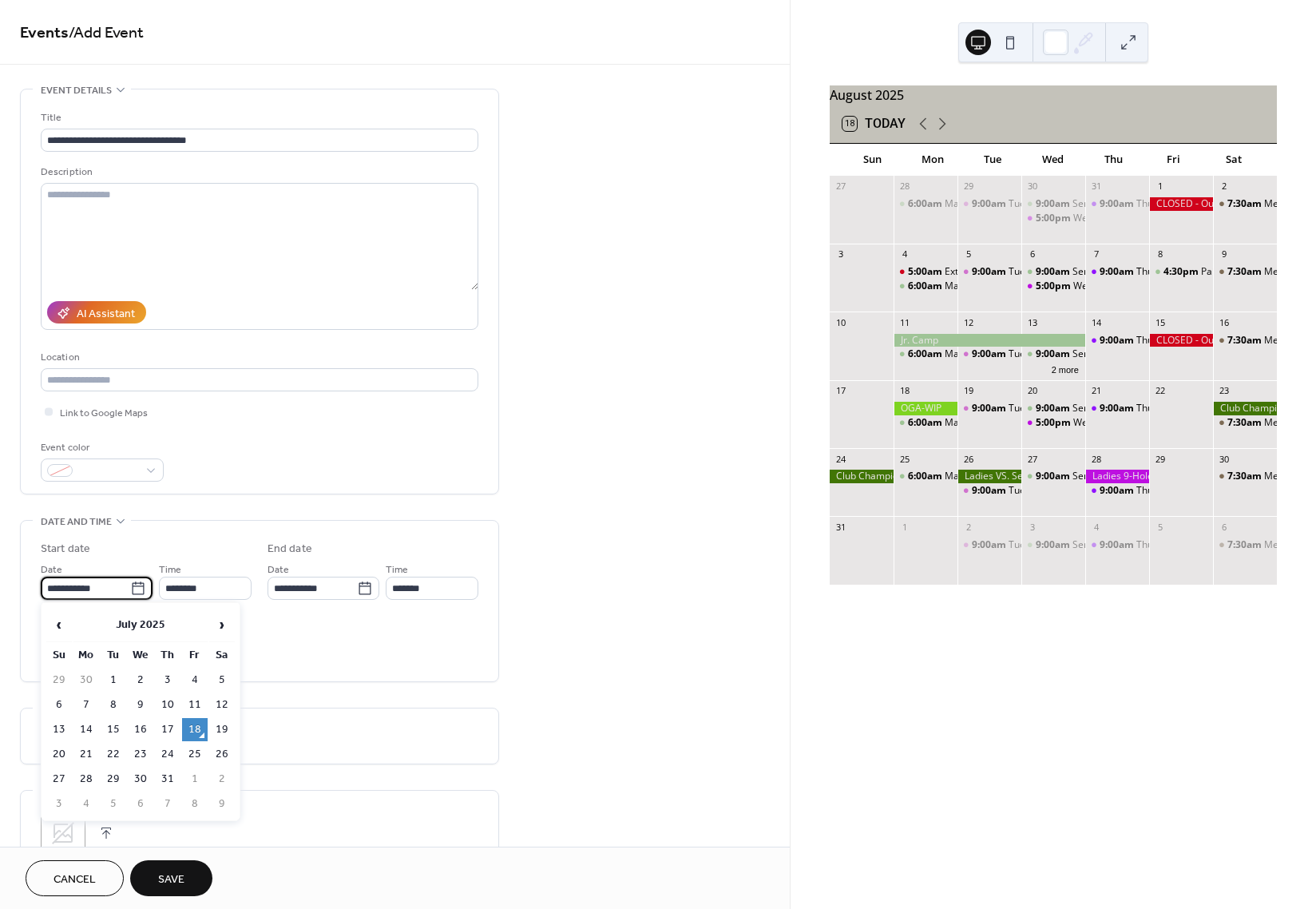 click on "**********" at bounding box center [85, 588] 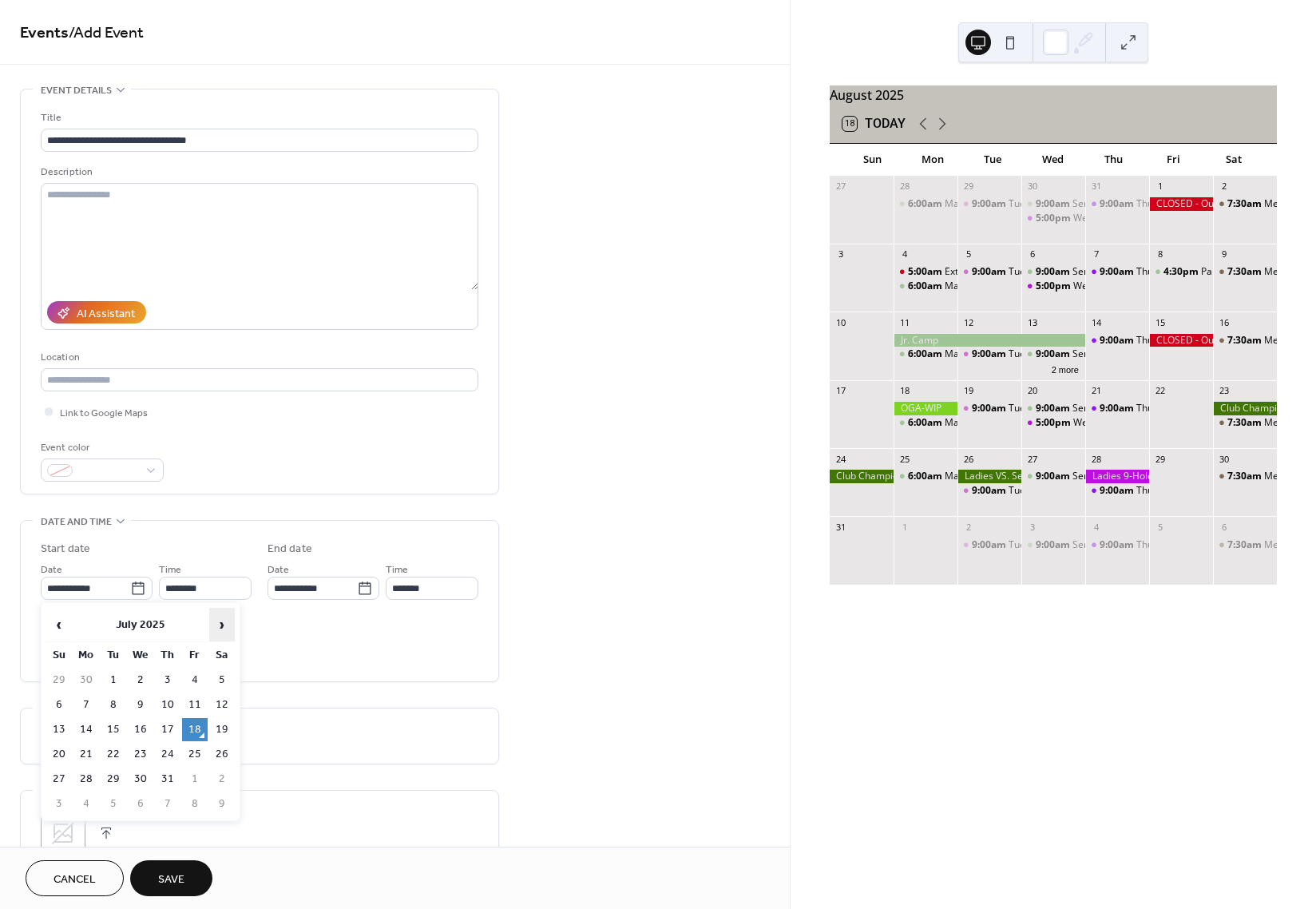 click on "›" at bounding box center [222, 625] 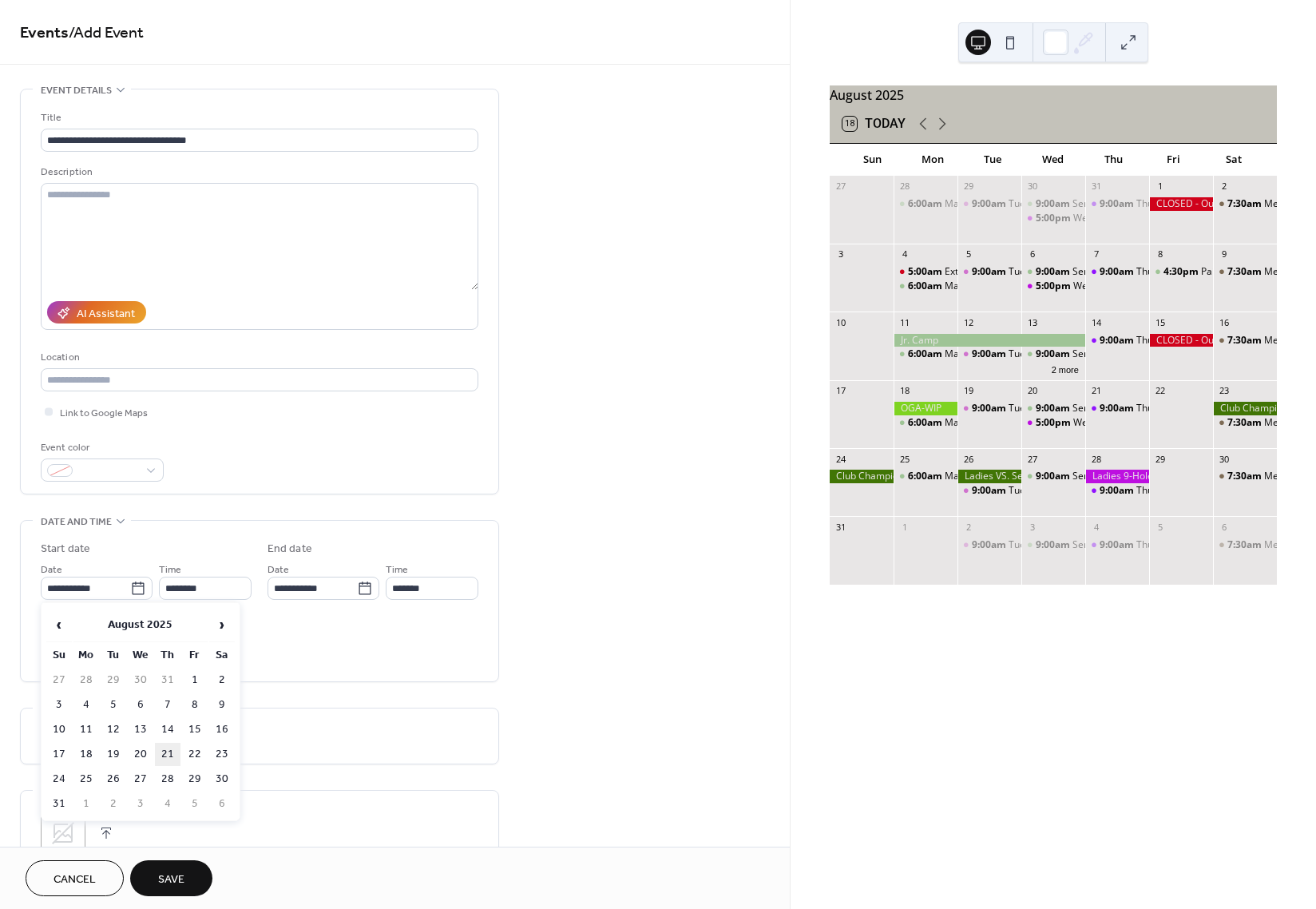 click on "21" at bounding box center [168, 754] 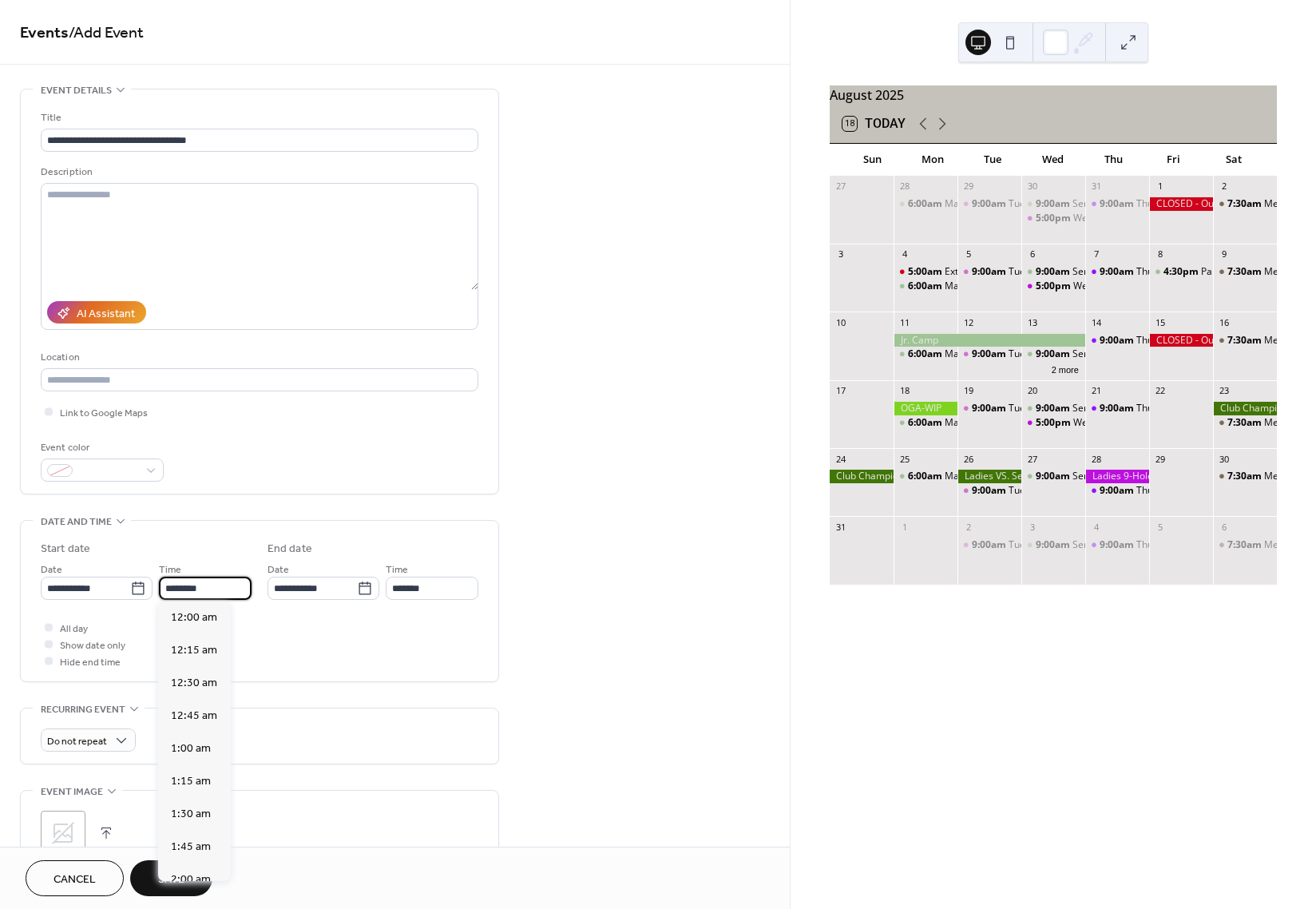 click on "********" at bounding box center [205, 588] 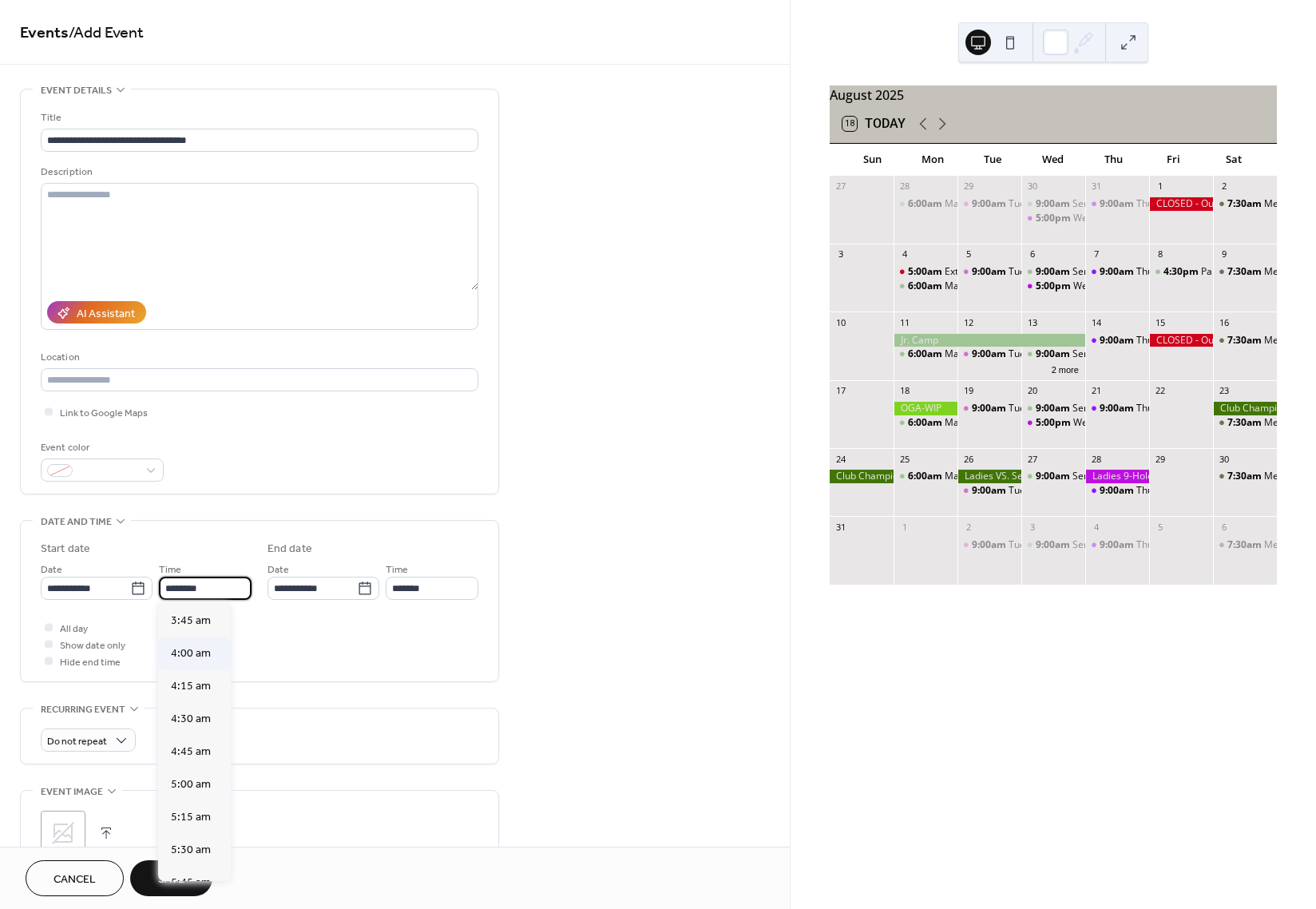 scroll, scrollTop: 752, scrollLeft: 0, axis: vertical 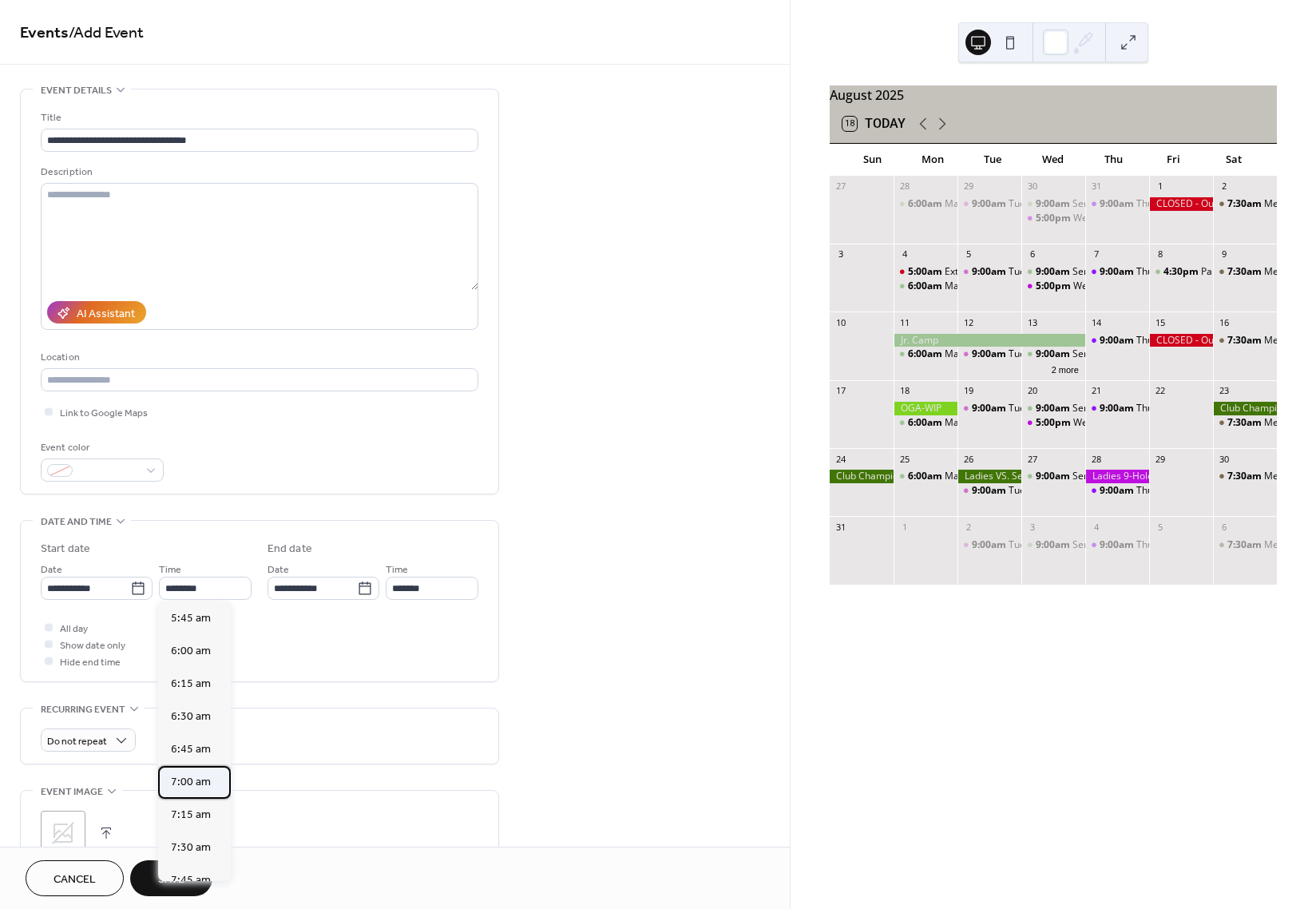 click on "7:00 am" at bounding box center [191, 782] 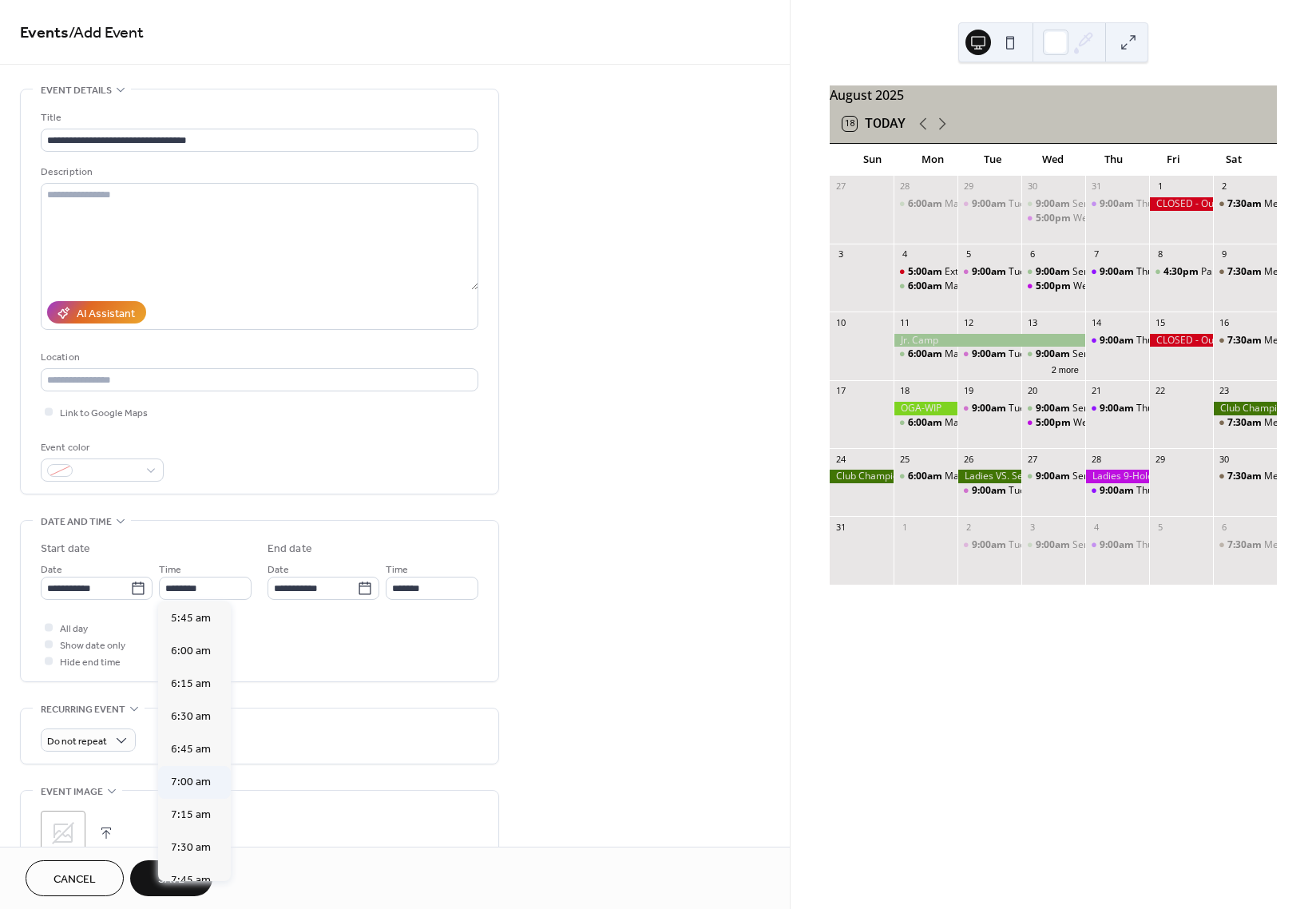 type on "*******" 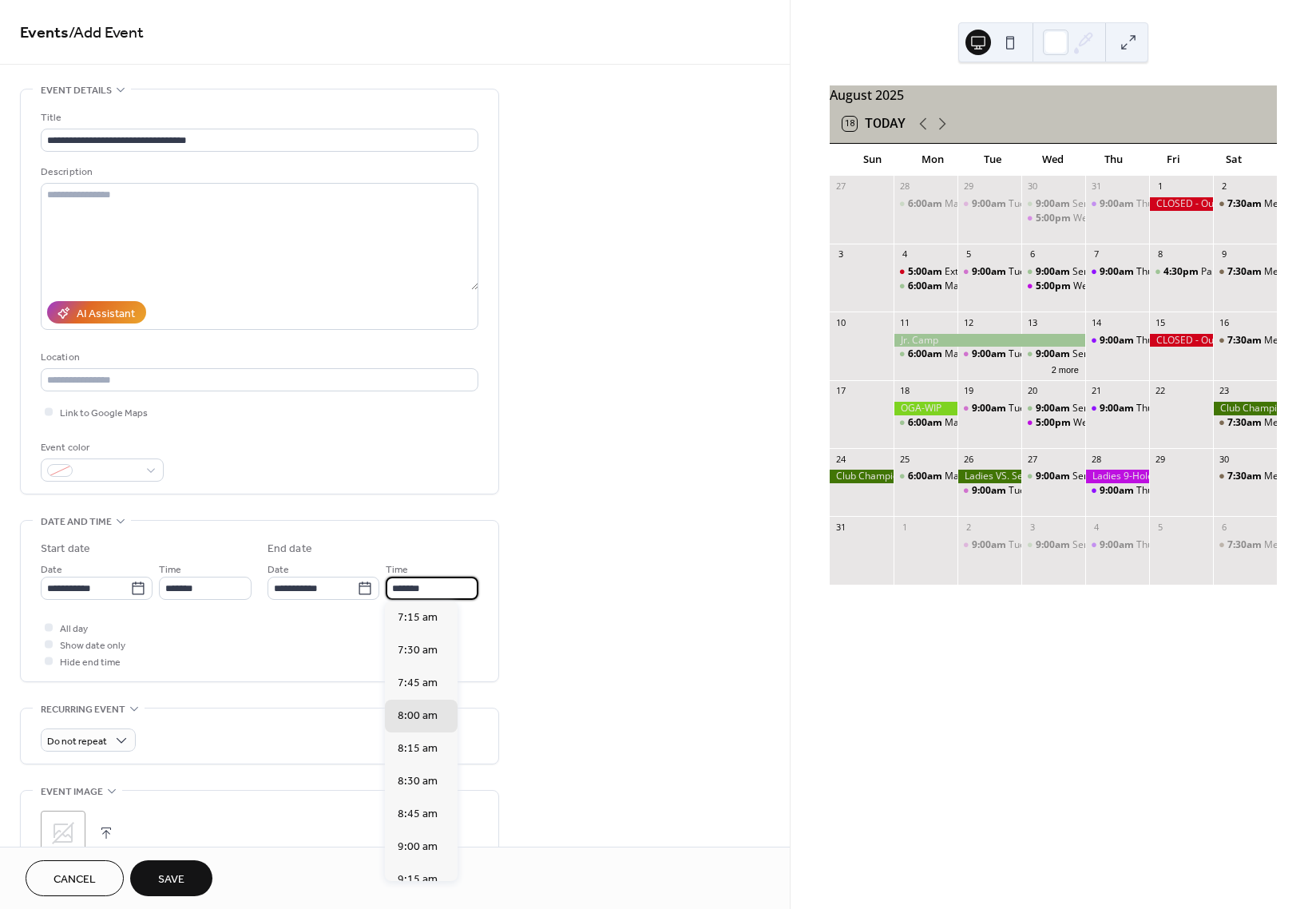 click on "*******" at bounding box center (432, 588) 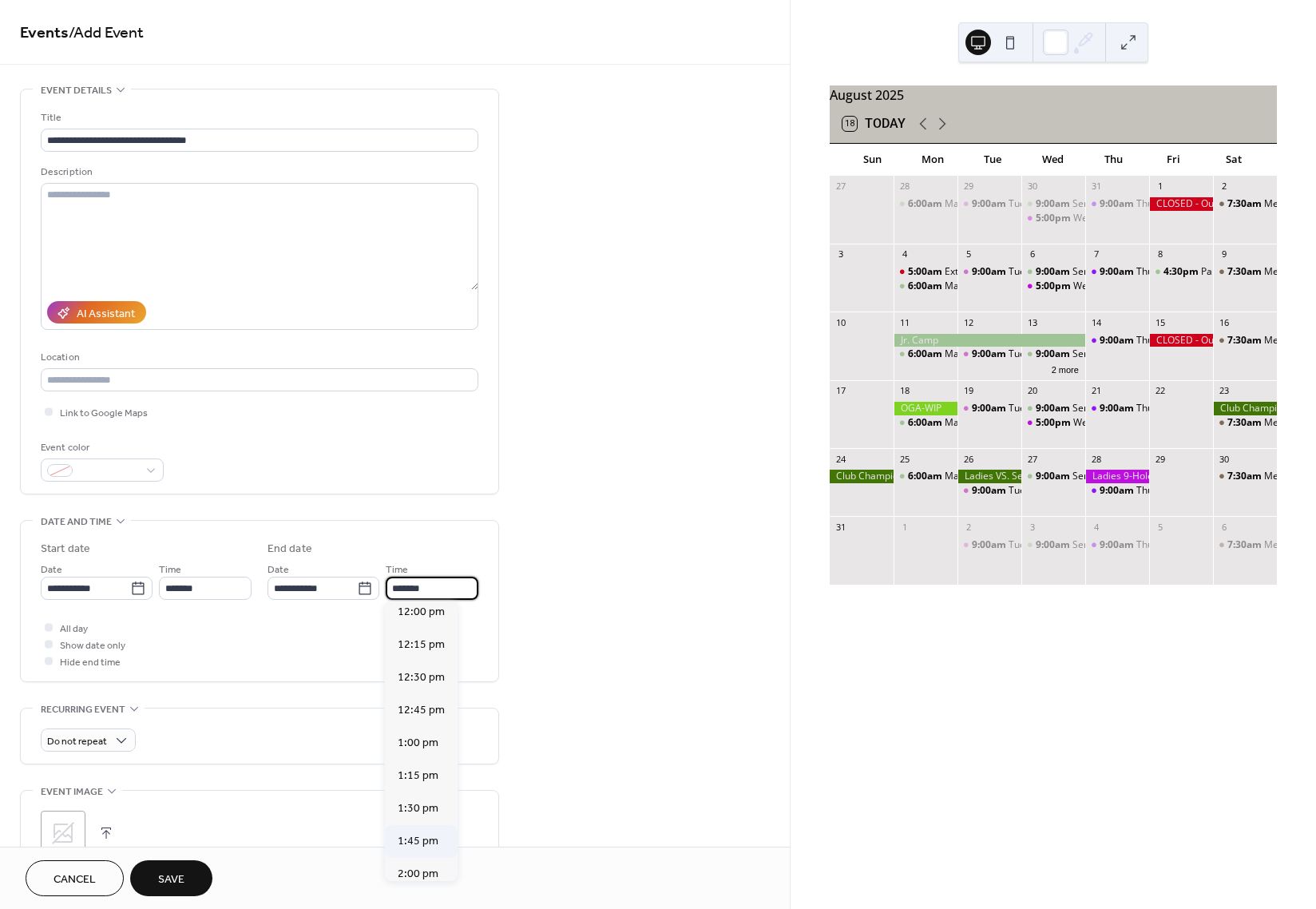 scroll, scrollTop: 635, scrollLeft: 0, axis: vertical 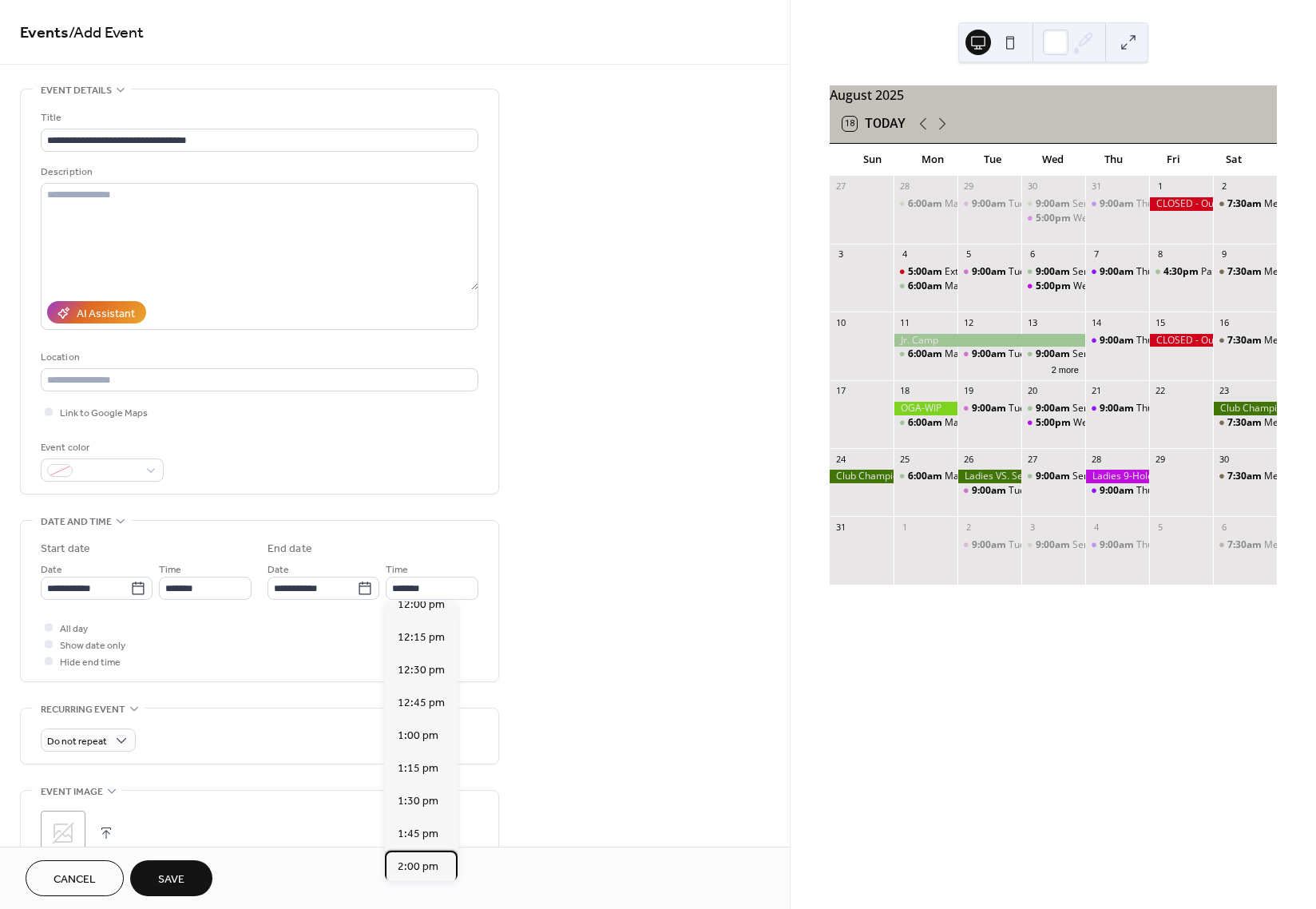 drag, startPoint x: 419, startPoint y: 851, endPoint x: 409, endPoint y: 846, distance: 11.1803399 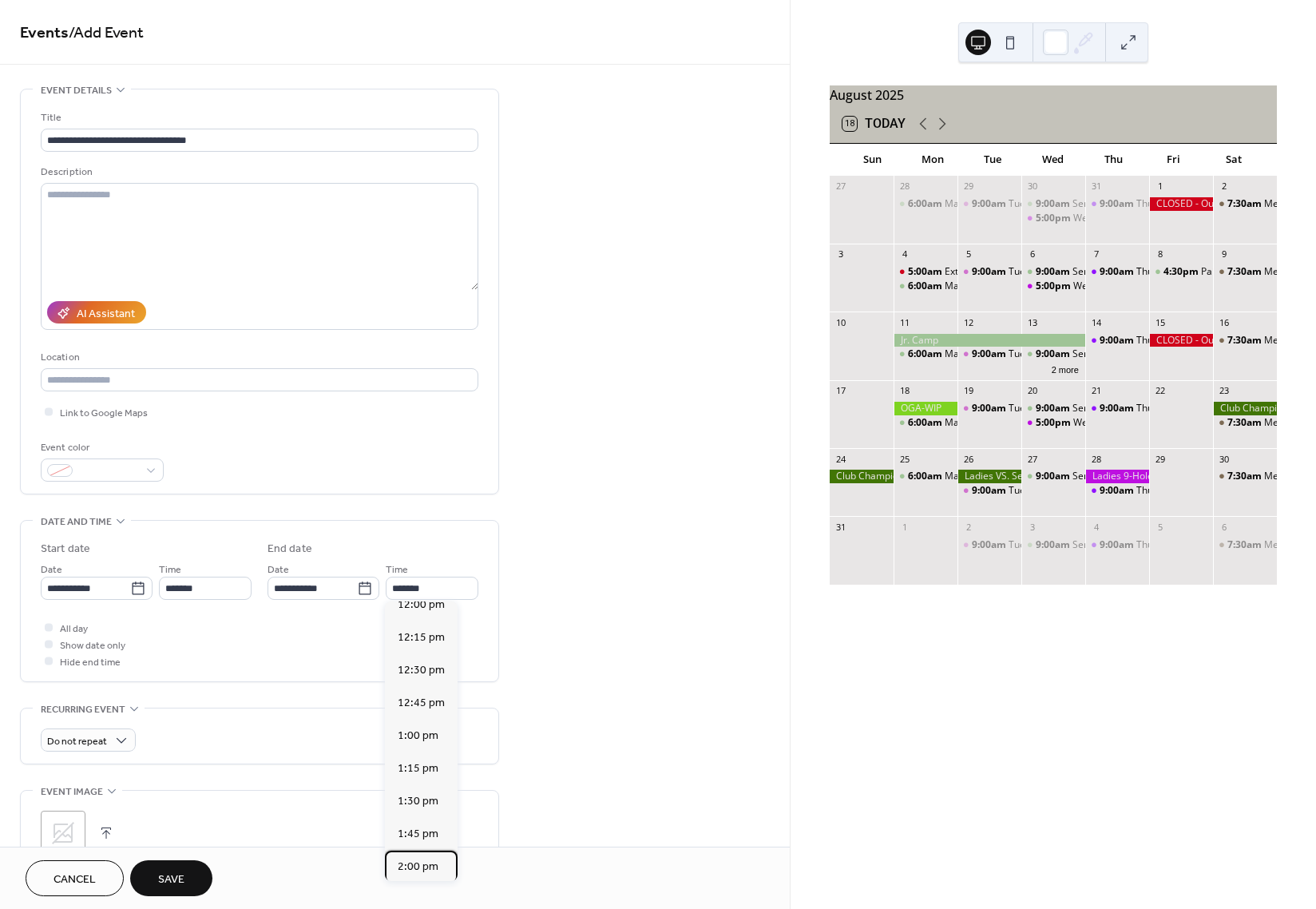 click on "2:00 pm" at bounding box center [418, 867] 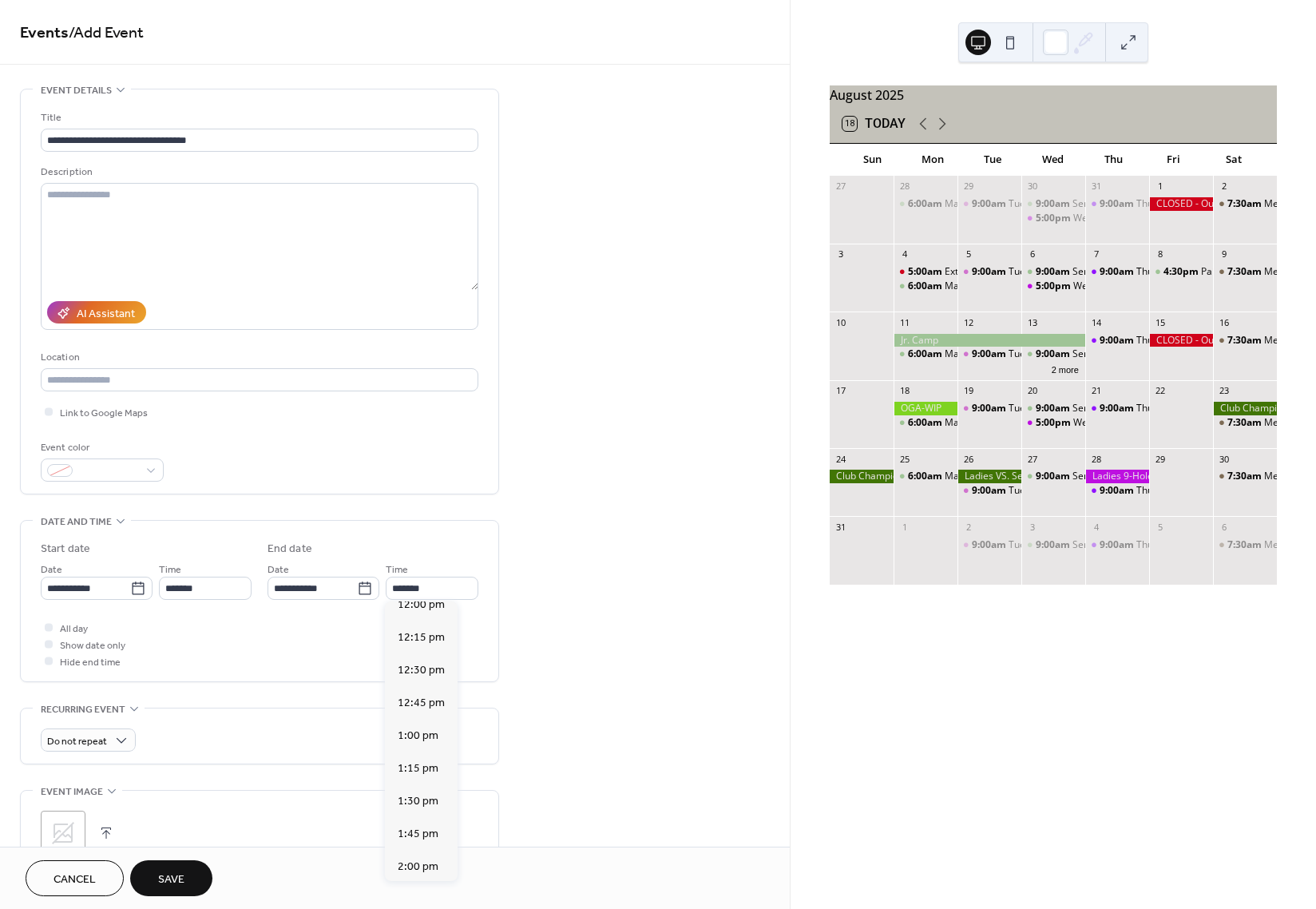 type on "*******" 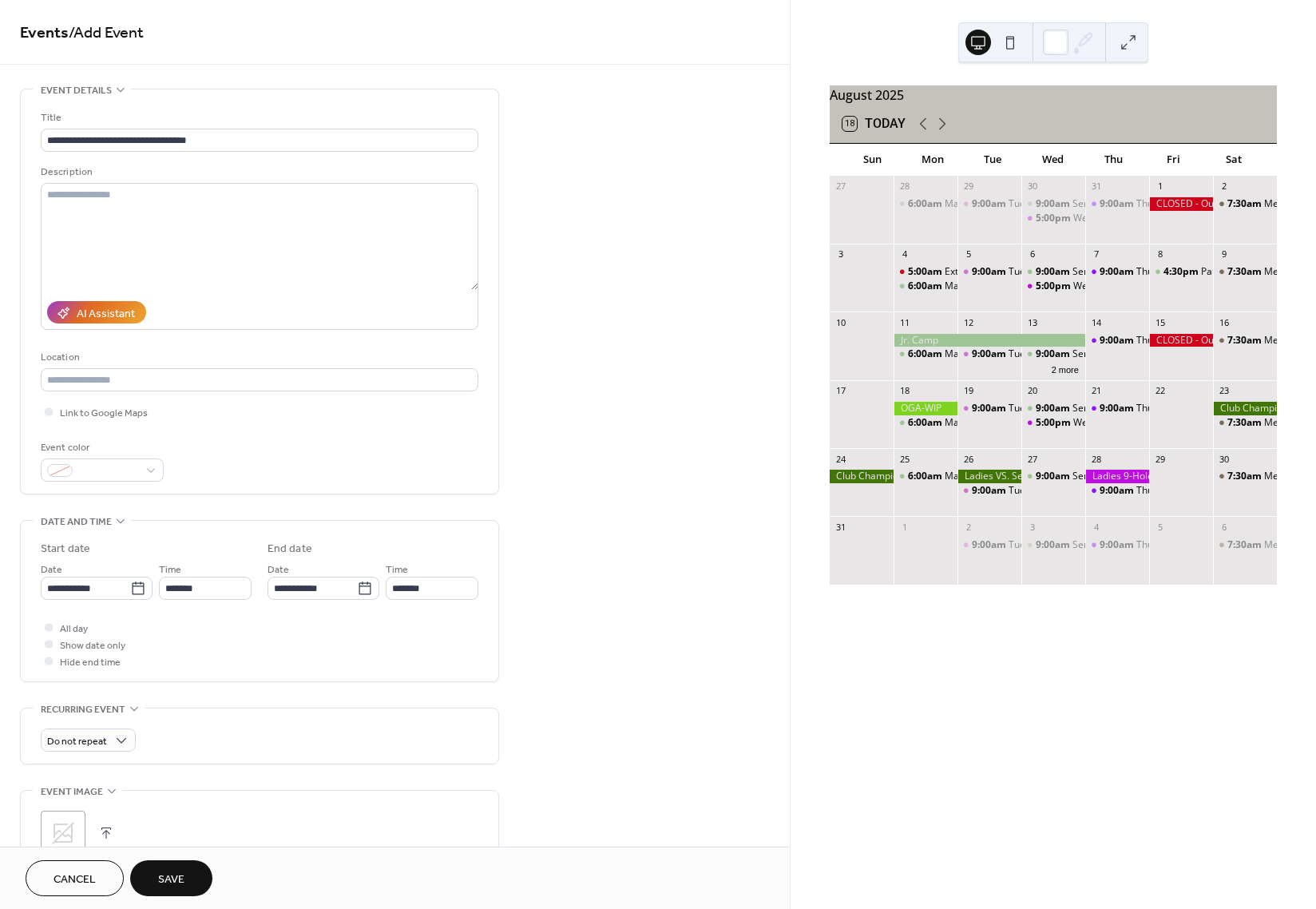 click on "Save" at bounding box center [171, 879] 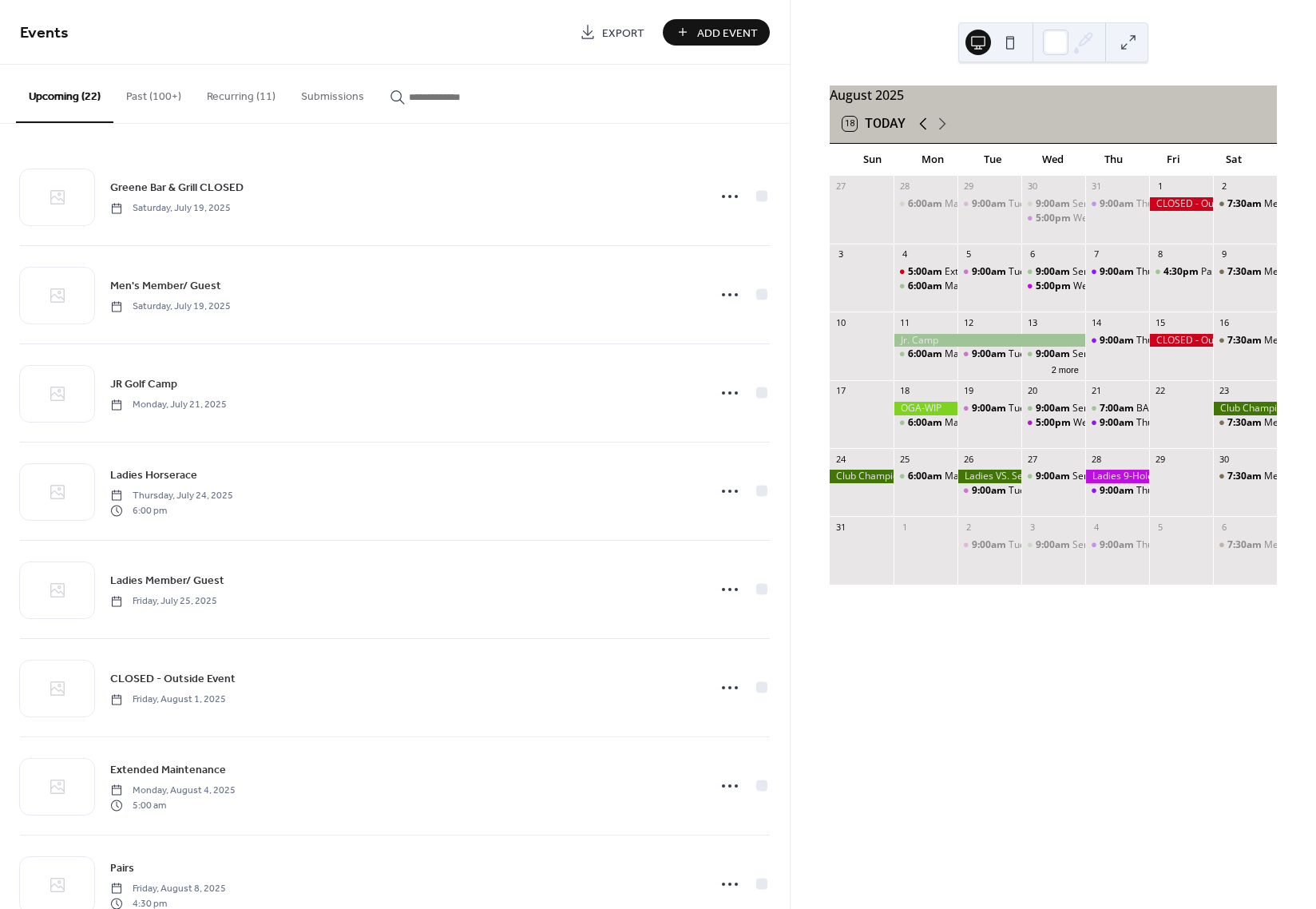 click 